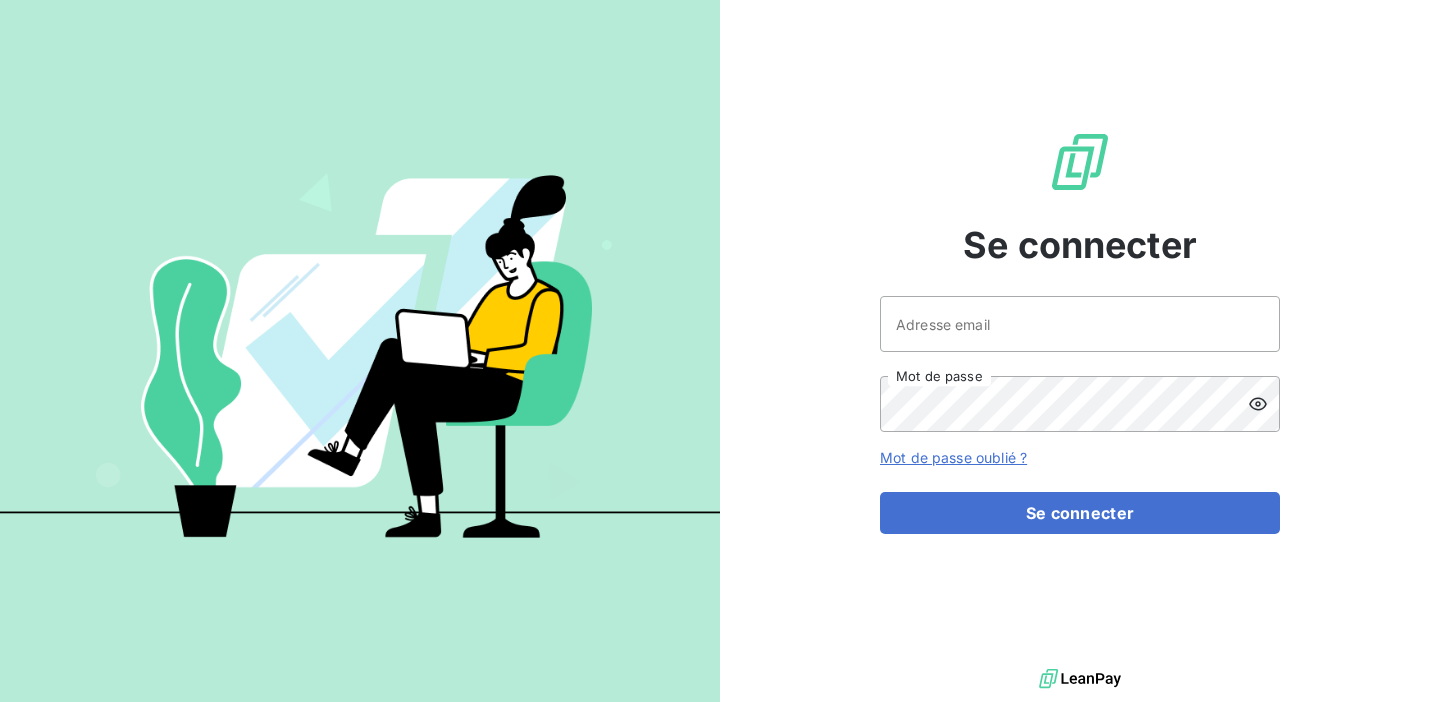 scroll, scrollTop: 0, scrollLeft: 0, axis: both 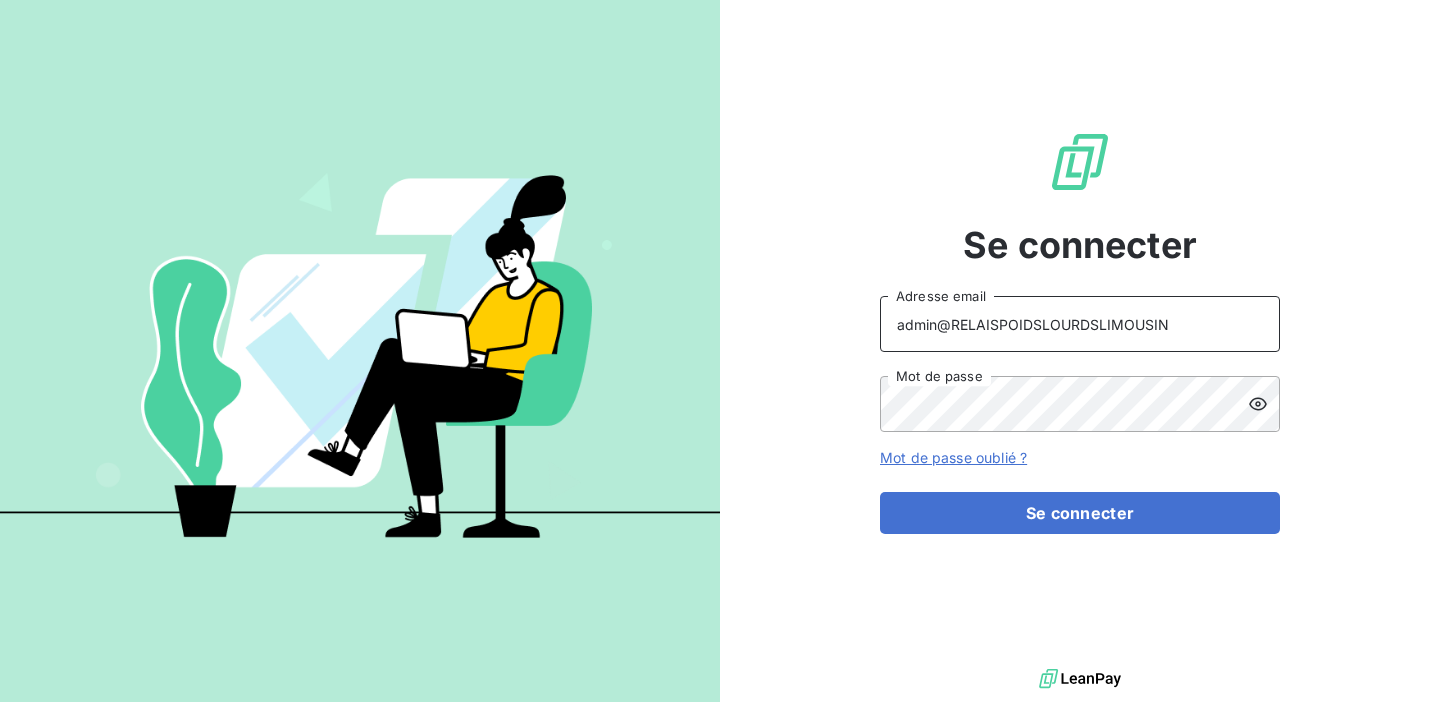 click on "admin@RELAISPOIDSLOURDSLIMOUSIN" at bounding box center (1080, 324) 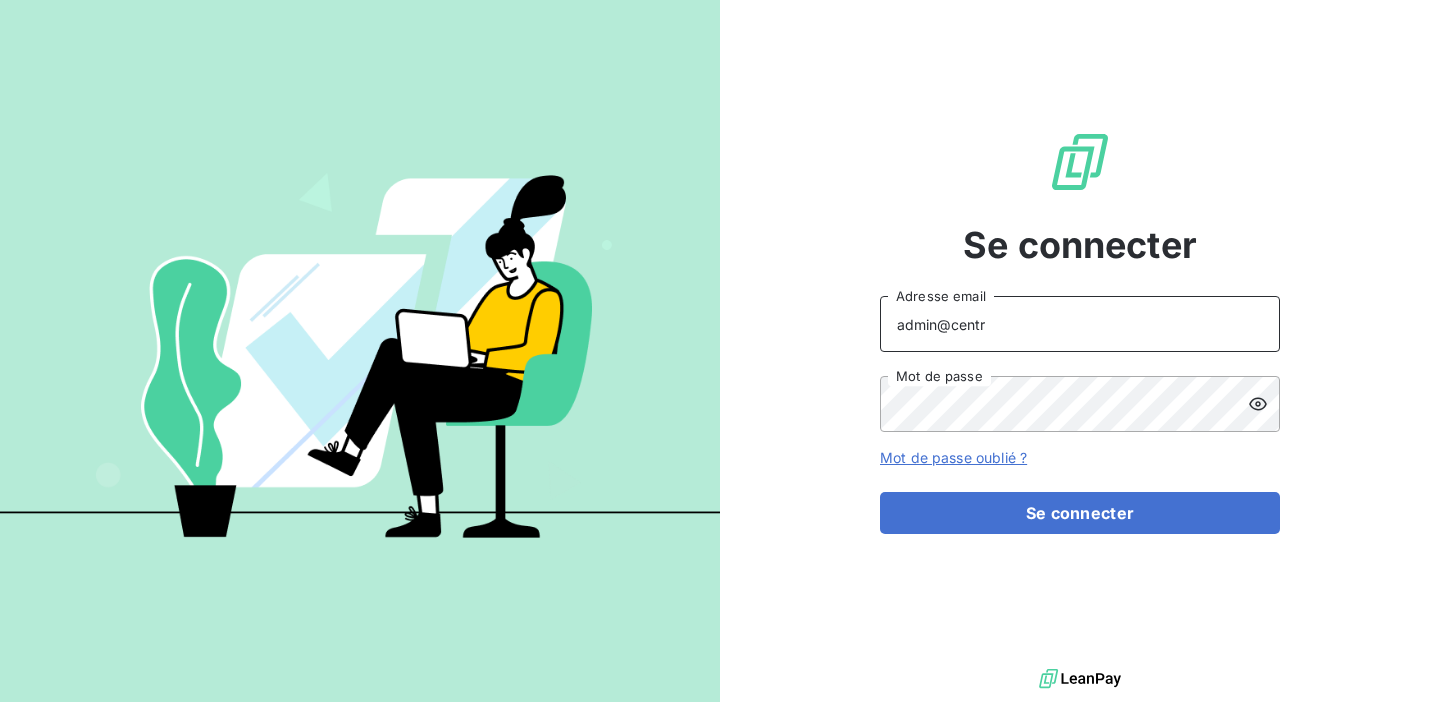type on "admin@centreVI" 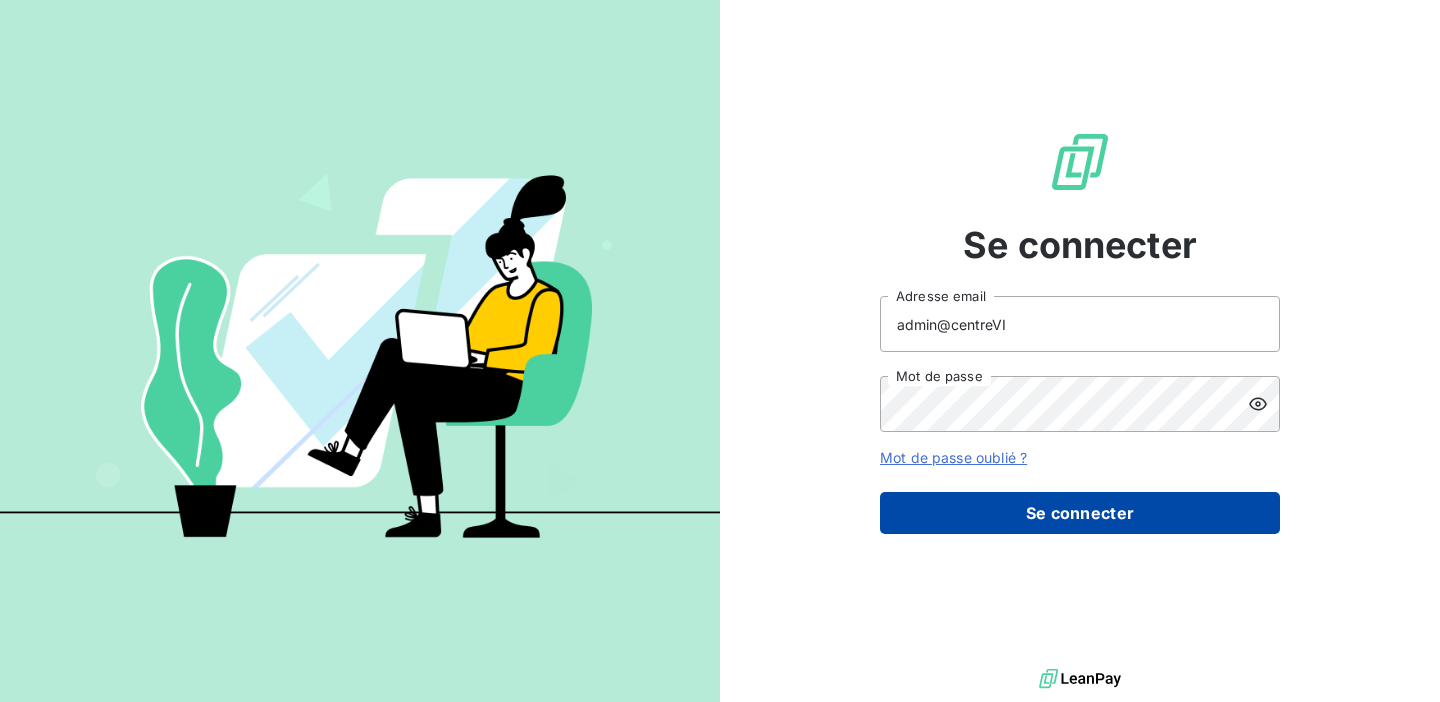 click on "Se connecter" at bounding box center [1080, 513] 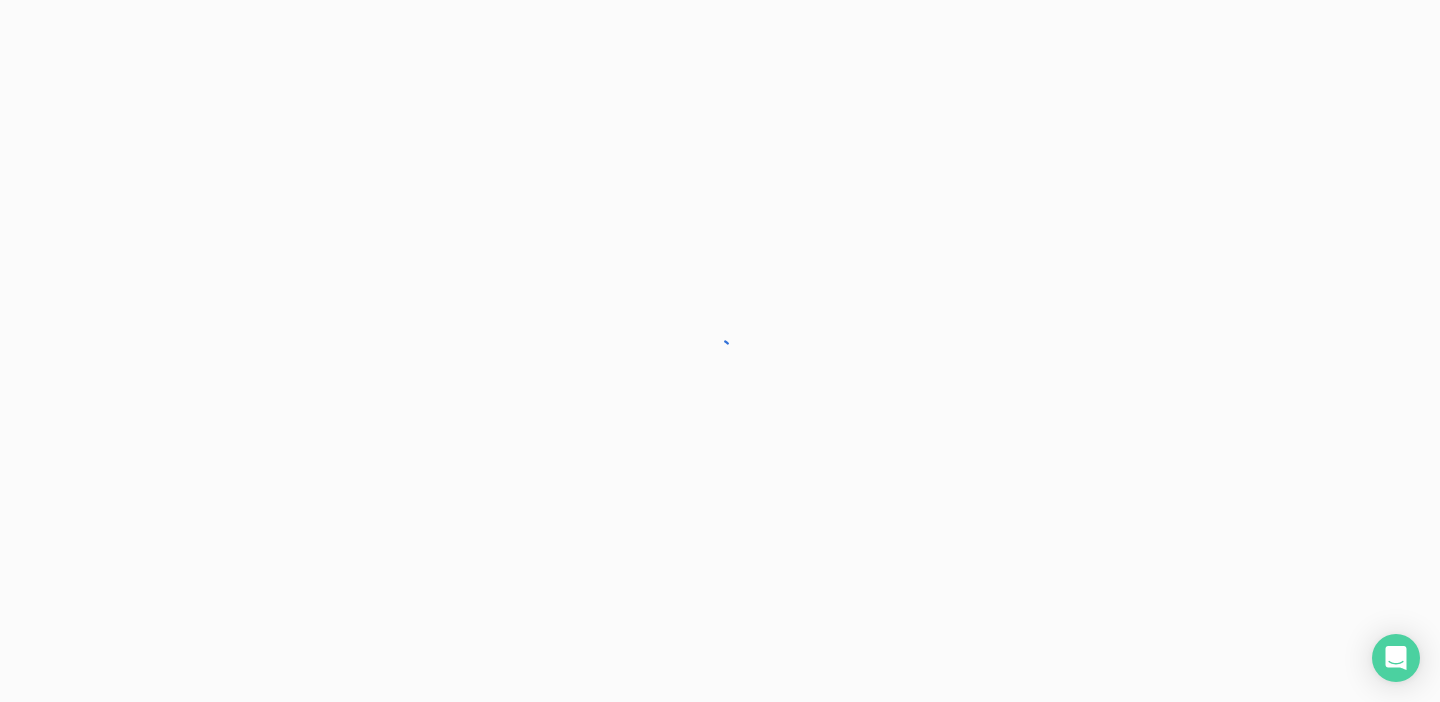 scroll, scrollTop: 0, scrollLeft: 0, axis: both 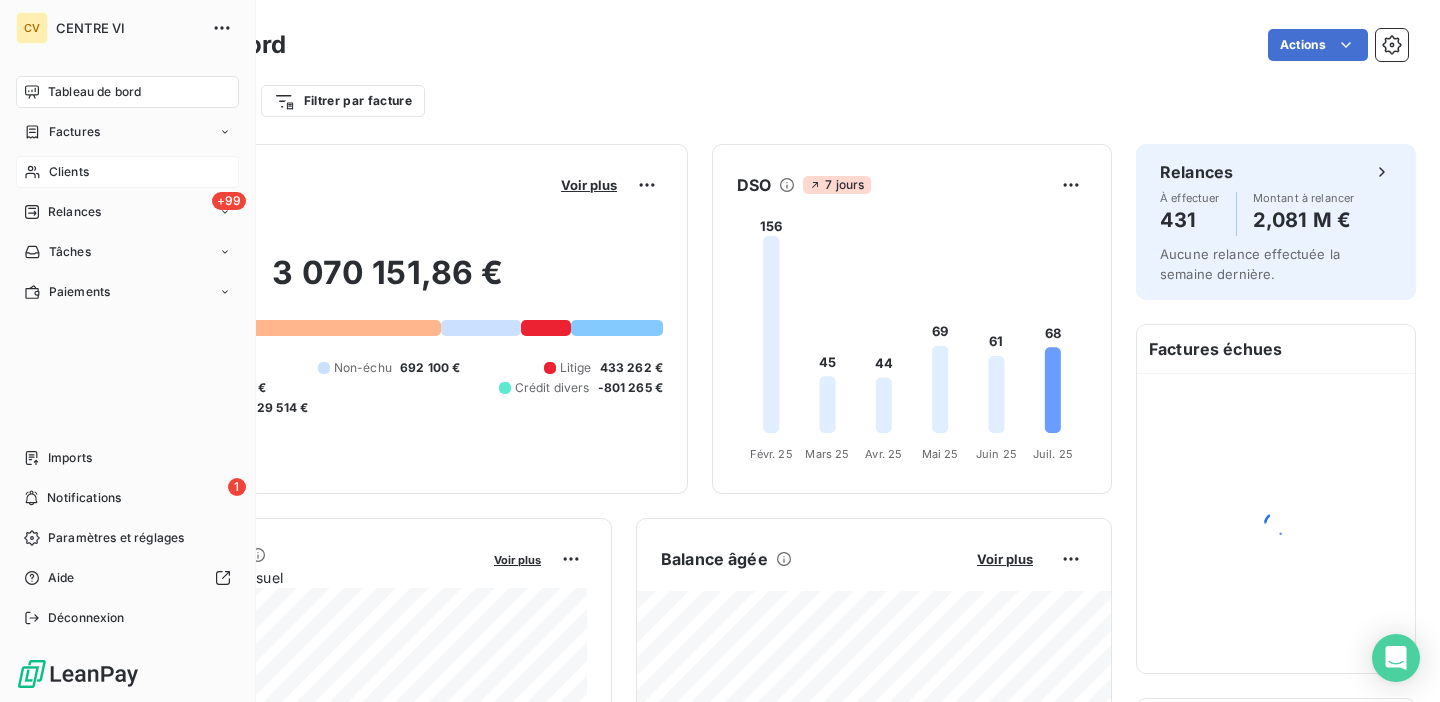 click on "Clients" at bounding box center (127, 172) 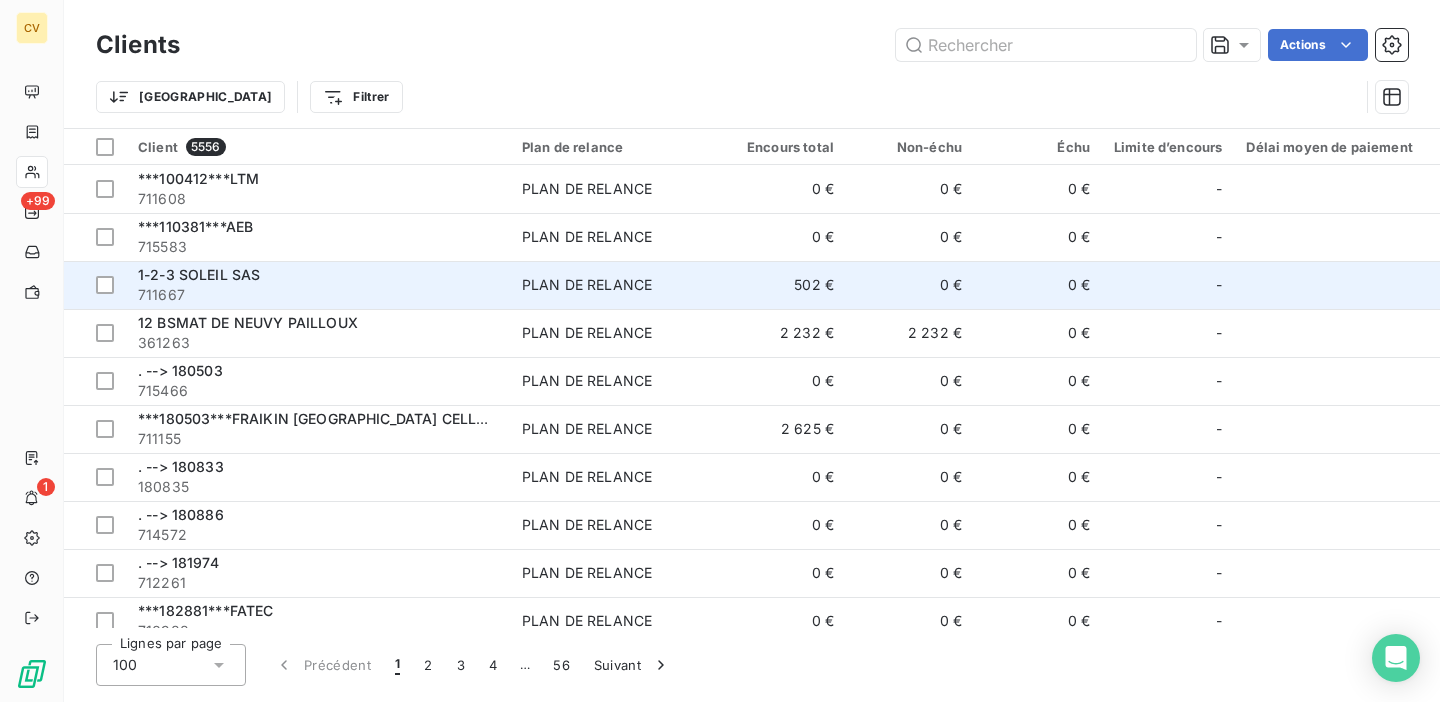 scroll, scrollTop: 0, scrollLeft: 506, axis: horizontal 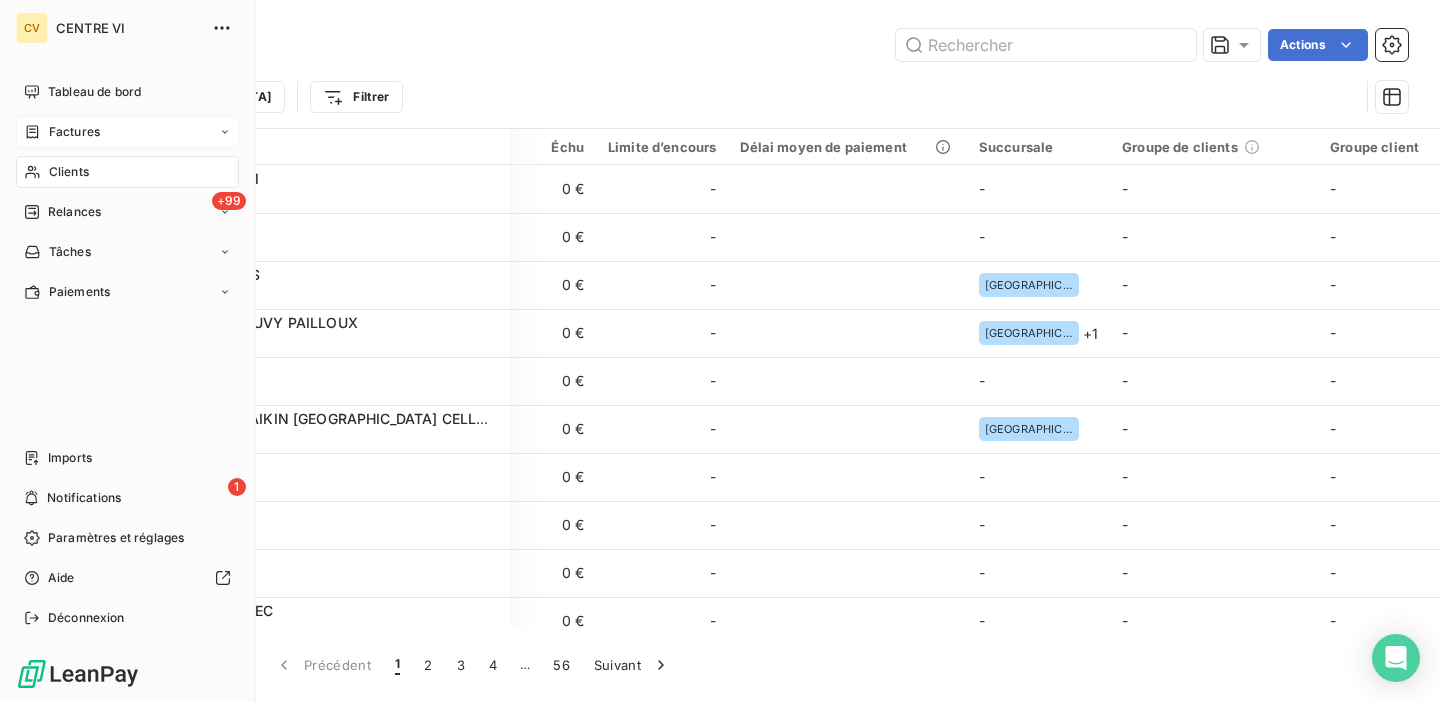 click on "Factures" at bounding box center [127, 132] 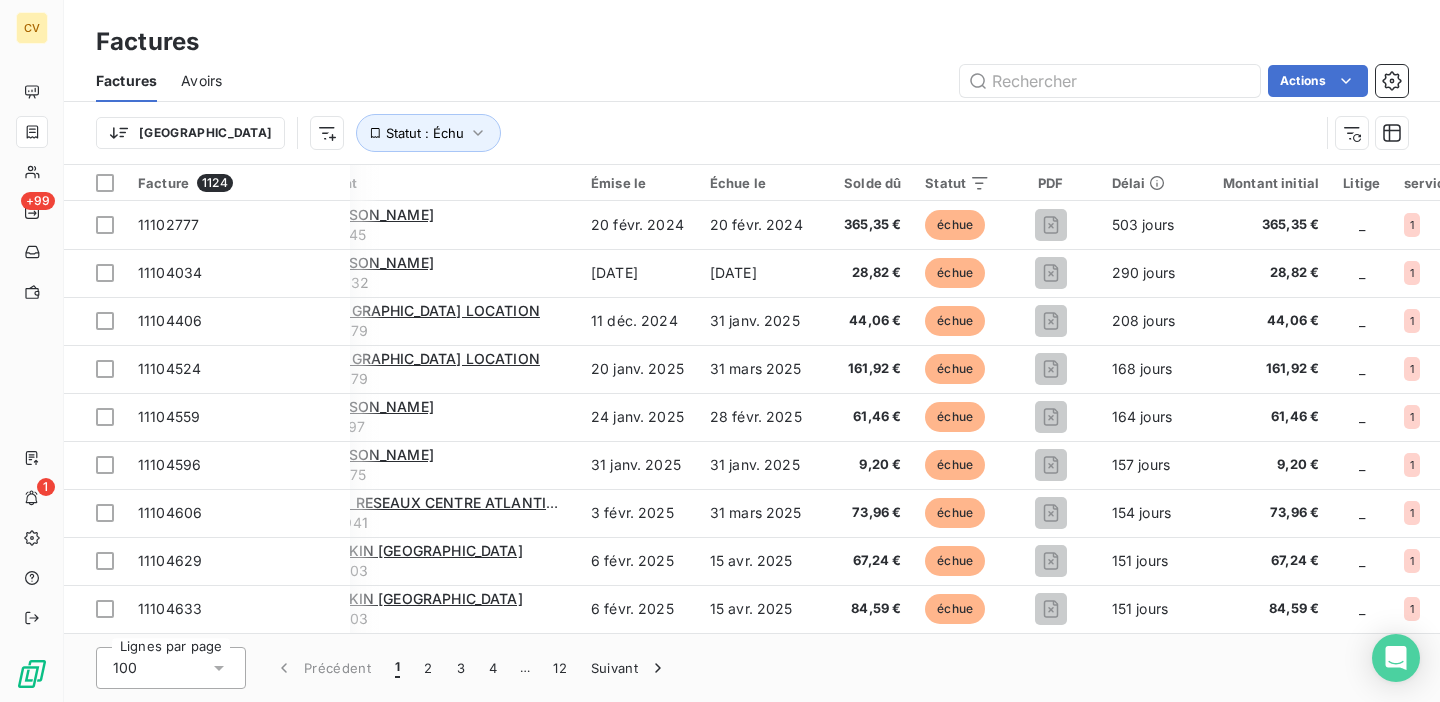scroll, scrollTop: 0, scrollLeft: 376, axis: horizontal 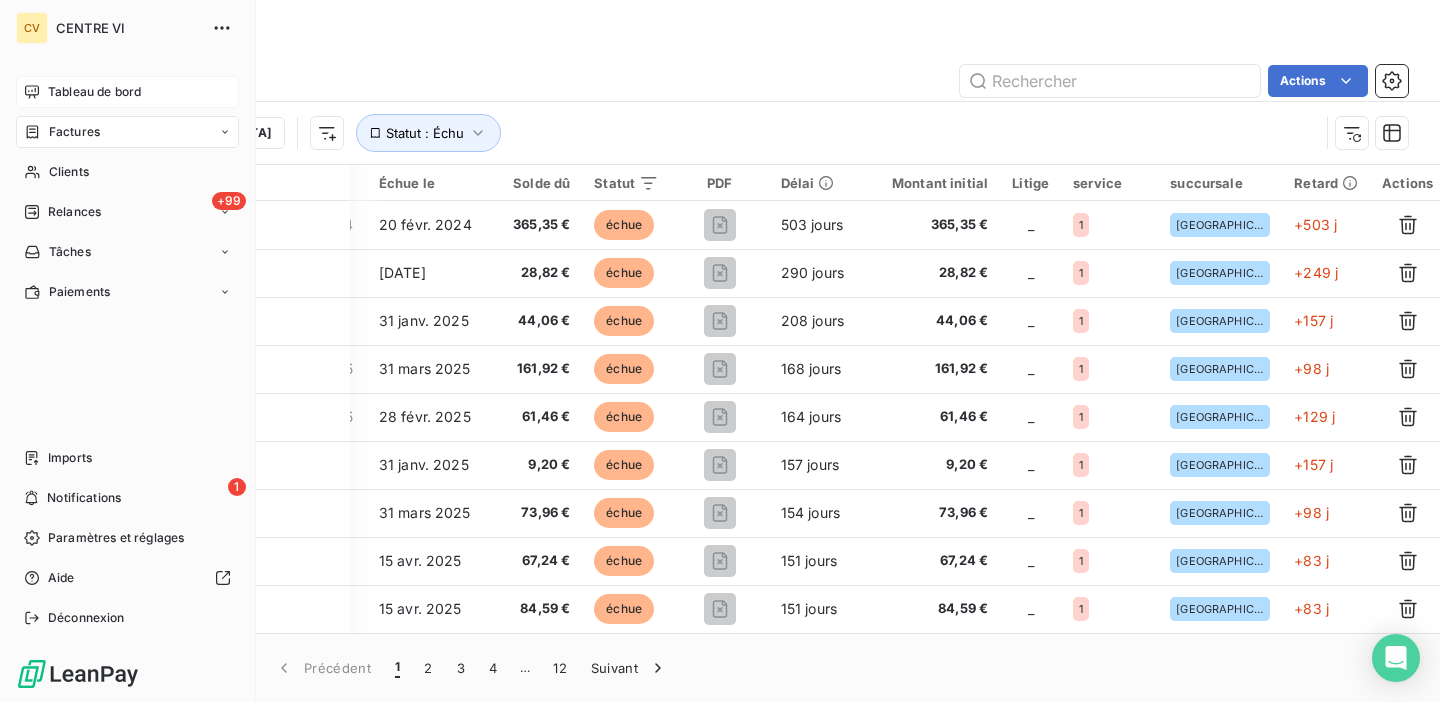 click on "Tableau de bord" at bounding box center (127, 92) 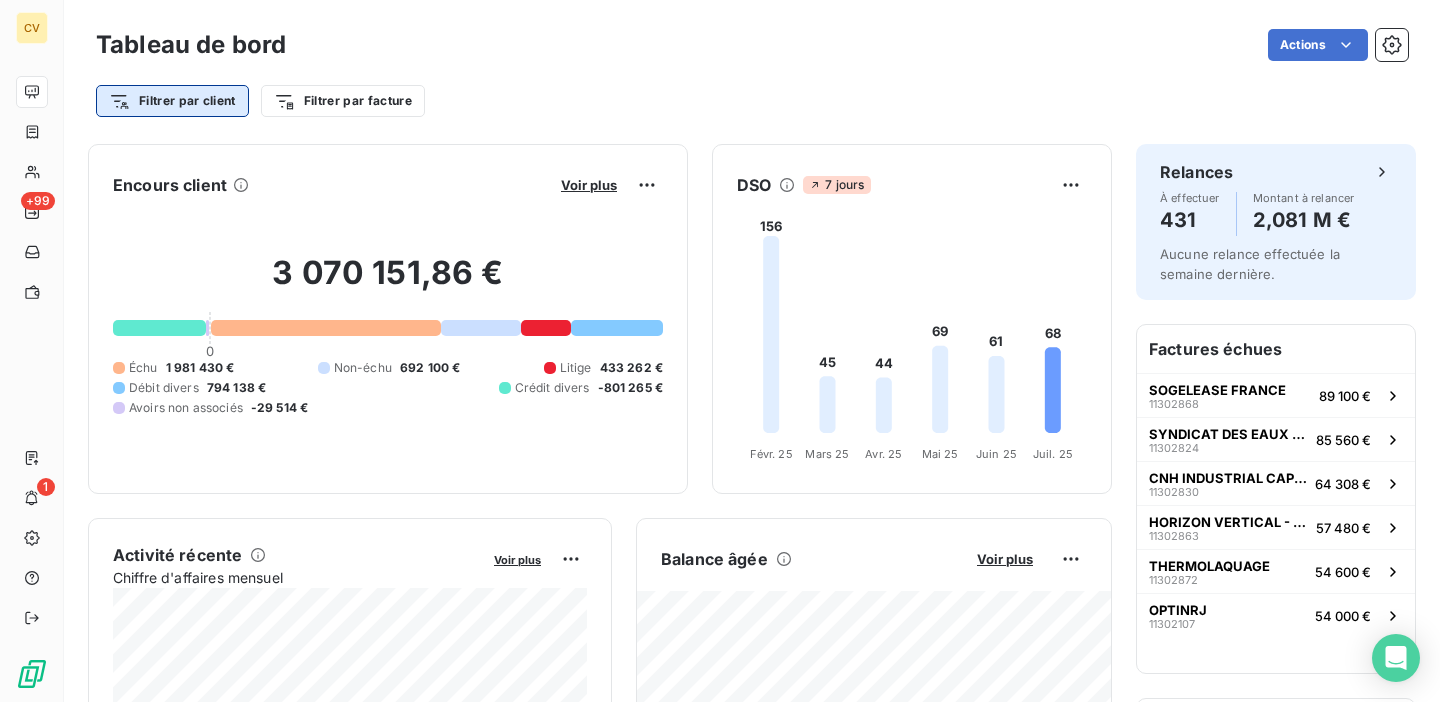 click on "CV +99 1 Tableau de bord Actions Filtrer par client Filtrer par facture Encours client   Voir plus 3 070 151,86 € 0 Échu 1 981 430 € Non-échu 692 100 €   Litige 433 262 € Débit divers 794 138 € Crédit divers -801 265 € Avoirs non associés -29 514 € DSO 7 jours 156 45 44 69 61 68 Févr. 25 Févr. 25 Mars 25 Mars 25 Avr. 25 Avr. 25 Mai 25 Mai 25 Juin 25 Juin 25 Juil. 25 Juil. 25 Activité récente Chiffre d'affaires mensuel Voir plus Balance âgée Voir plus Relances par montant Encaissements Prévisionnel basé sur le délai moyen de paiement des 3 derniers mois Relances À effectuer 431 Montant à relancer 2,081 M € Aucune relance effectuée la semaine dernière. Factures échues SOGELEASE FRANCE 11302868 89 100 € SYNDICAT DES EAUX DE MONTRICHARD 11302824 85 560 € CNH INDUSTRIAL CAPITAL EUROPE 11302830 64 308 € HORIZON VERTICAL - MR MONNEREAU 11302863 57 480 € THERMOLAQUAGE 11302872 54 600 € OPTINRJ 11302107 54 000 € 201 270 €" at bounding box center [720, 351] 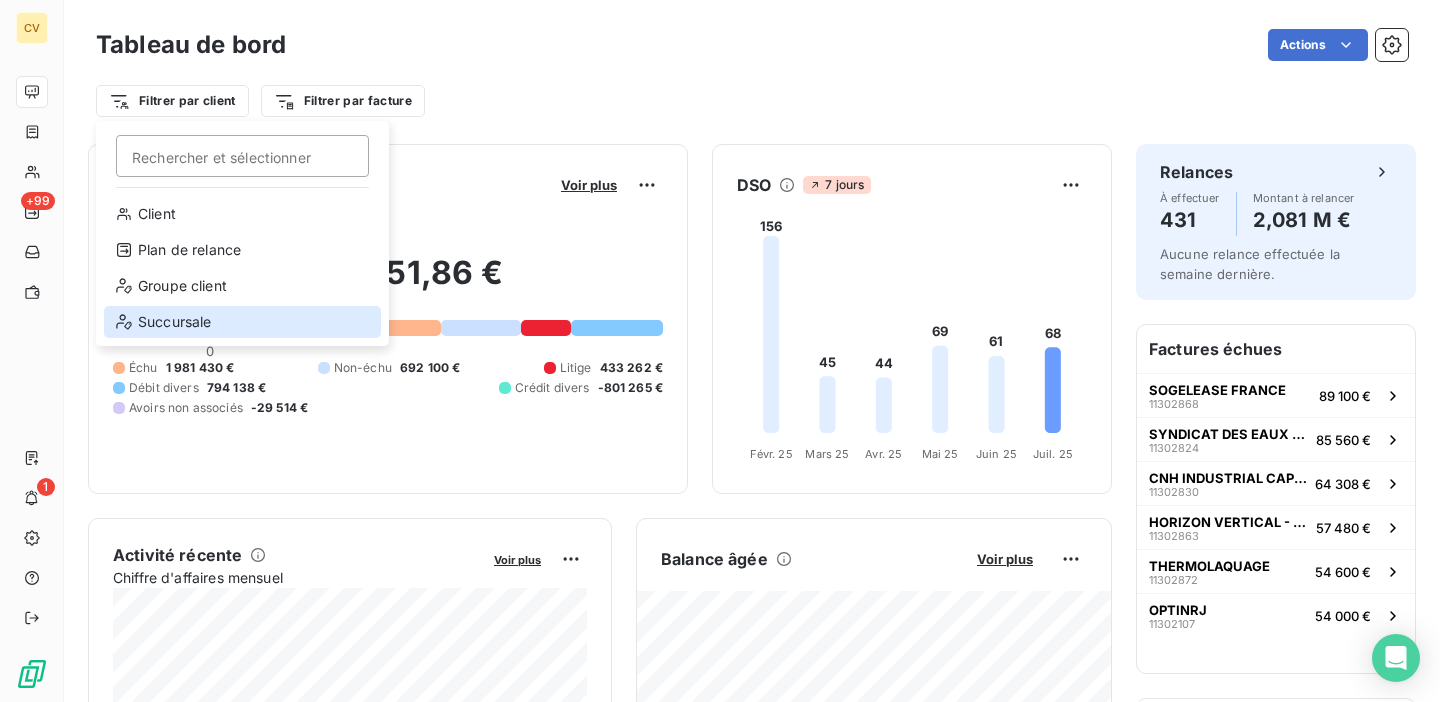 click on "Succursale" at bounding box center [242, 322] 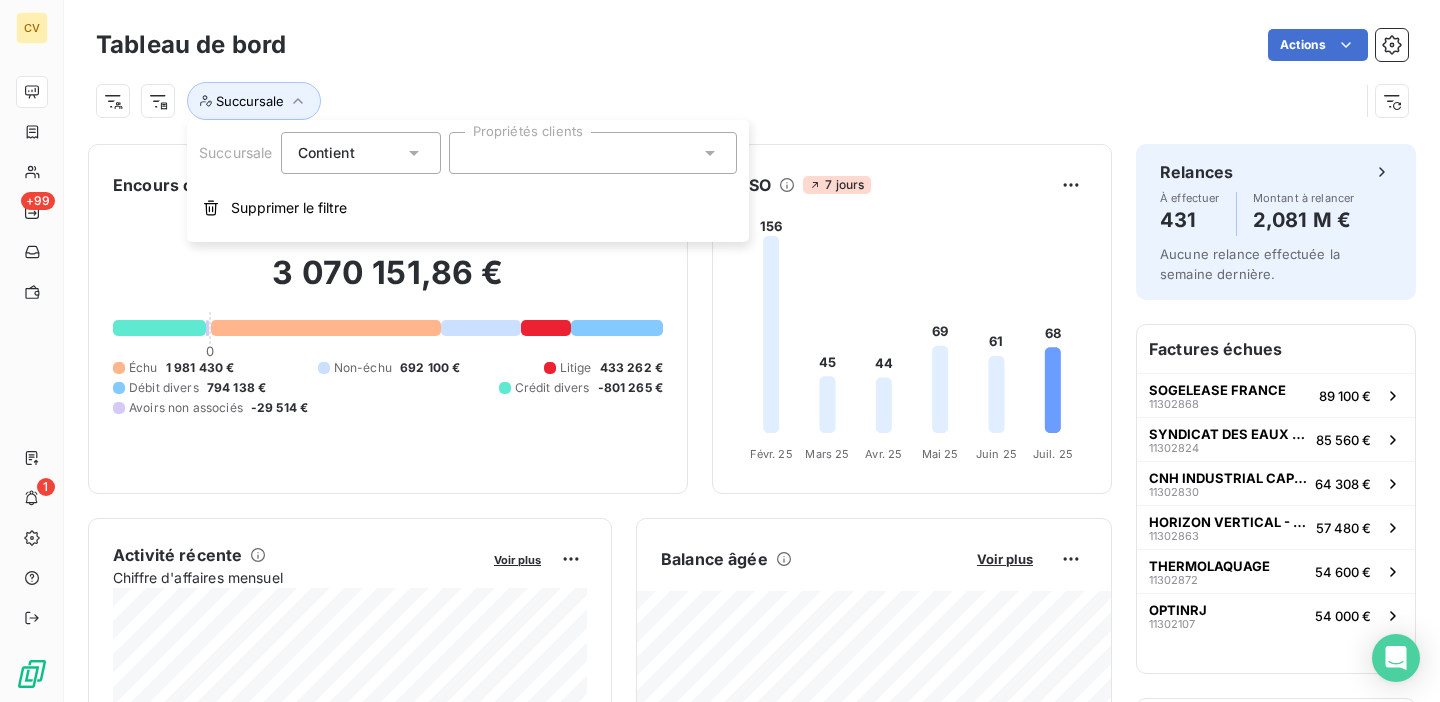 click at bounding box center (593, 153) 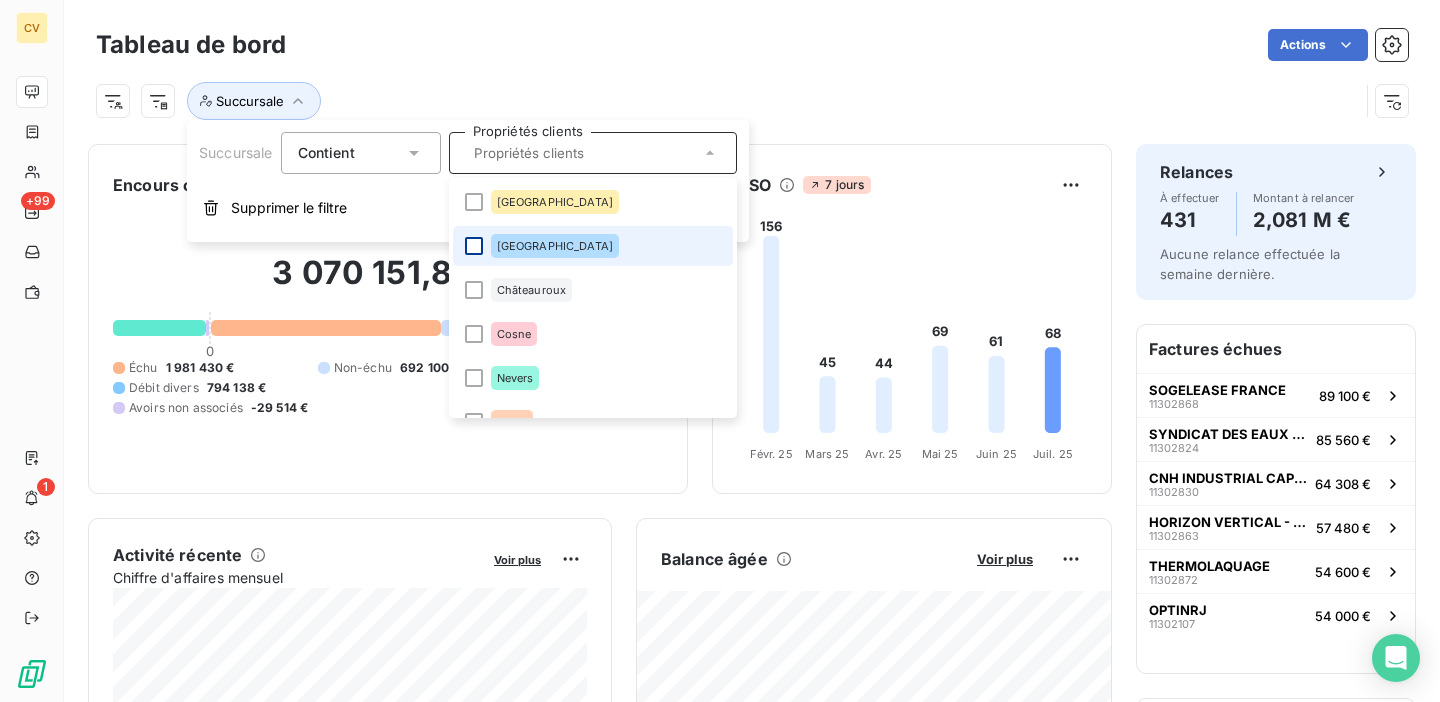 click at bounding box center (474, 246) 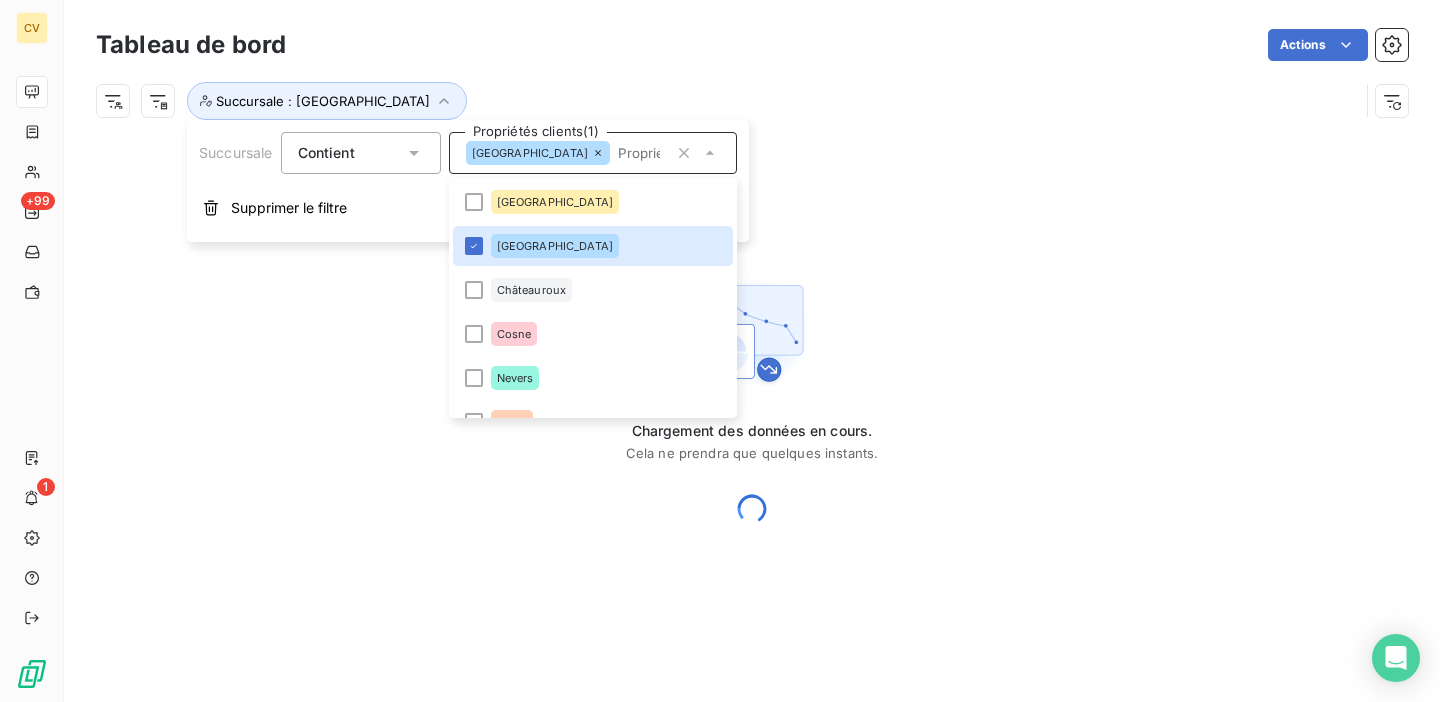 click on "Succursale  : Bourges" at bounding box center [752, 93] 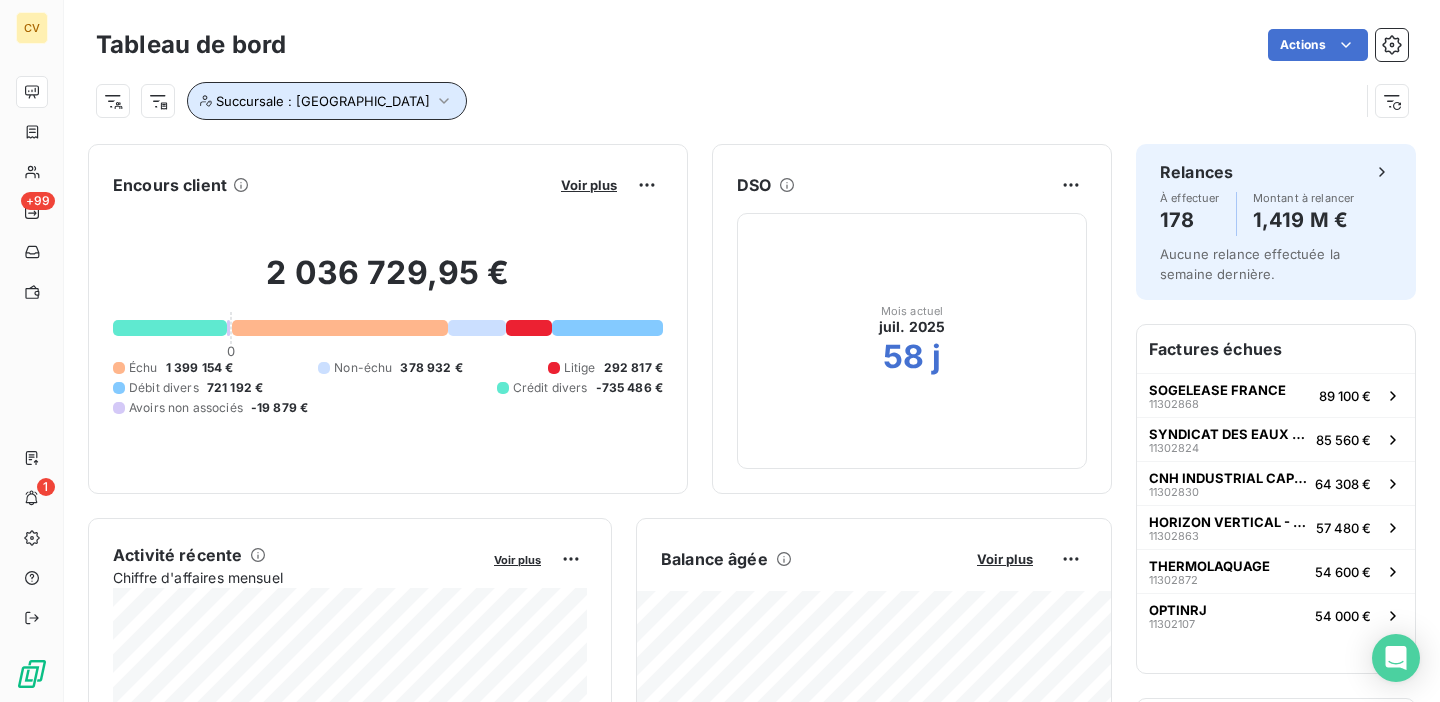 click 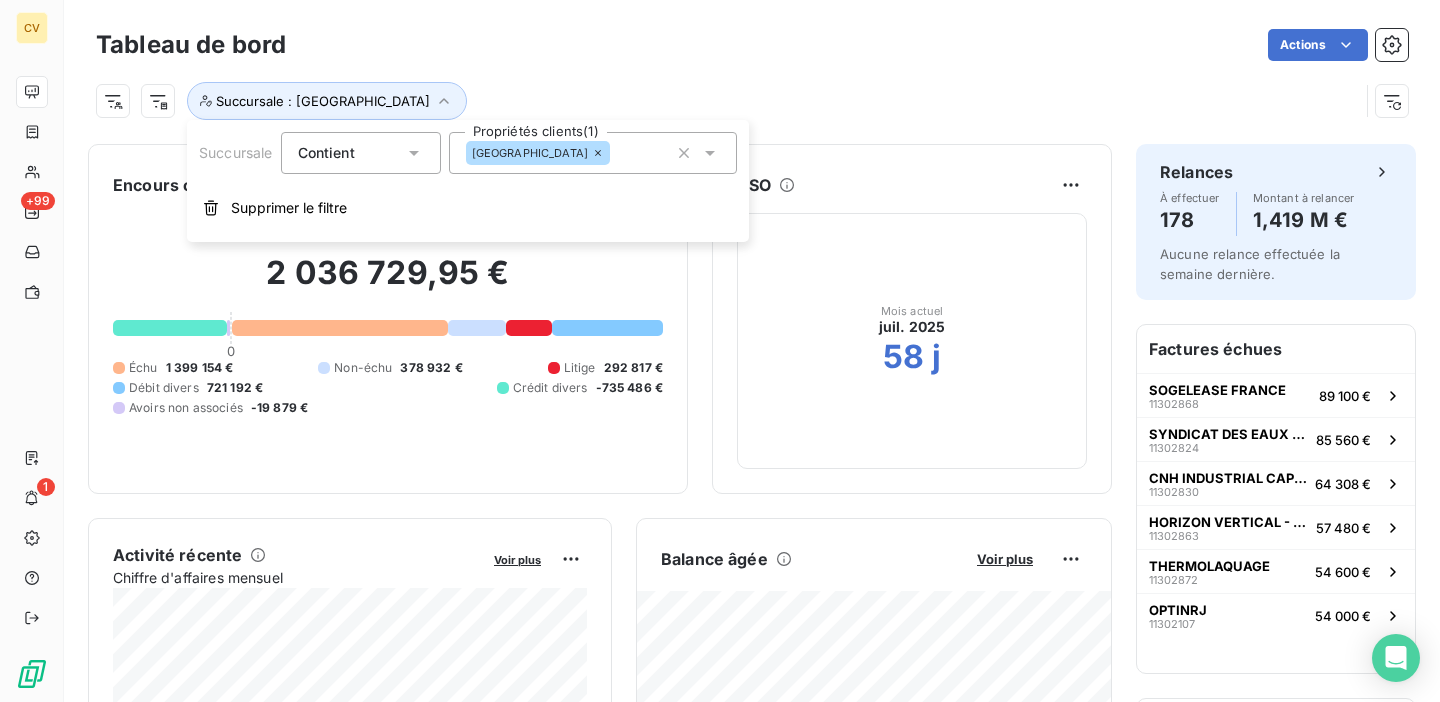 click on "Tableau de bord Actions" at bounding box center [752, 45] 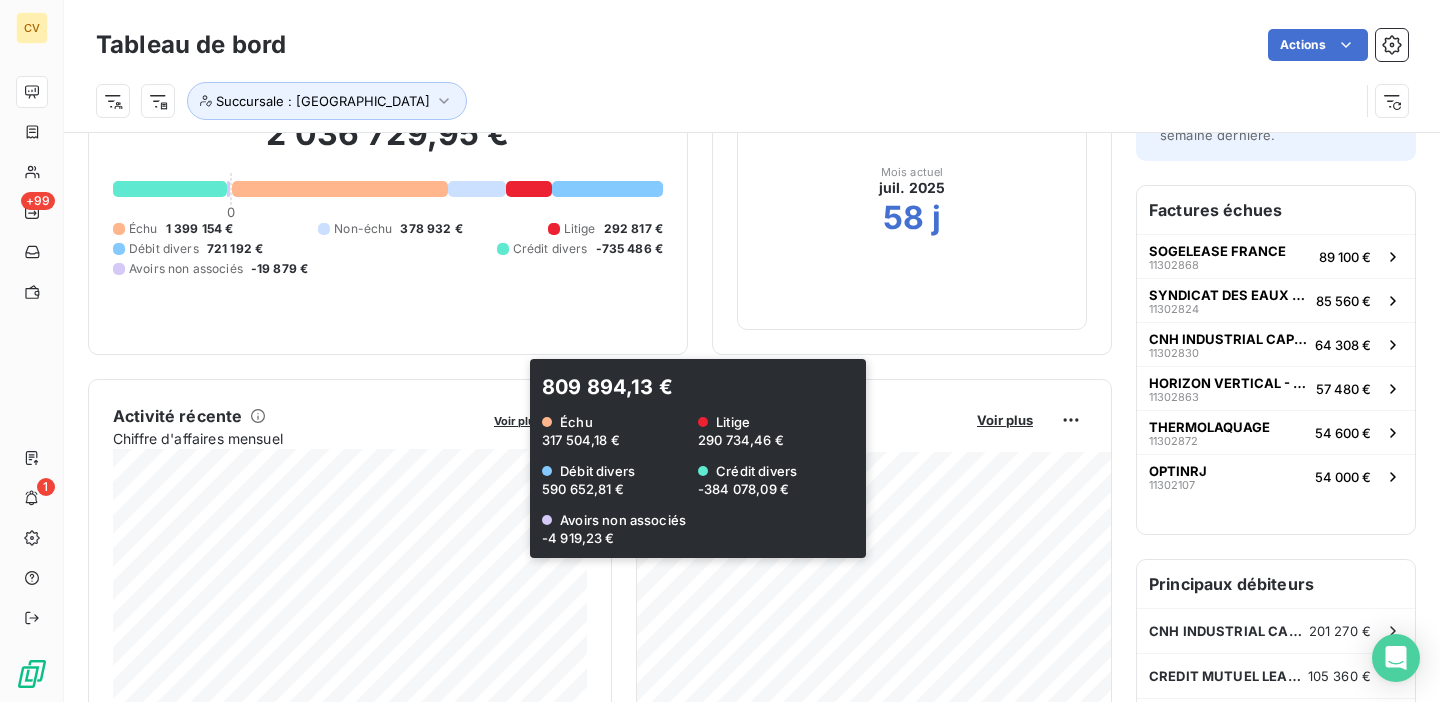 scroll, scrollTop: 167, scrollLeft: 0, axis: vertical 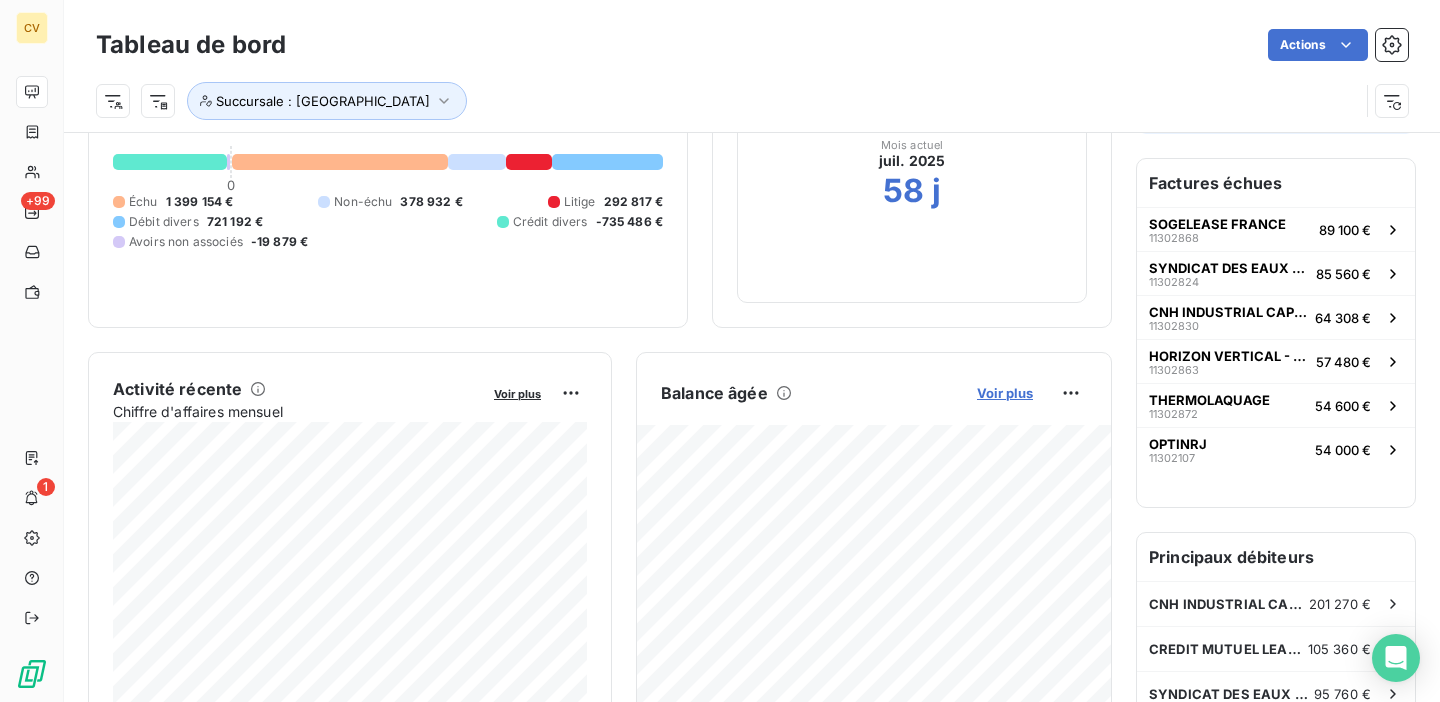 click on "Voir plus" at bounding box center (1005, 393) 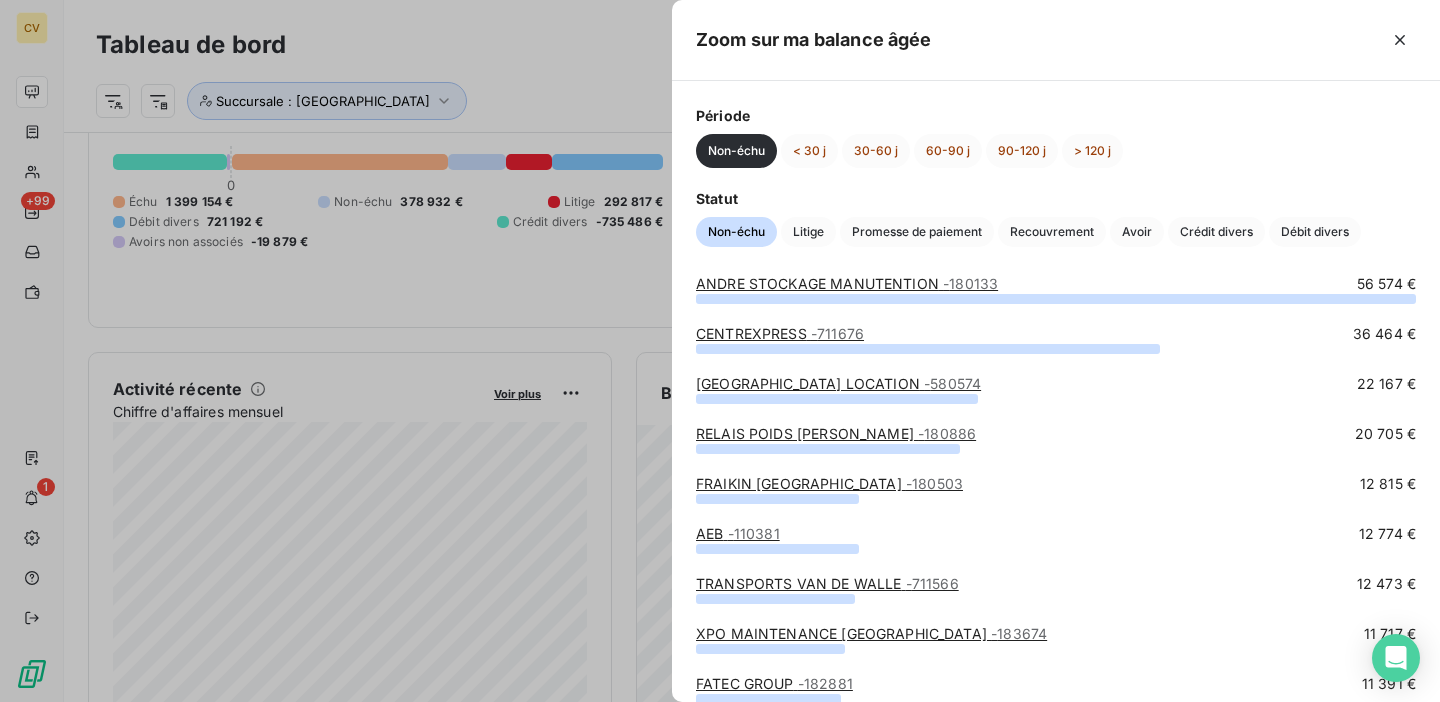 scroll, scrollTop: 0, scrollLeft: 0, axis: both 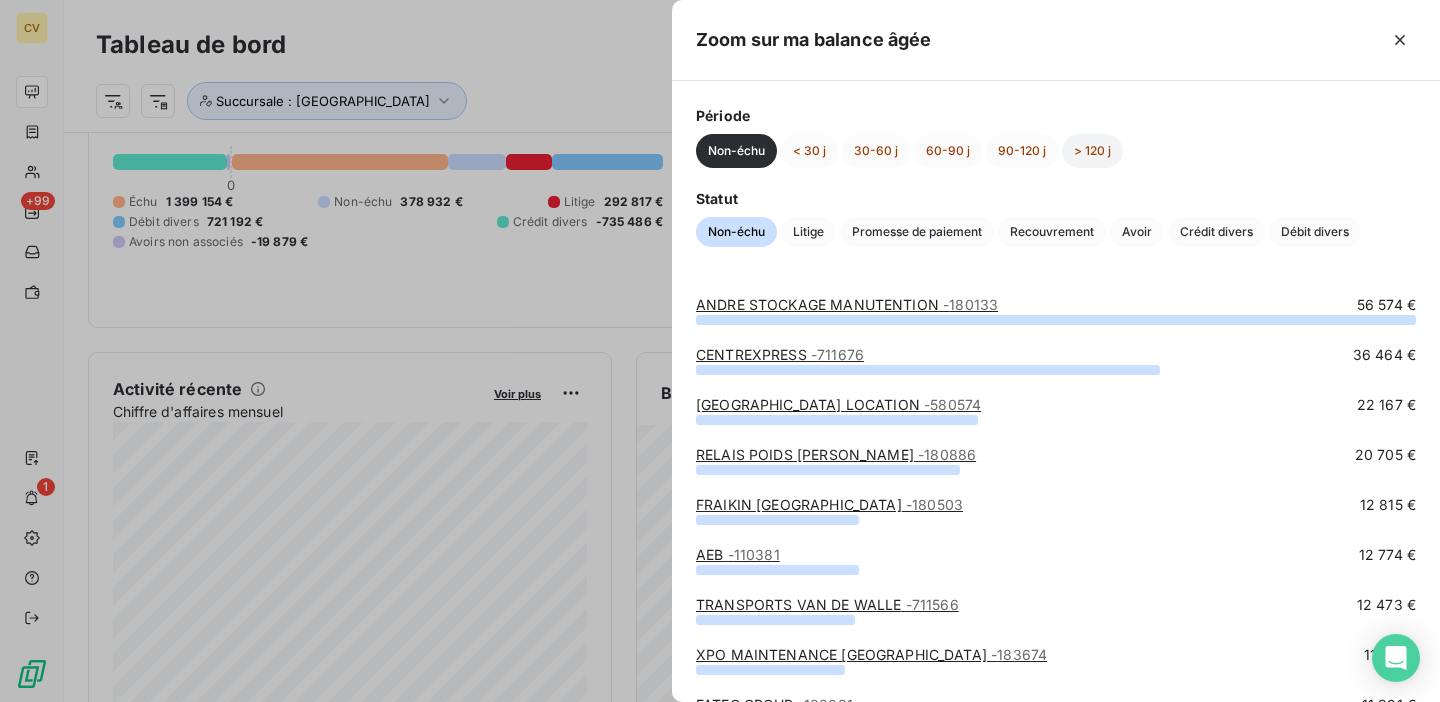 click on "> 120 j" at bounding box center (1092, 151) 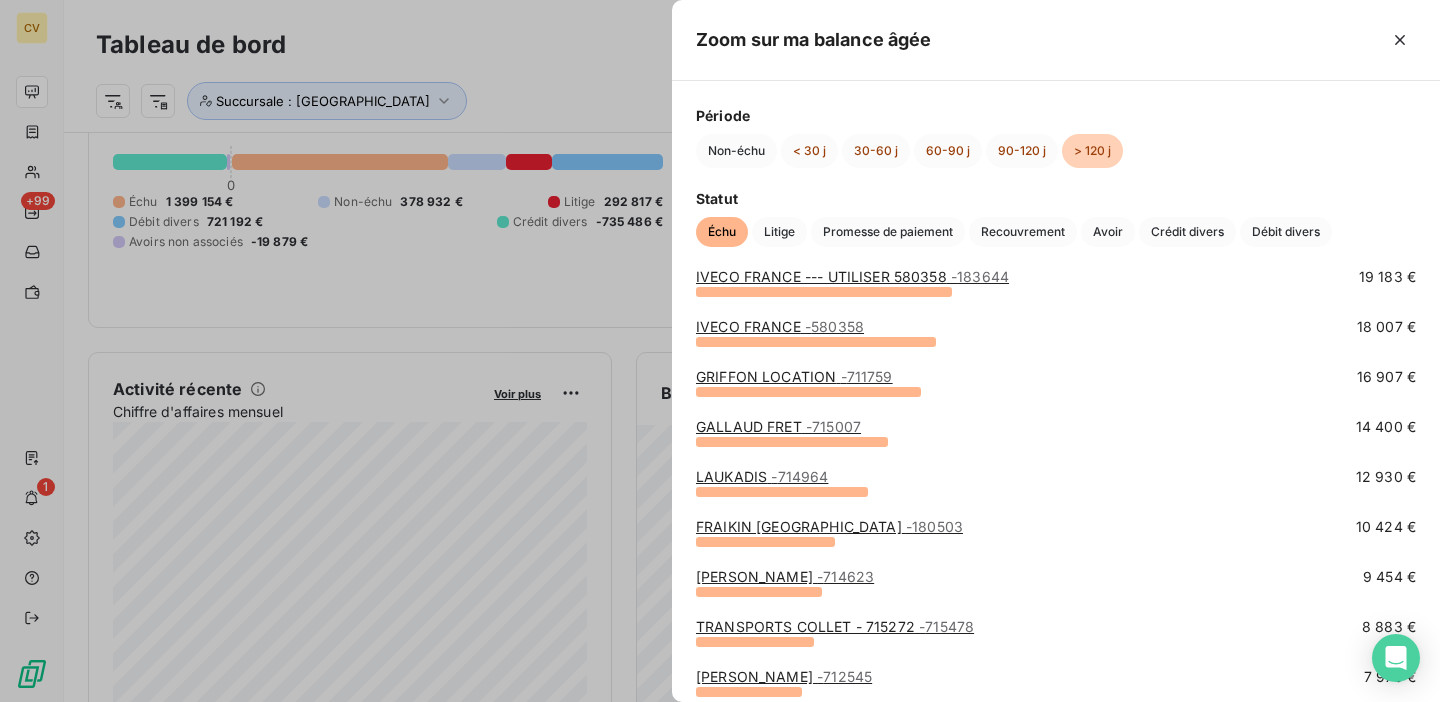 scroll, scrollTop: 0, scrollLeft: 0, axis: both 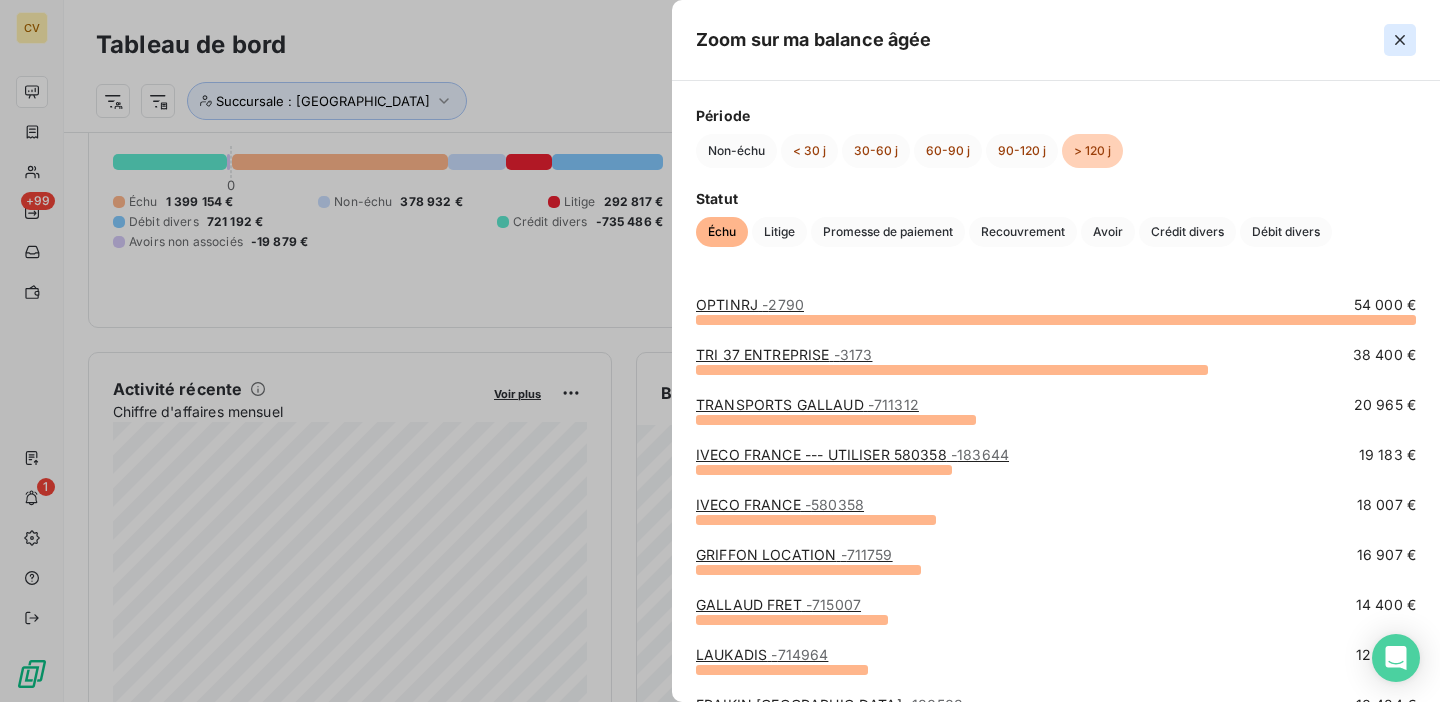 click at bounding box center [1400, 40] 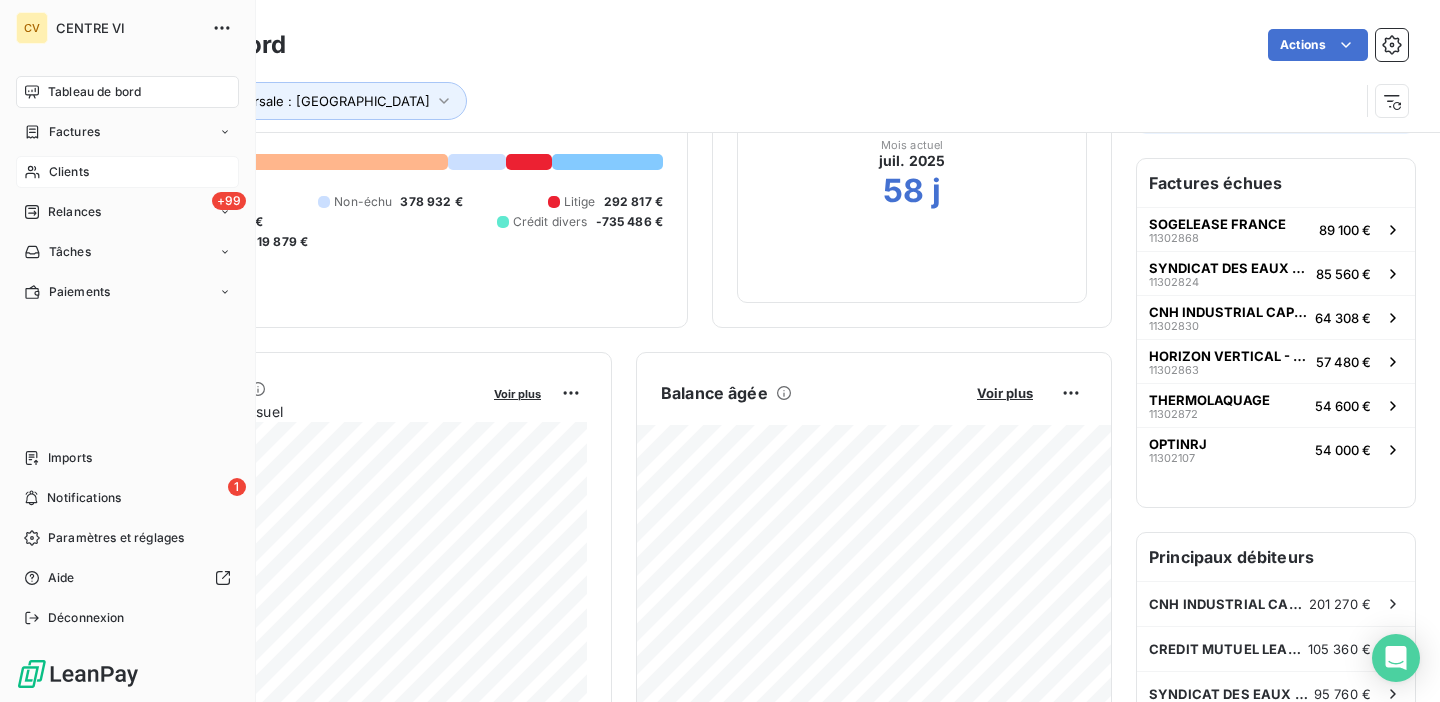 click on "Clients" at bounding box center (127, 172) 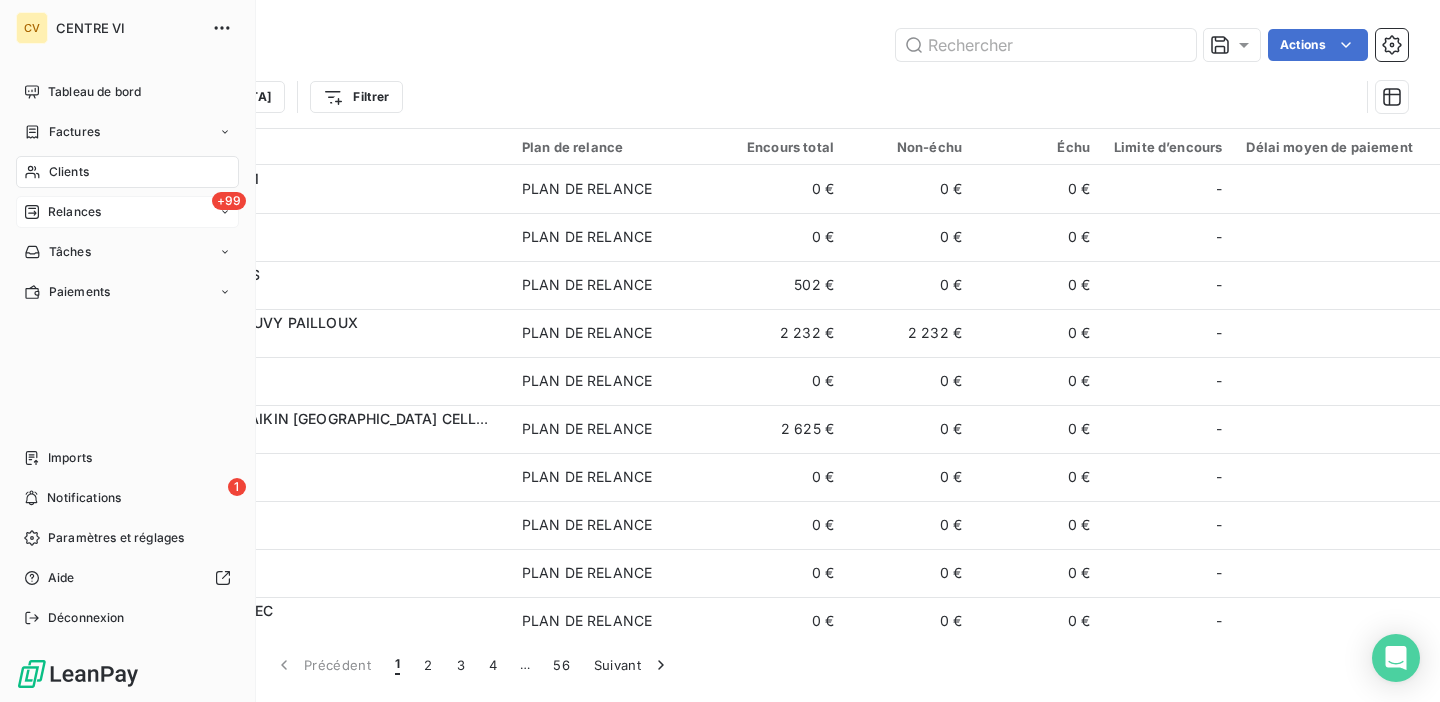 click on "Relances" at bounding box center (74, 212) 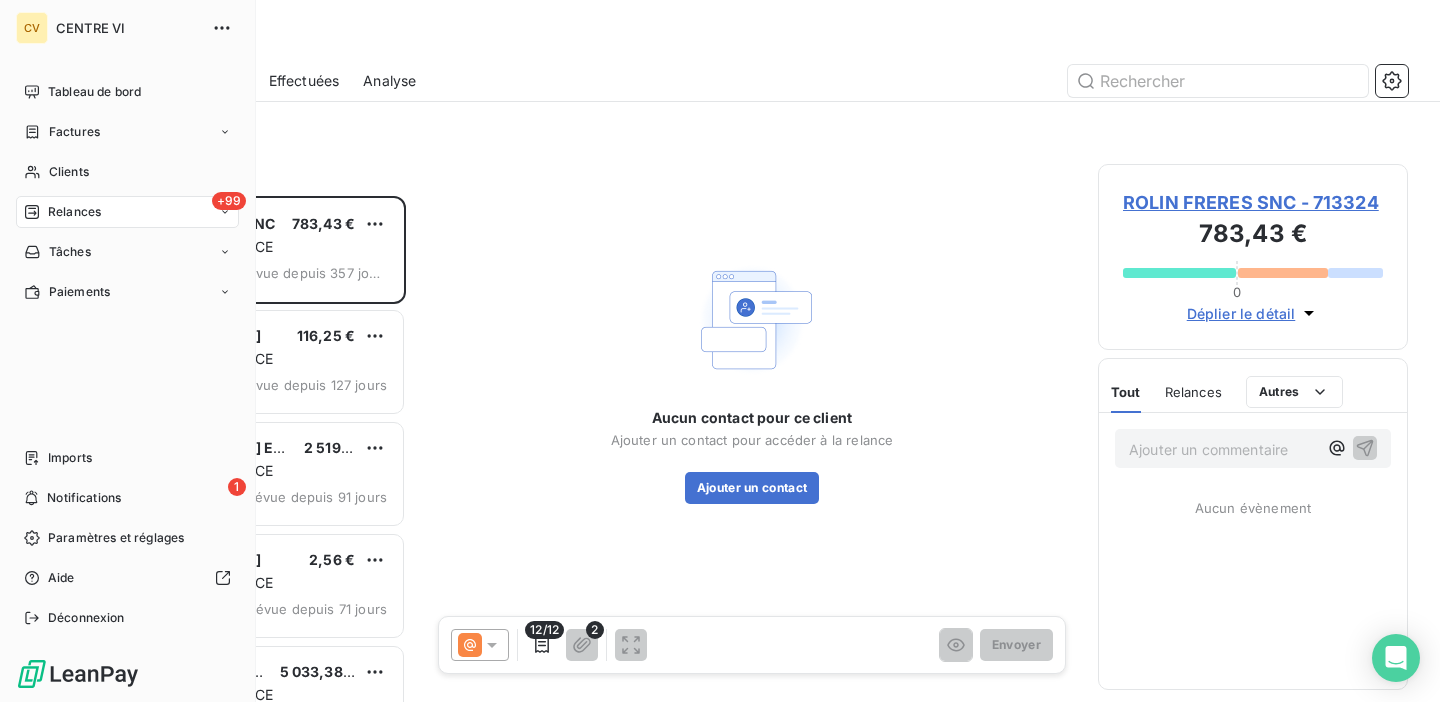 scroll, scrollTop: 1, scrollLeft: 1, axis: both 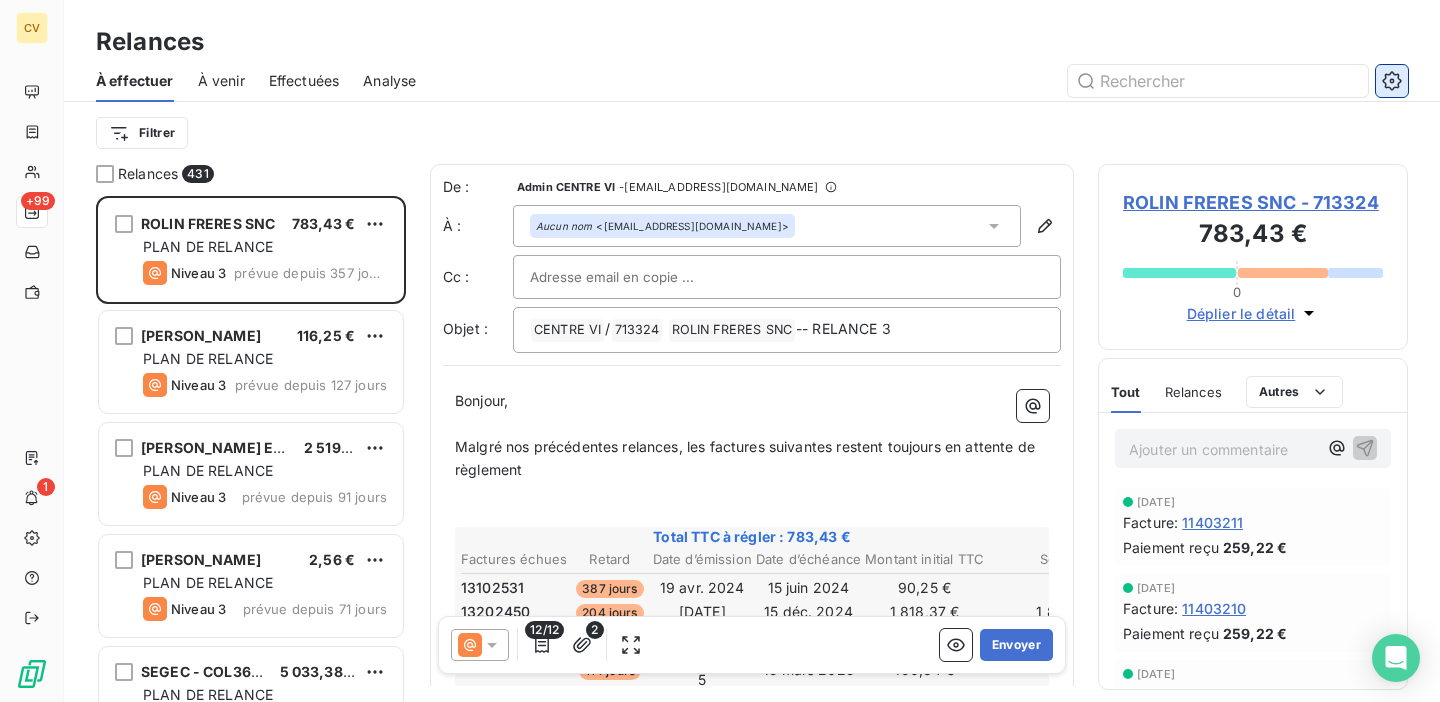 click at bounding box center (1392, 81) 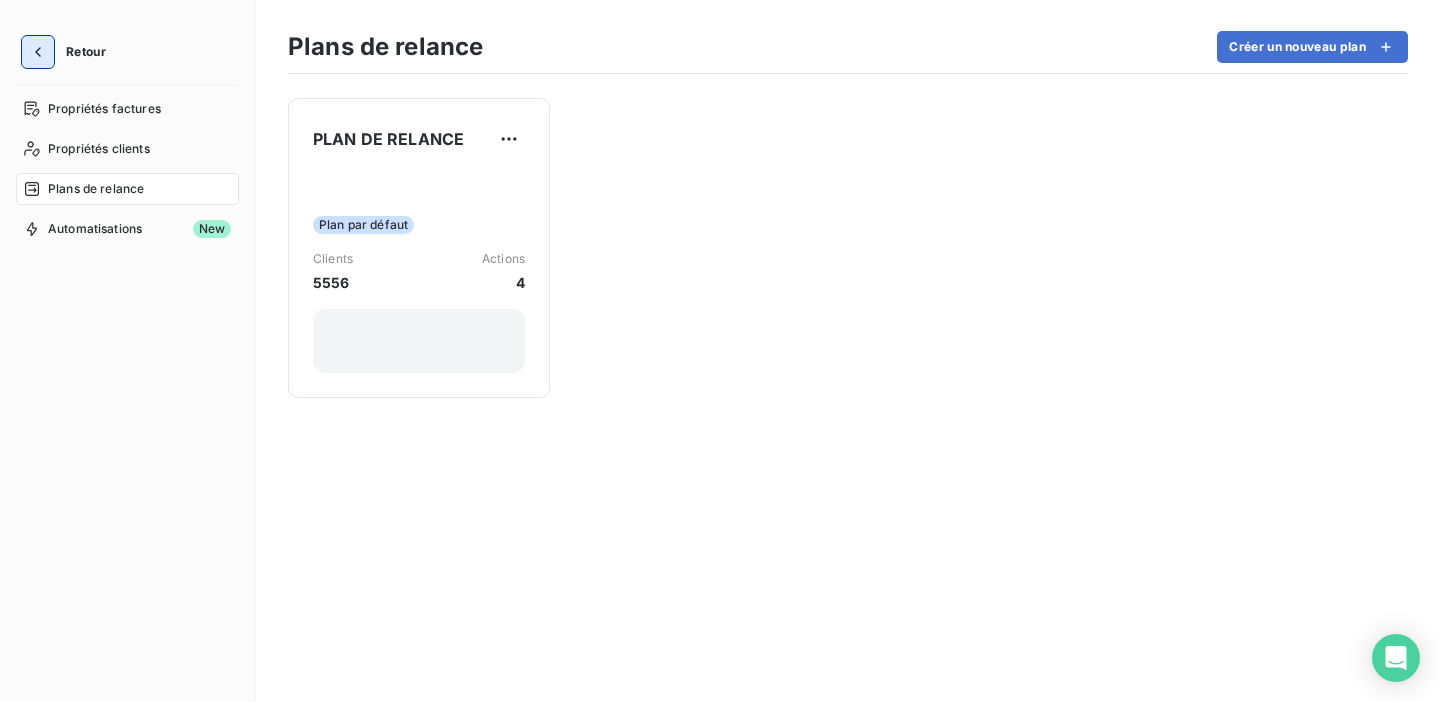 click 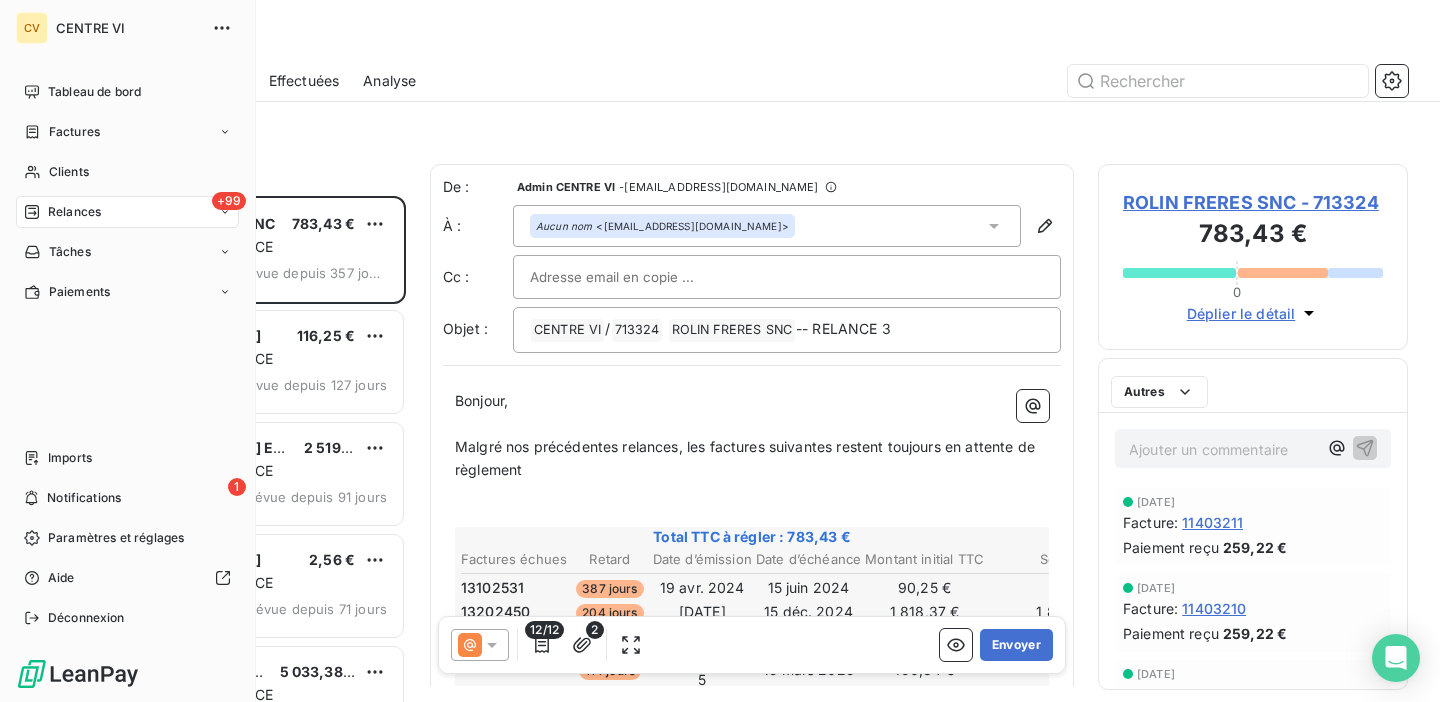 scroll, scrollTop: 1, scrollLeft: 1, axis: both 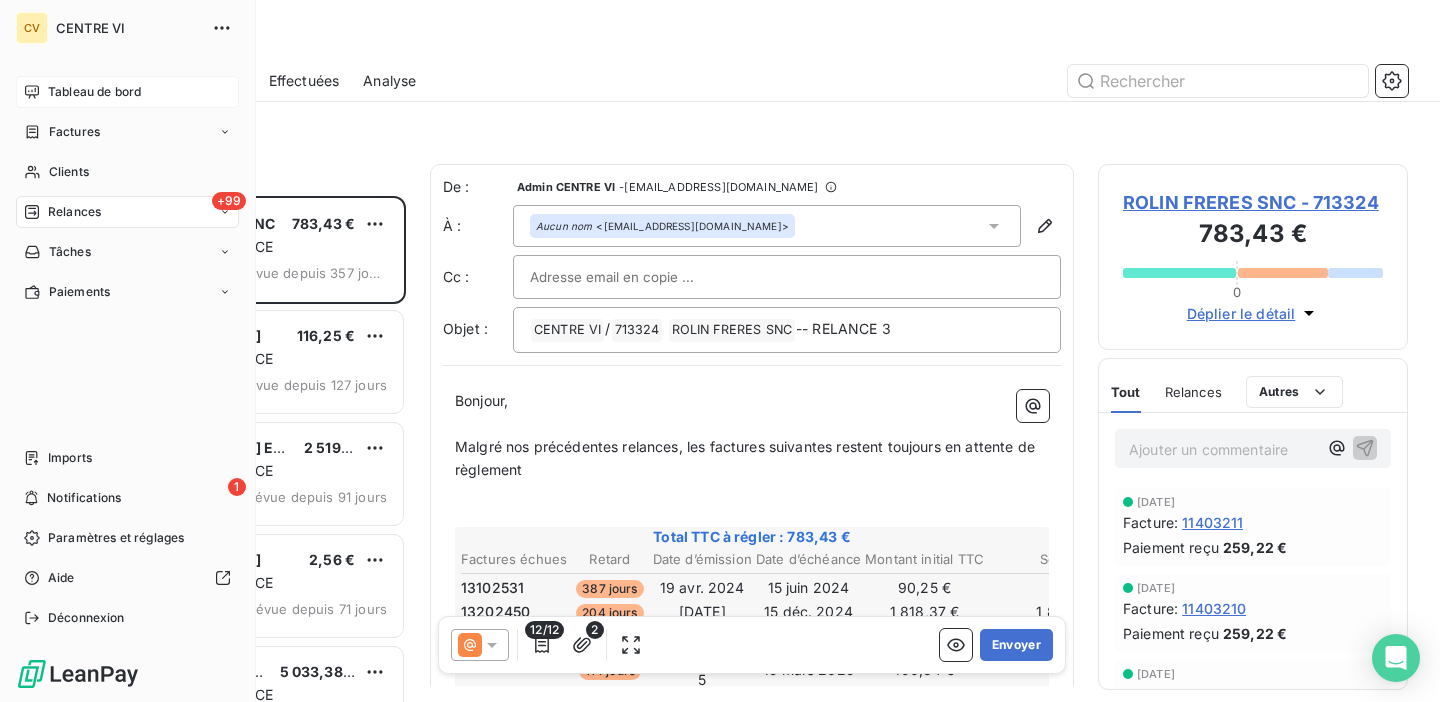click on "Tableau de bord" at bounding box center [94, 92] 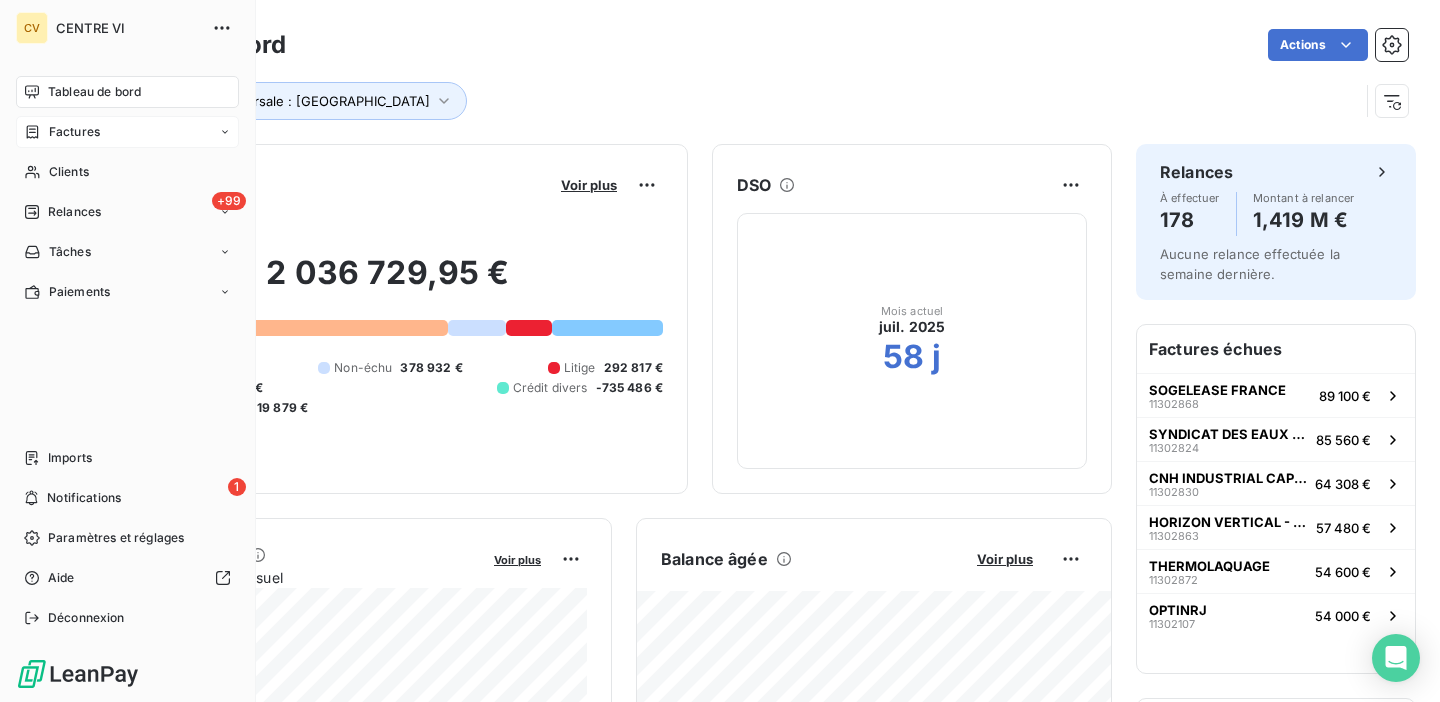 click on "Factures" at bounding box center (74, 132) 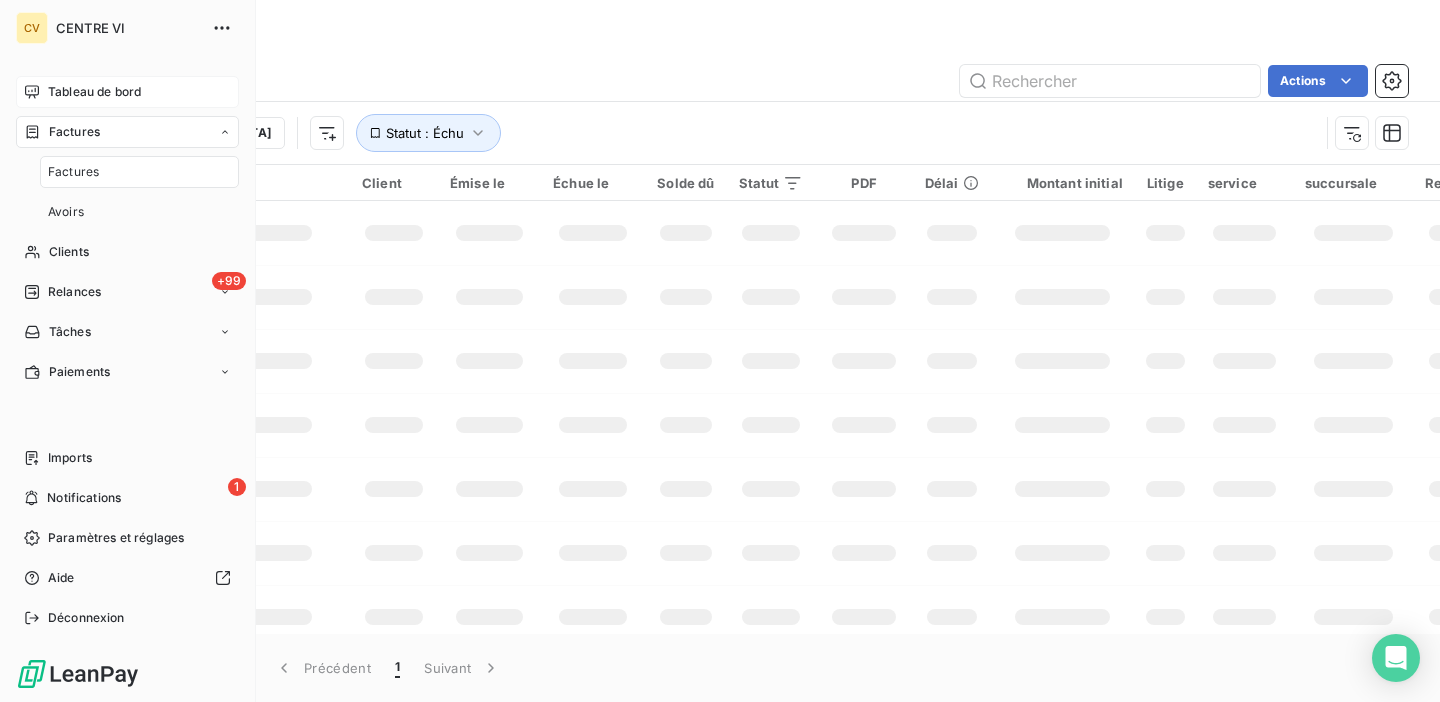 click on "Tableau de bord Factures Factures Avoirs Clients +99 Relances Tâches Paiements" at bounding box center [127, 232] 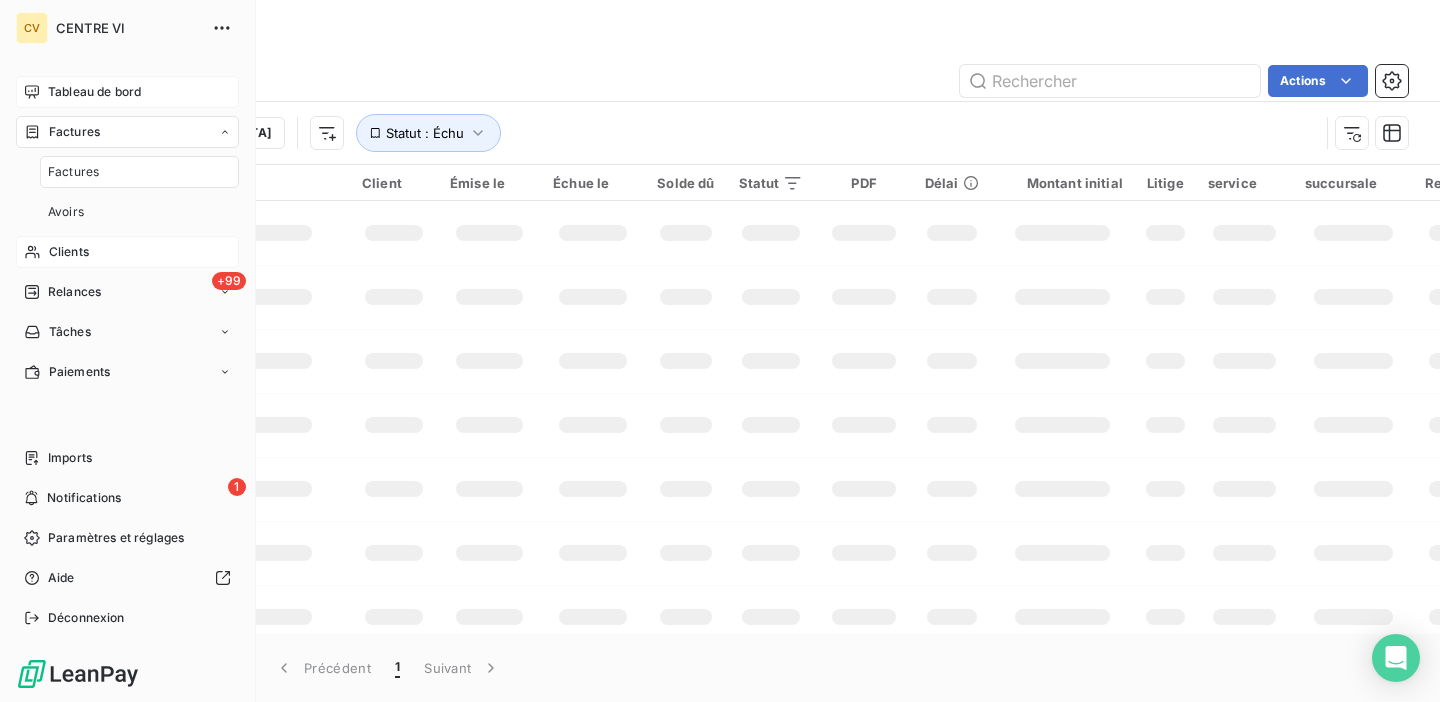 click on "Clients" at bounding box center [69, 252] 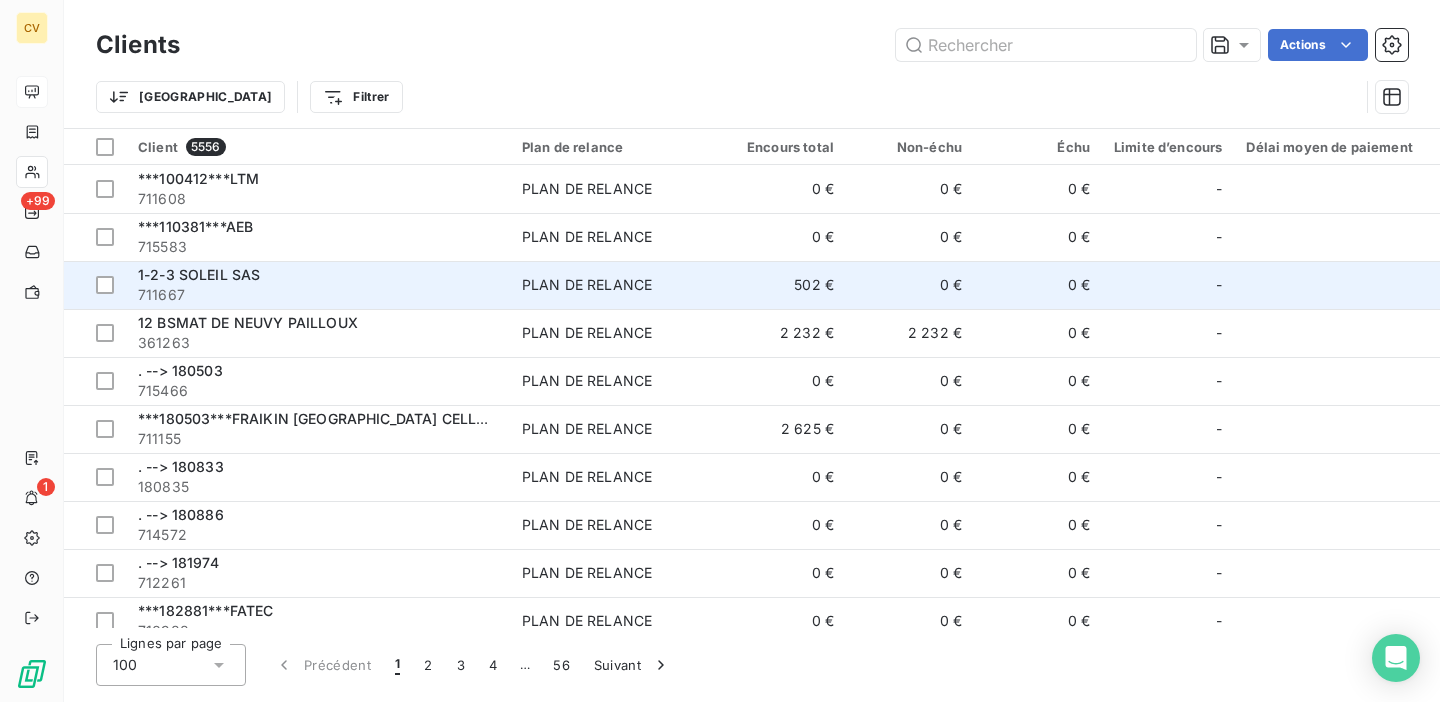 click on "1-2-3 SOLEIL SAS" at bounding box center (318, 275) 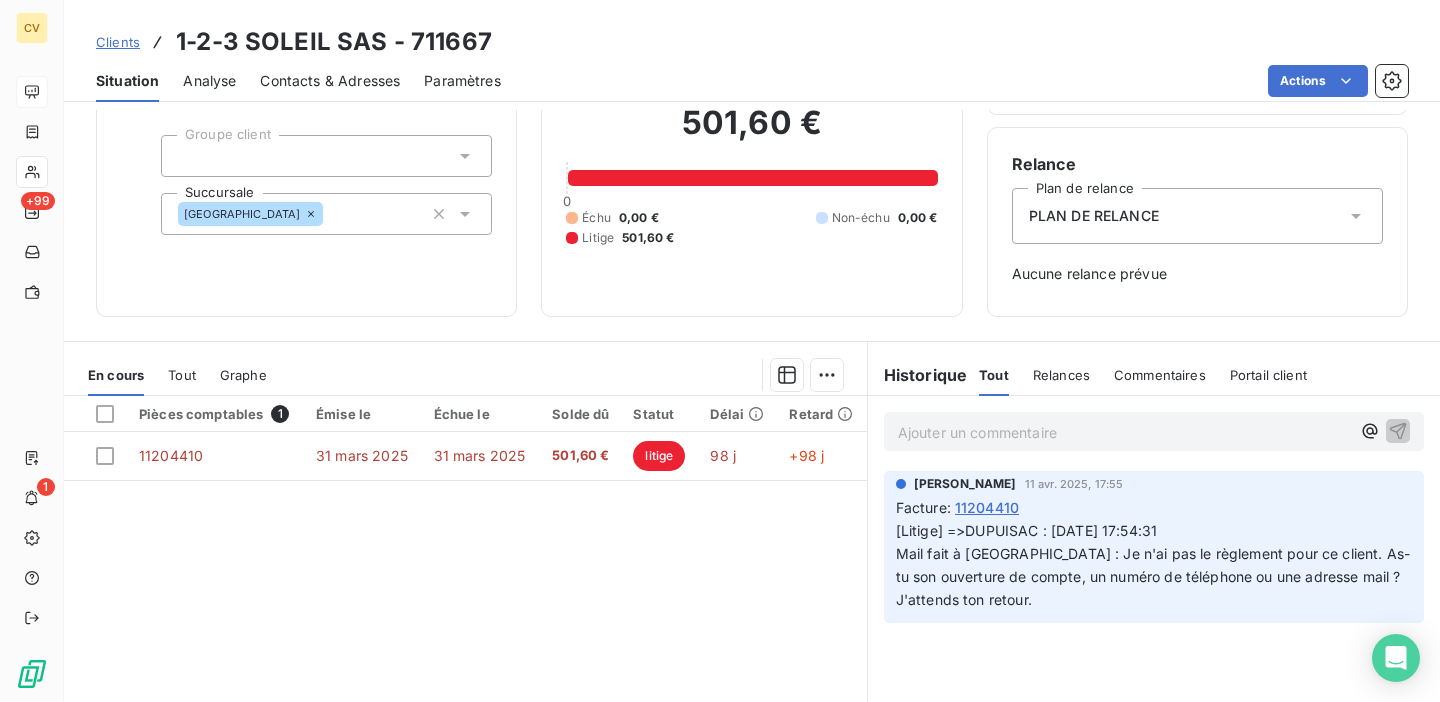 scroll, scrollTop: 166, scrollLeft: 0, axis: vertical 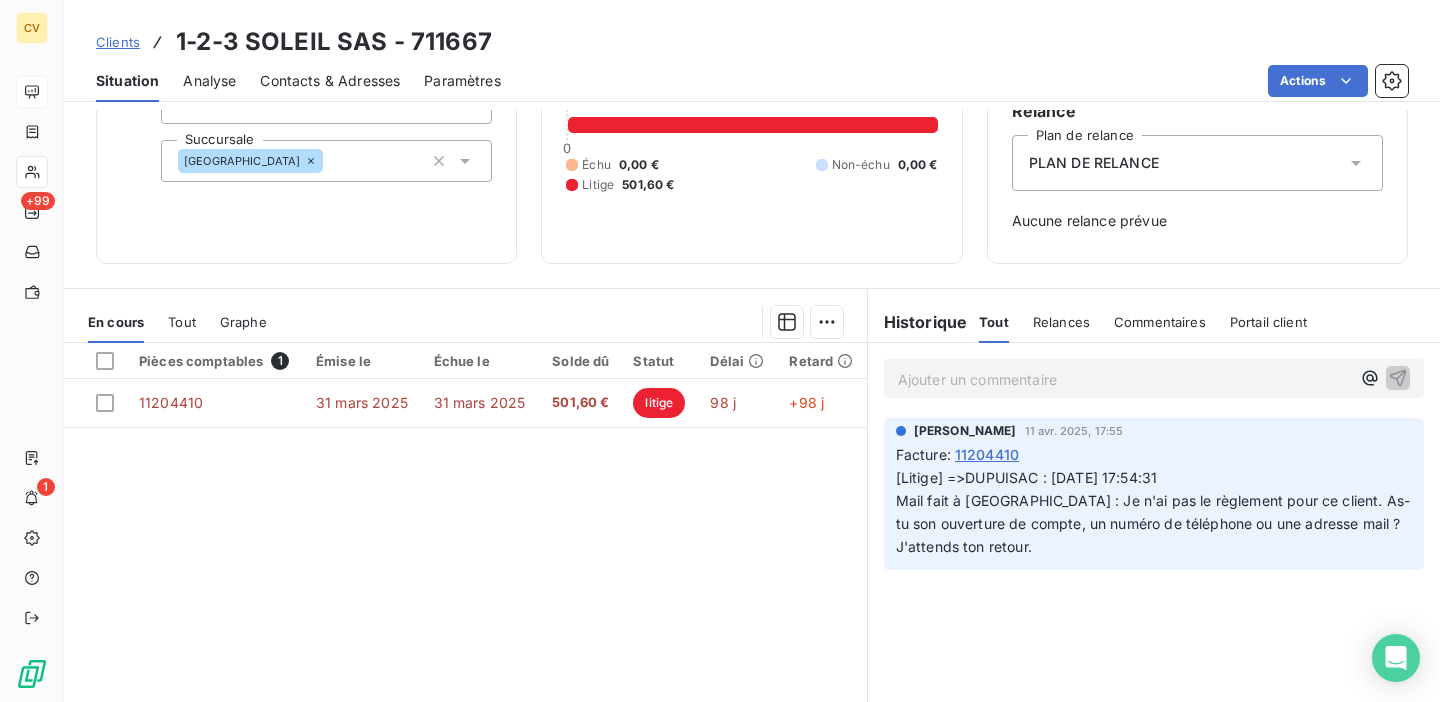 click on "Ajouter un commentaire ﻿" at bounding box center [1124, 379] 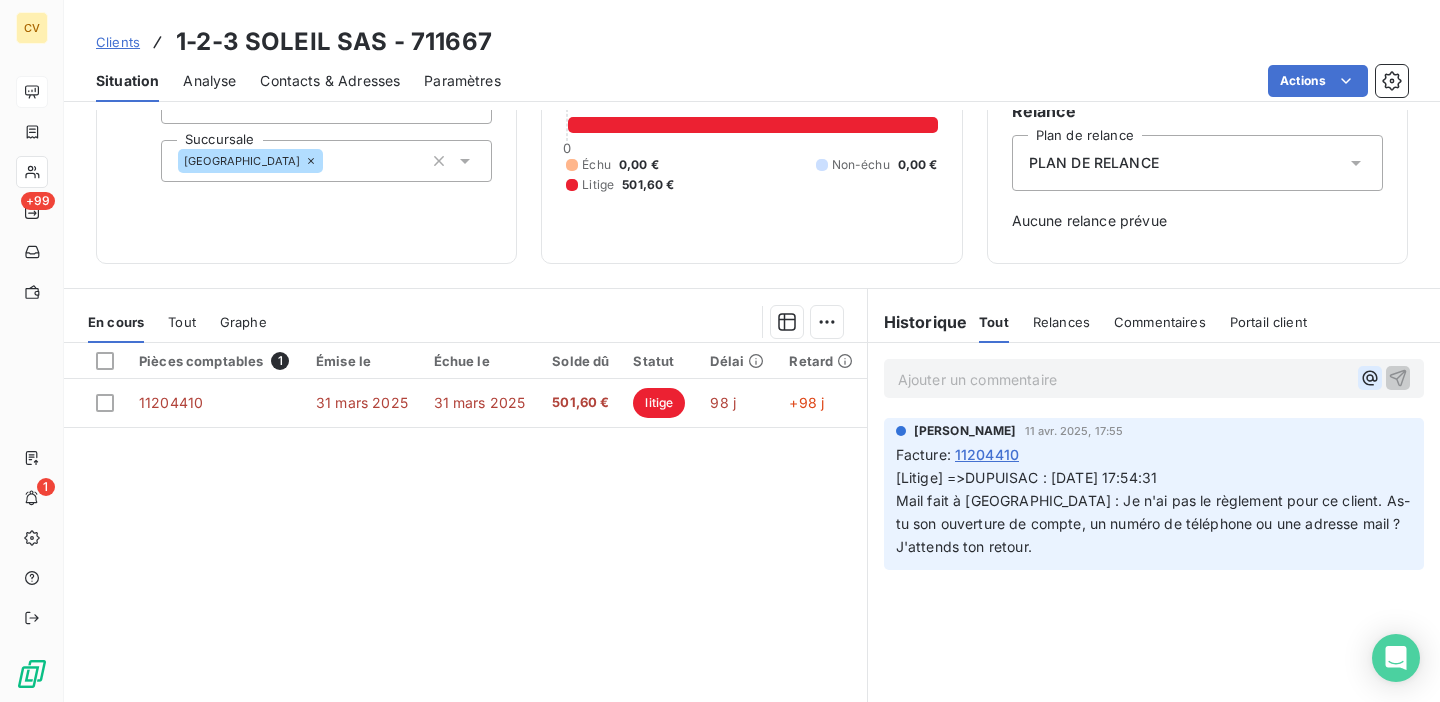click 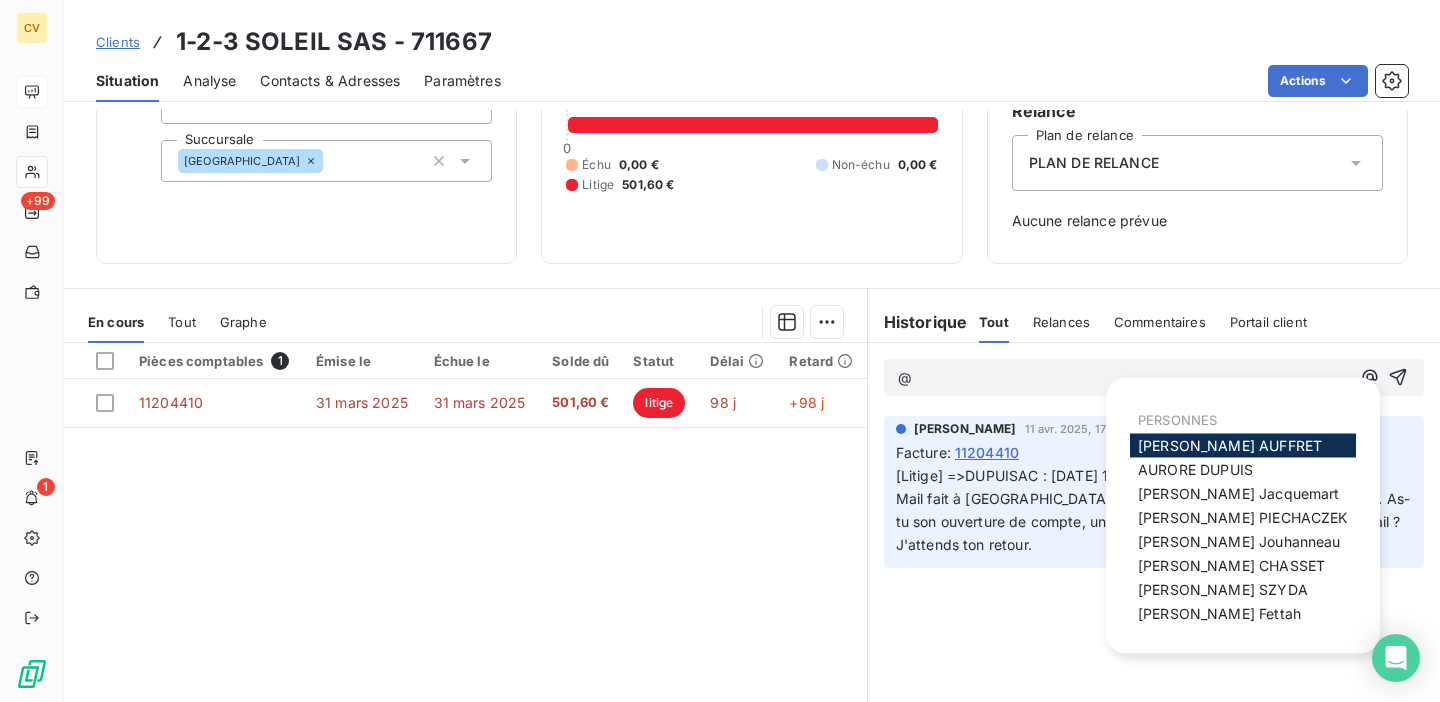 click on "ANTOINE   AUFFRET" at bounding box center [1230, 445] 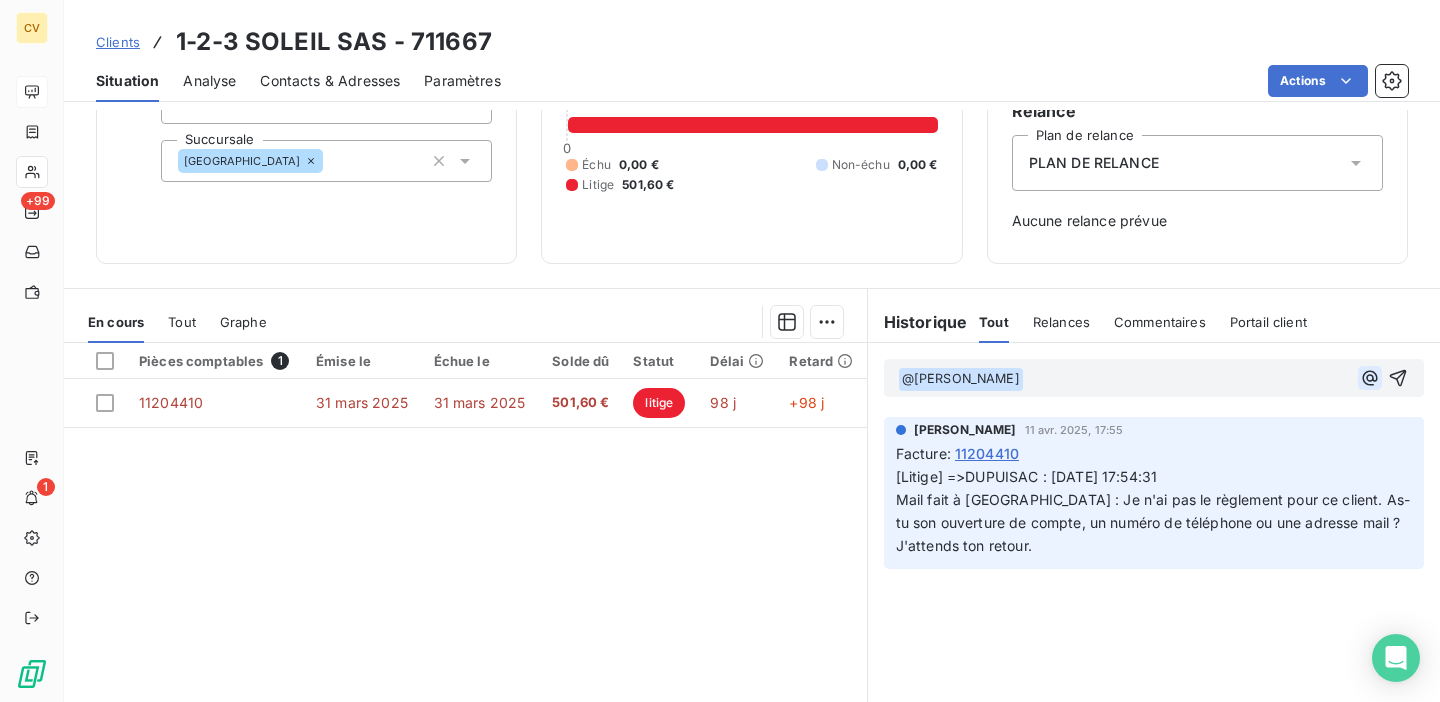 click 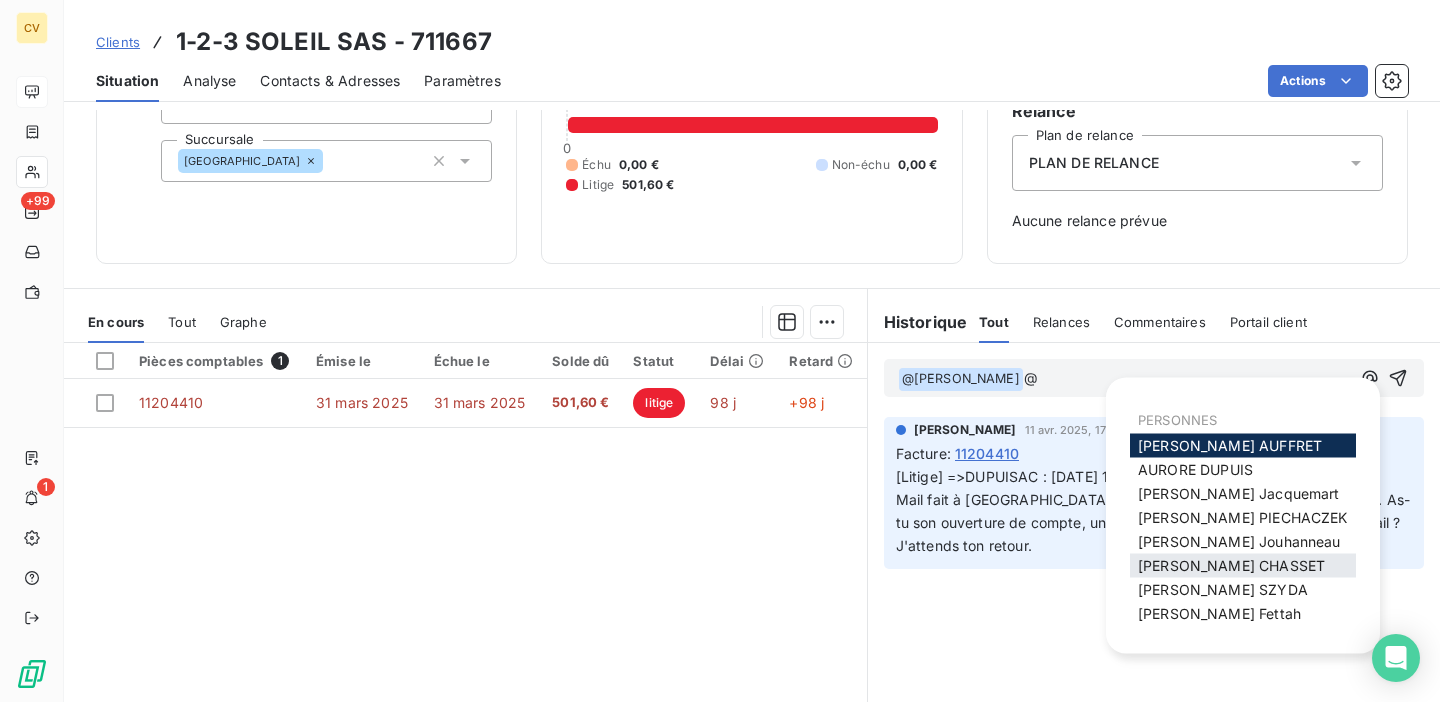 click on "Florian   CHASSET" at bounding box center [1243, 566] 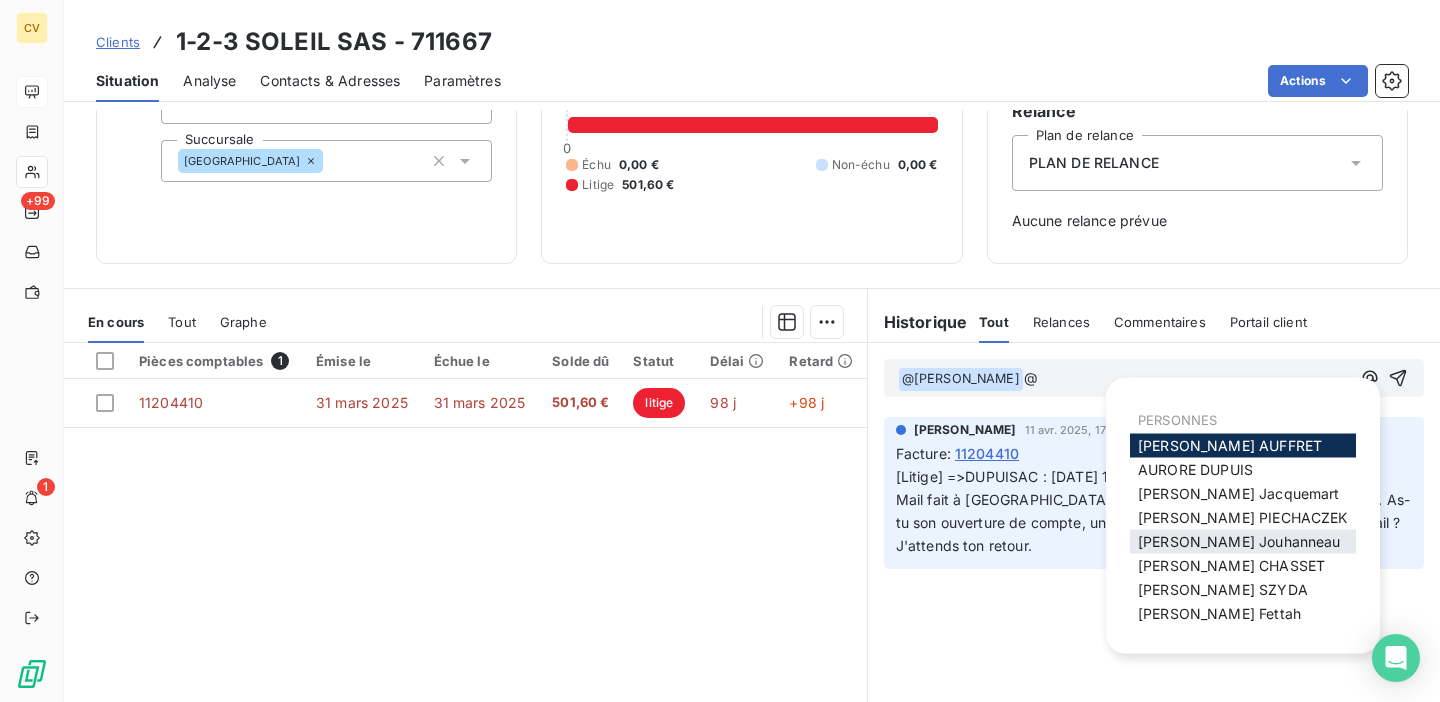 click on "Didier   Jouhanneau" at bounding box center (1239, 541) 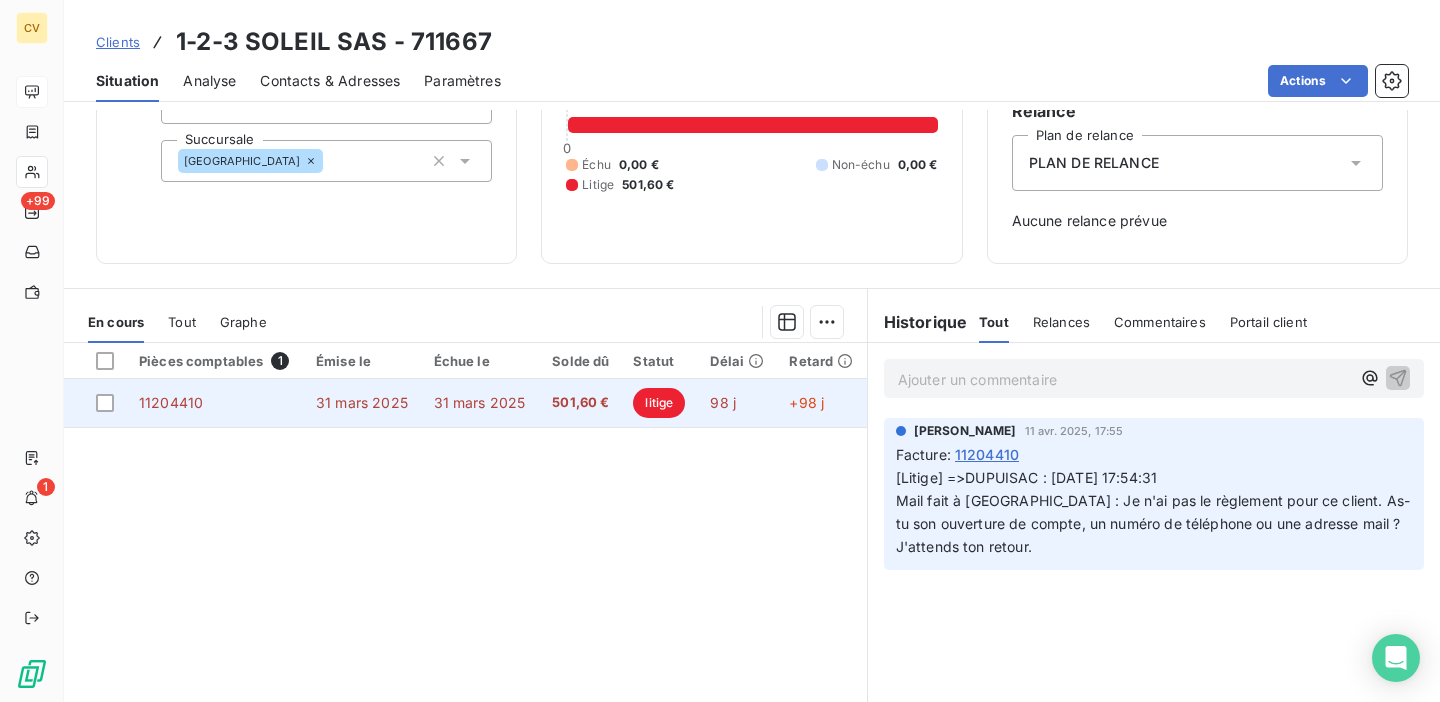 click on "31 mars 2025" at bounding box center [363, 403] 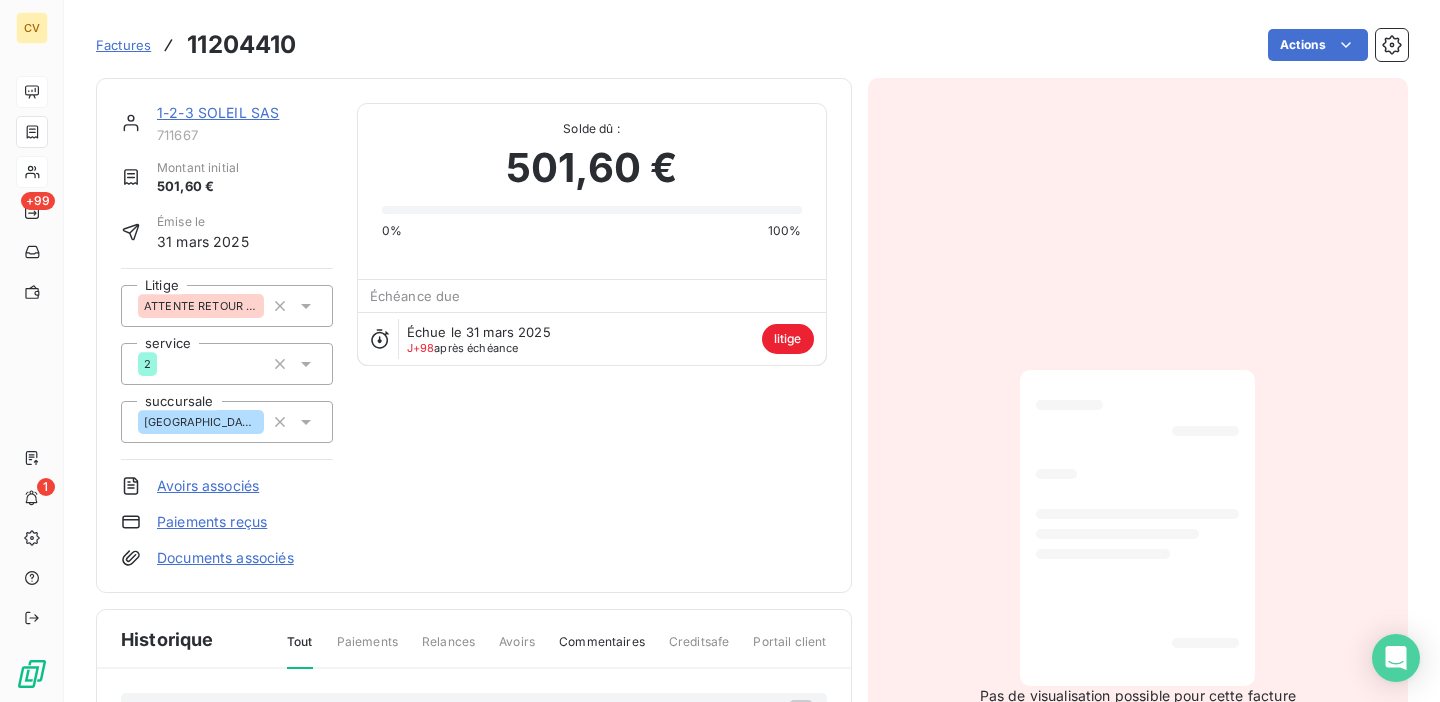 click on "1-2-3 SOLEIL SAS 711667 Montant initial 501,60 € Émise le 31 mars 2025 Litige ATTENTE RETOUR SITE service 2 succursale Bourges Avoirs associés Paiements reçus Documents associés Solde dû : 501,60 € 0% 100% Échéance due Échue le 31 mars 2025 J+98  après échéance litige Historique Tout Paiements Relances Avoirs Commentaires Creditsafe Portail client Ajouter un commentaire ﻿ AURORE DUPUIS 11 avr. 2025, 17:55 Facture  : 11204410 [Litige] =>DUPUISAC : 11/04/2025 17:54:31
Mail fait à Bourges : Je n'ai pas le règlement pour ce client. As-tu son ouverture de compte, un numéro de téléphone ou une adresse mail ? J'attends ton retour.  11 avr. 2025 Mise en litige de la facture 31 mars 2025 Échéance de la facture 31 mars 2025 Émission de la facture Pas de visualisation possible pour cette facture" at bounding box center [752, 570] 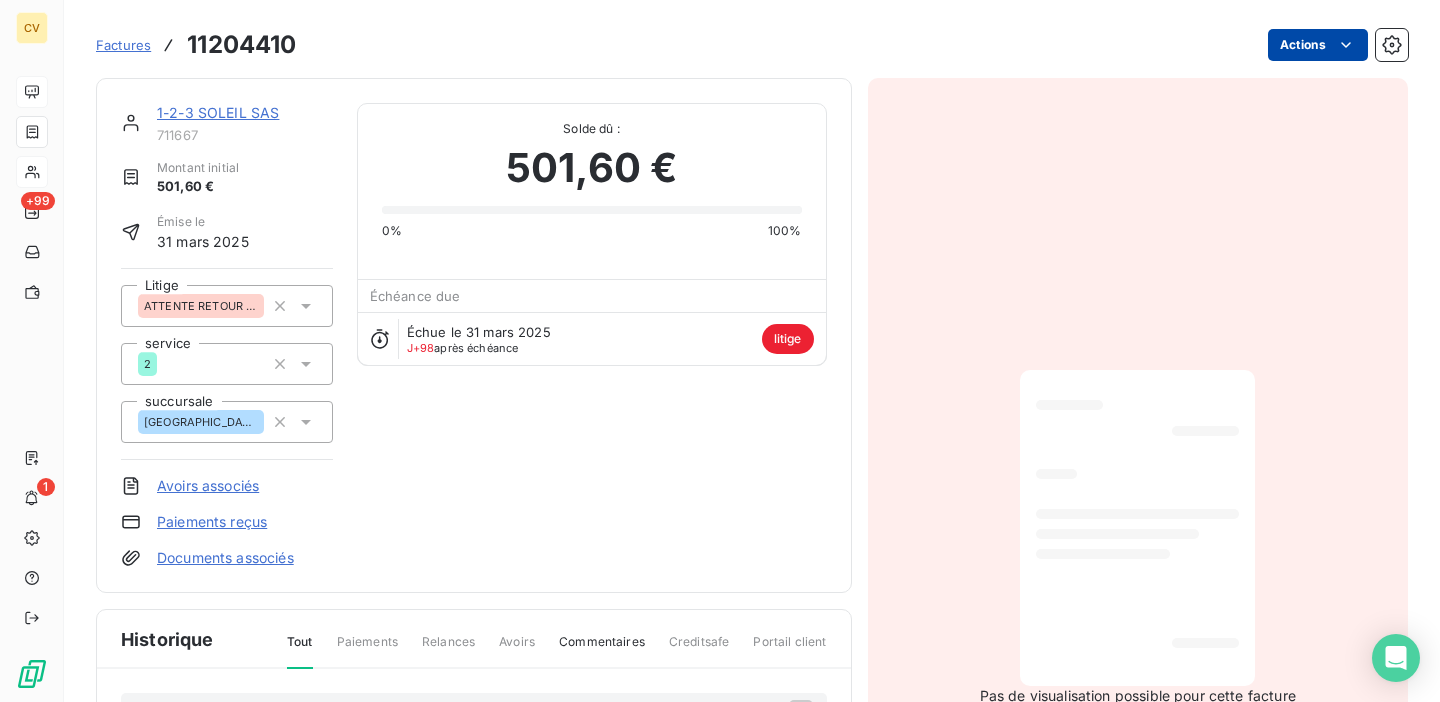 click on "CV +99 1 Factures 11204410 Actions 1-2-3 SOLEIL SAS 711667 Montant initial 501,60 € Émise le 31 mars 2025 Litige ATTENTE RETOUR SITE service 2 succursale Bourges Avoirs associés Paiements reçus Documents associés Solde dû : 501,60 € 0% 100% Échéance due Échue le 31 mars 2025 J+98  après échéance litige Historique Tout Paiements Relances Avoirs Commentaires Creditsafe Portail client Ajouter un commentaire ﻿ AURORE DUPUIS 11 avr. 2025, 17:55 Facture  : 11204410 [Litige] =>DUPUISAC : 11/04/2025 17:54:31
Mail fait à Bourges : Je n'ai pas le règlement pour ce client. As-tu son ouverture de compte, un numéro de téléphone ou une adresse mail ? J'attends ton retour.  11 avr. 2025 Mise en litige de la facture 31 mars 2025 Échéance de la facture 31 mars 2025 Émission de la facture Pas de visualisation possible pour cette facture" at bounding box center [720, 351] 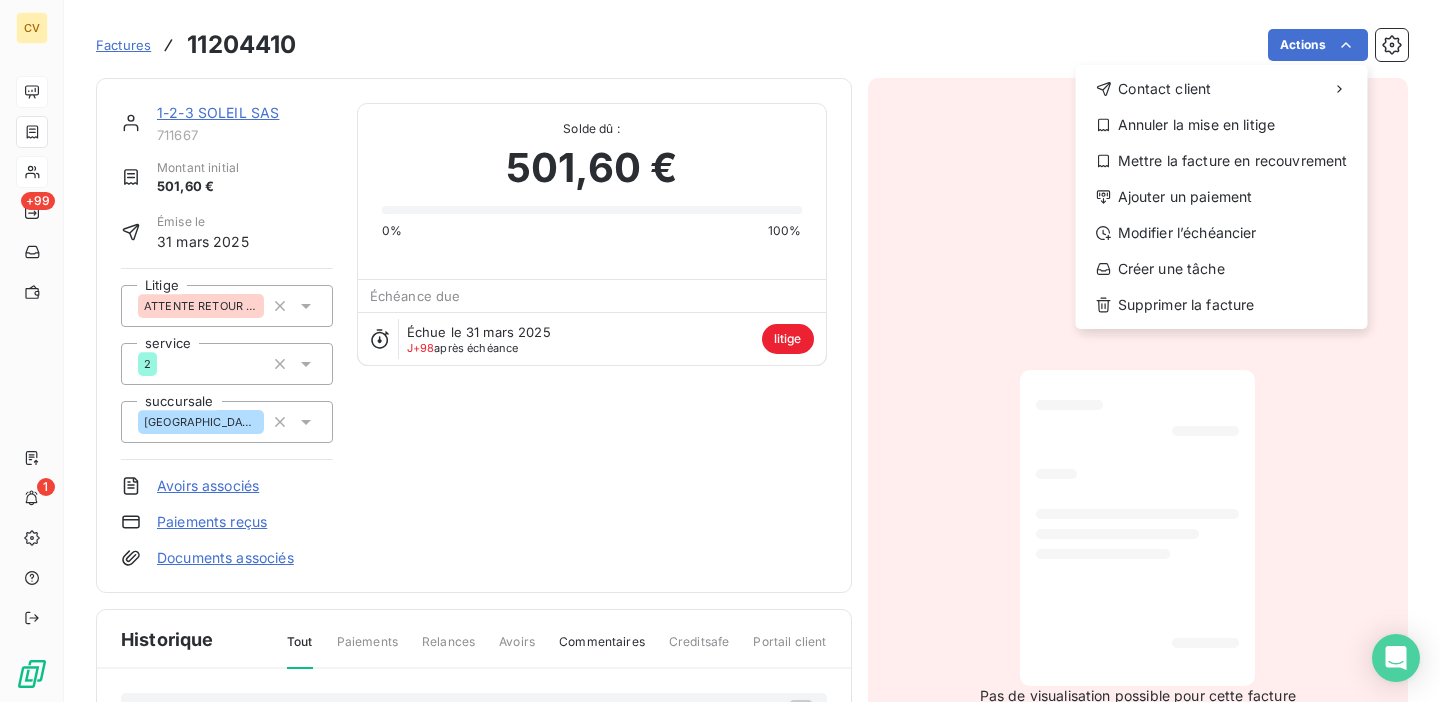 click on "CV +99 1 Factures 11204410 Actions Contact client Annuler la mise en litige Mettre la facture en recouvrement Ajouter un paiement Modifier l’échéancier Créer une tâche Supprimer la facture 1-2-3 SOLEIL SAS 711667 Montant initial 501,60 € Émise le 31 mars 2025 Litige ATTENTE RETOUR SITE service 2 succursale Bourges Avoirs associés Paiements reçus Documents associés Solde dû : 501,60 € 0% 100% Échéance due Échue le 31 mars 2025 J+98  après échéance litige Historique Tout Paiements Relances Avoirs Commentaires Creditsafe Portail client Ajouter un commentaire ﻿ AURORE DUPUIS 11 avr. 2025, 17:55 Facture  : 11204410 [Litige] =>DUPUISAC : 11/04/2025 17:54:31
Mail fait à Bourges : Je n'ai pas le règlement pour ce client. As-tu son ouverture de compte, un numéro de téléphone ou une adresse mail ? J'attends ton retour.  11 avr. 2025 Mise en litige de la facture 31 mars 2025 Échéance de la facture 31 mars 2025 Émission de la facture" at bounding box center (720, 351) 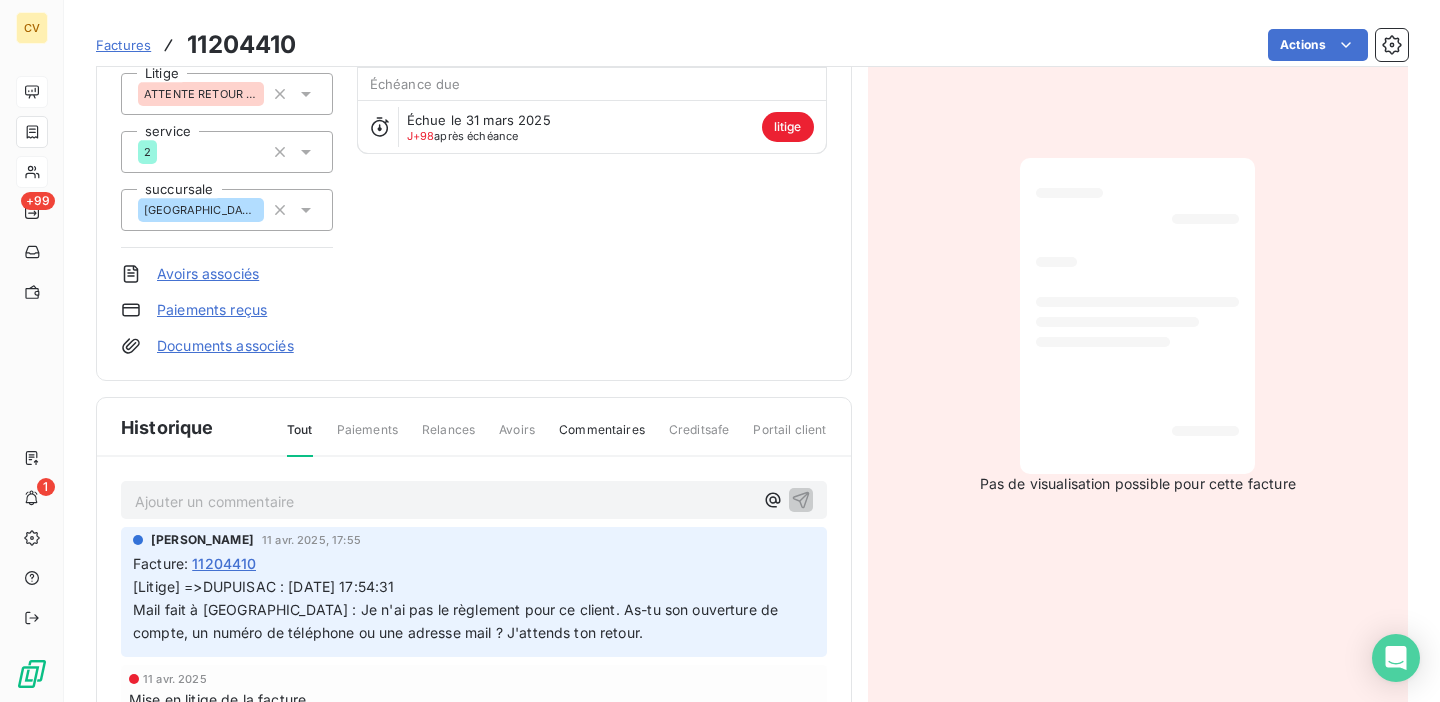 scroll, scrollTop: 278, scrollLeft: 0, axis: vertical 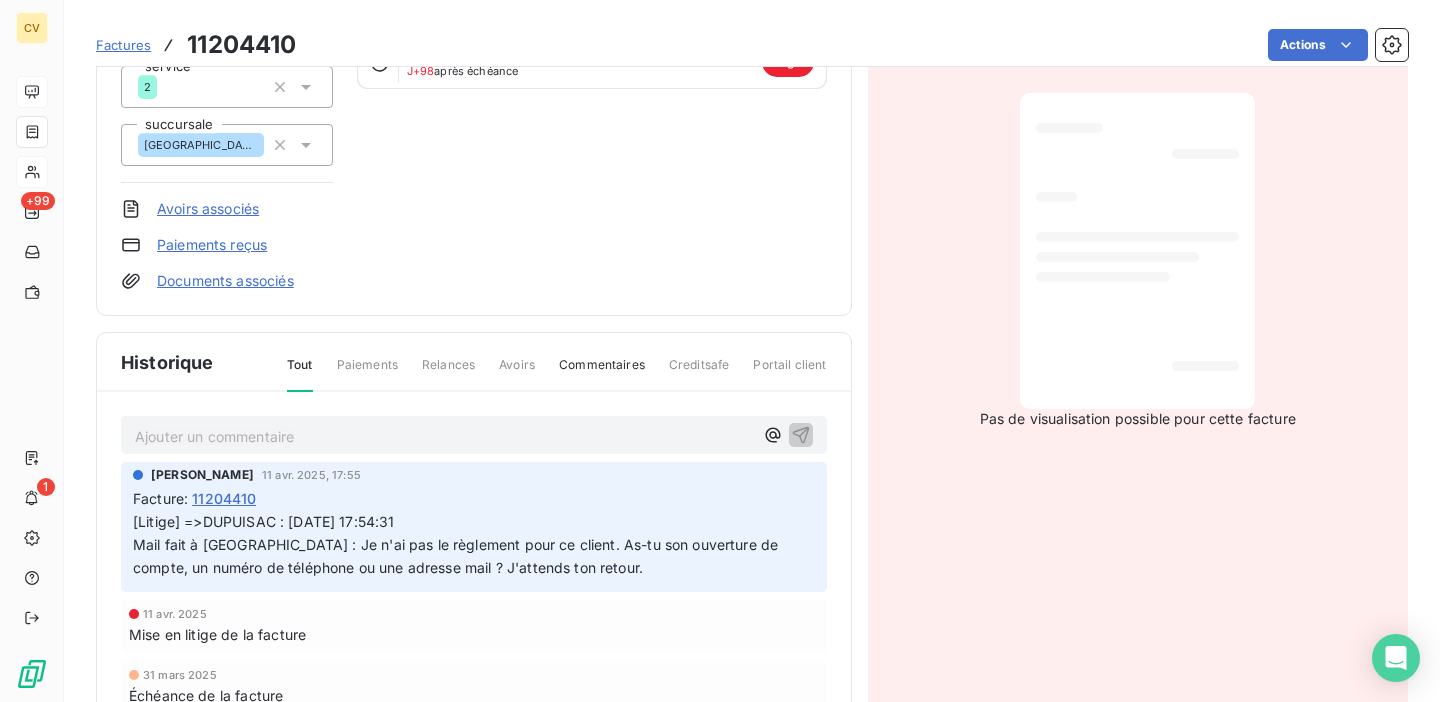 click on "Ajouter un commentaire ﻿" at bounding box center (444, 436) 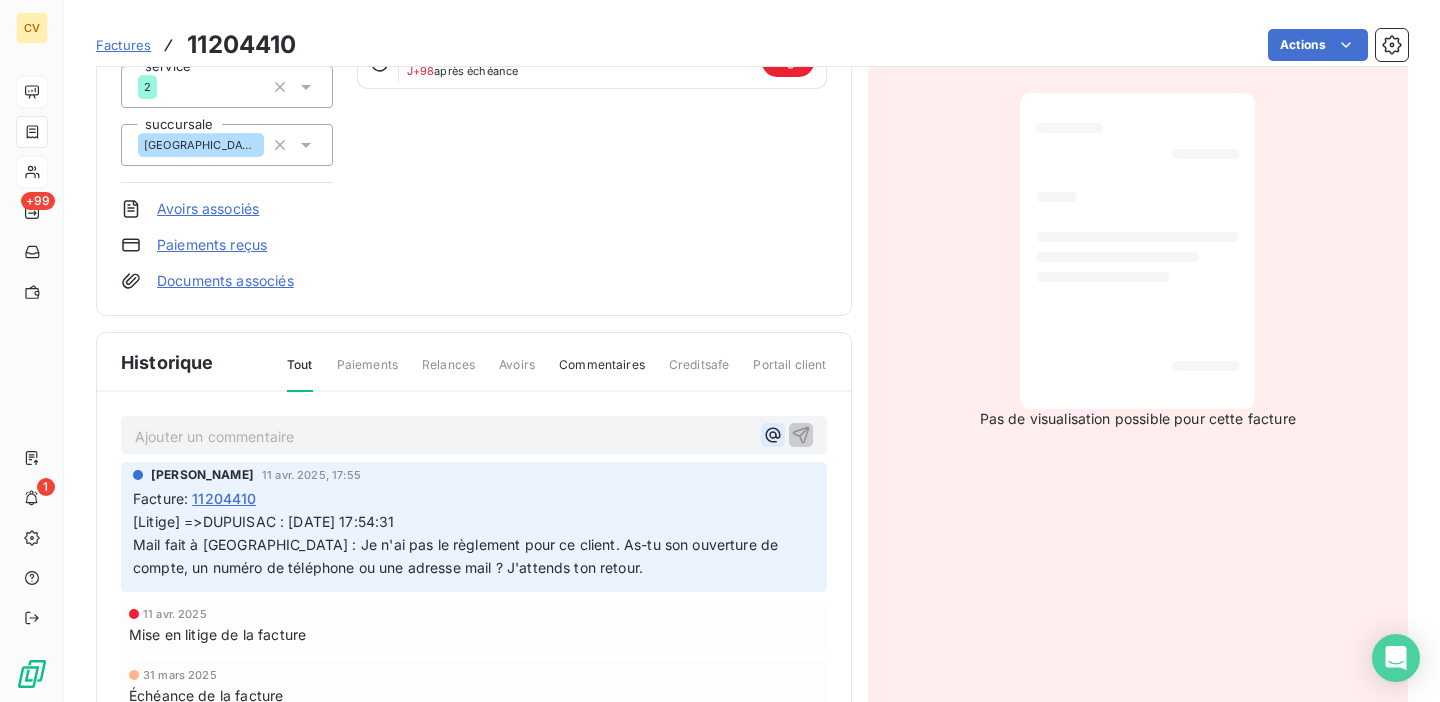 click 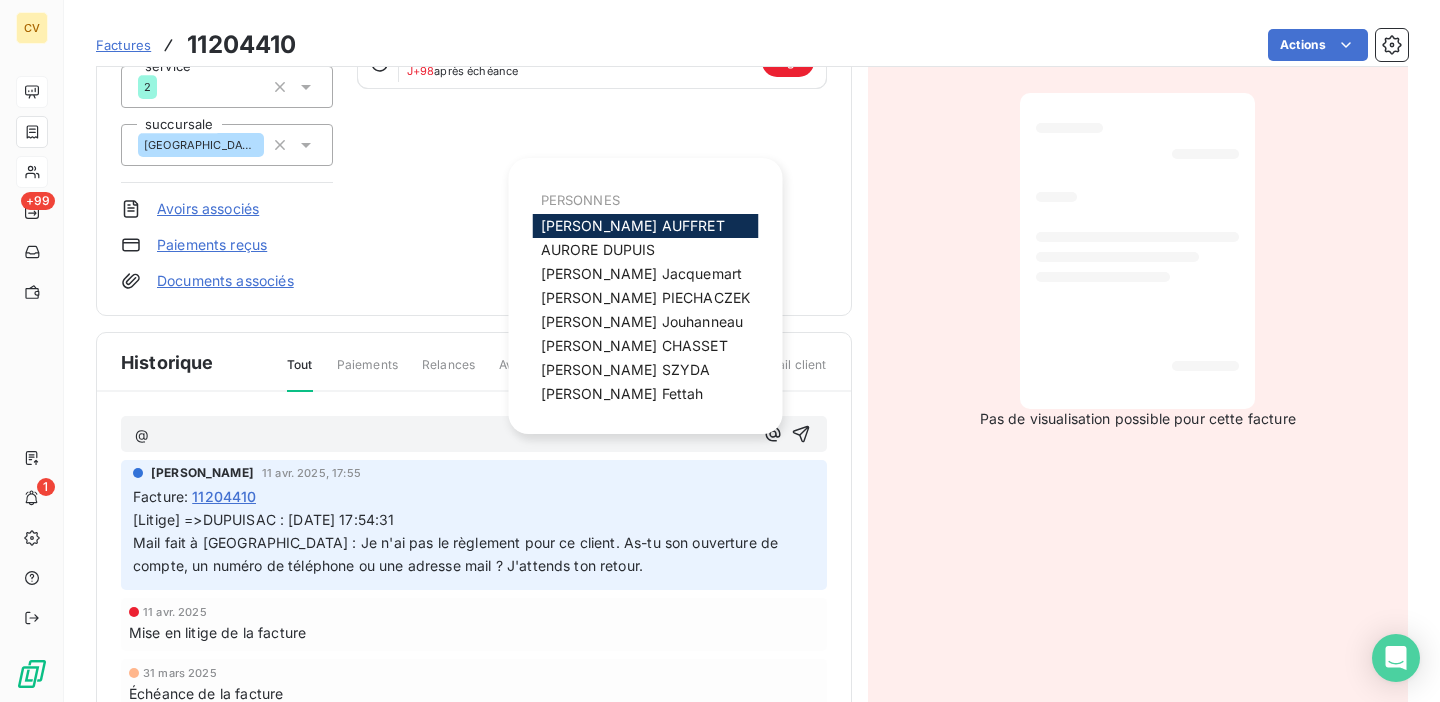 click on "@" at bounding box center (444, 435) 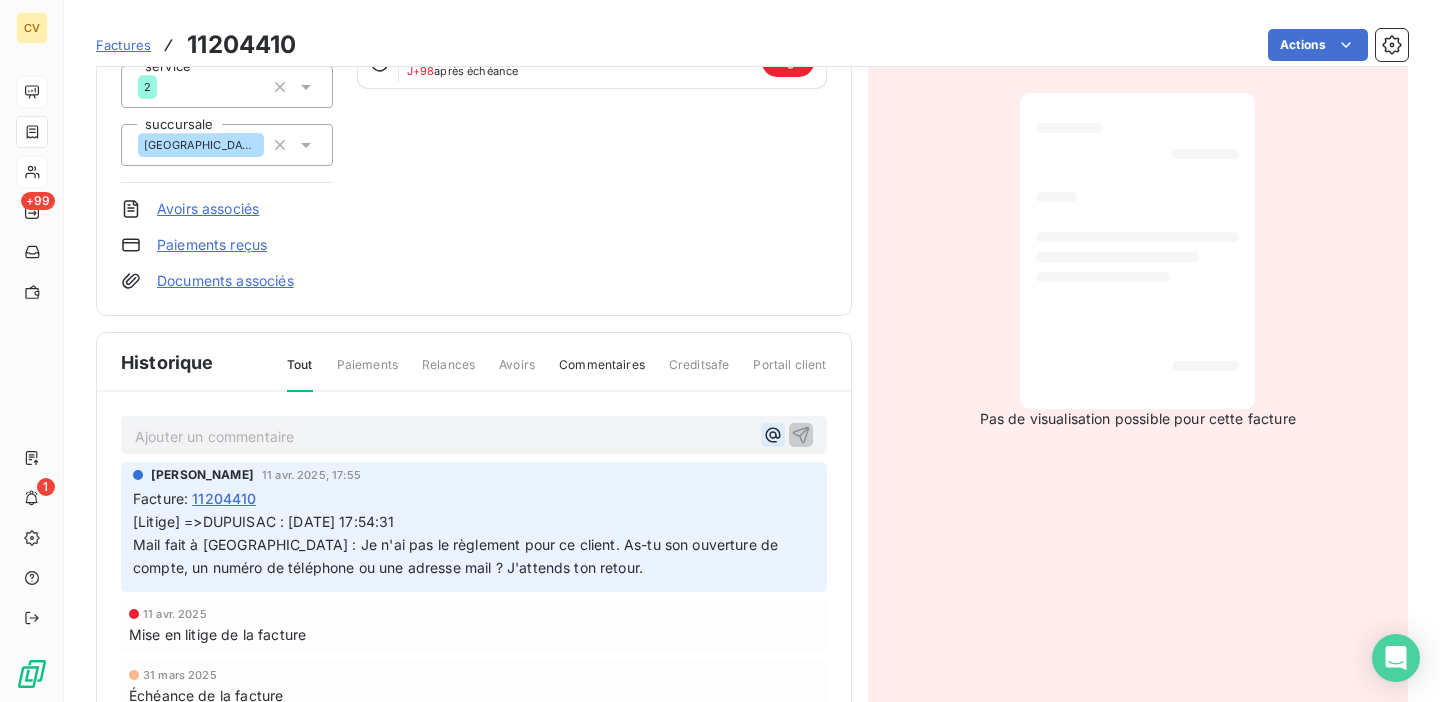 click 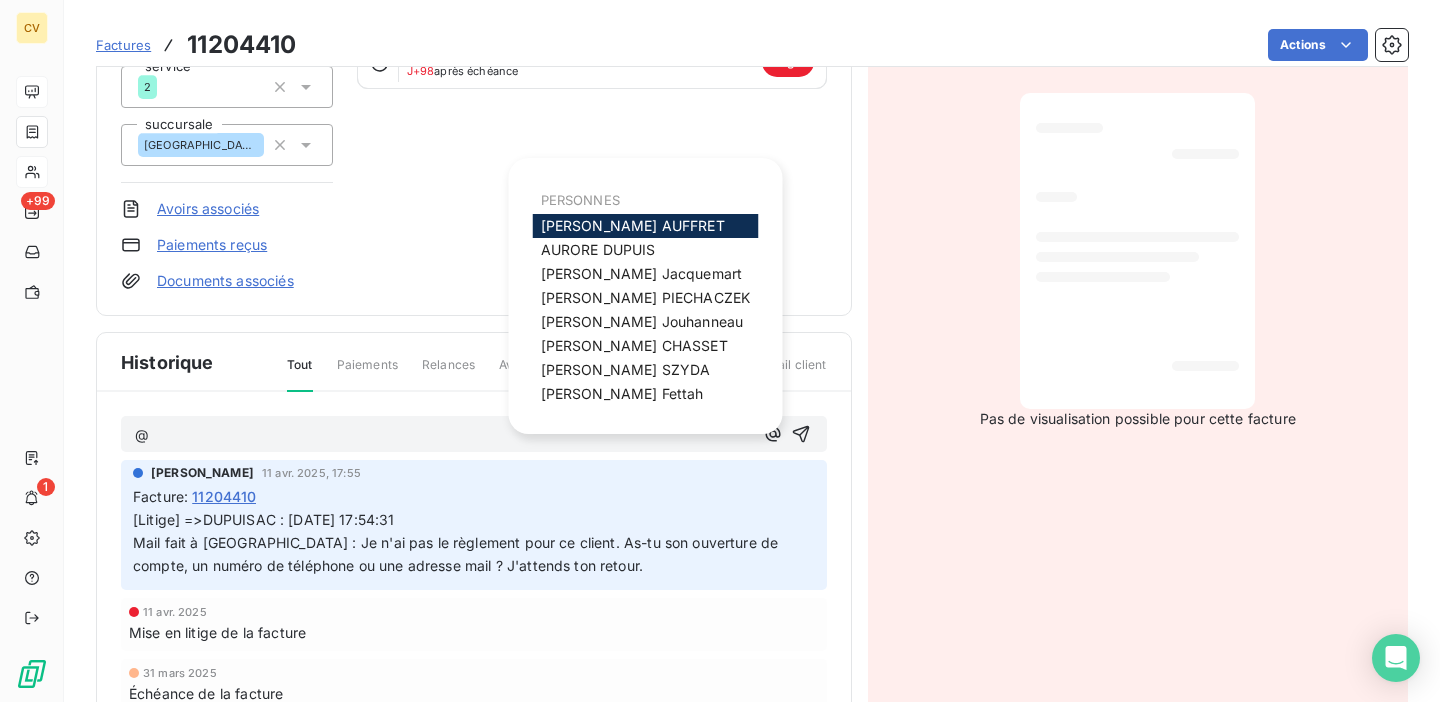 click on "ANTOINE   AUFFRET" at bounding box center (633, 225) 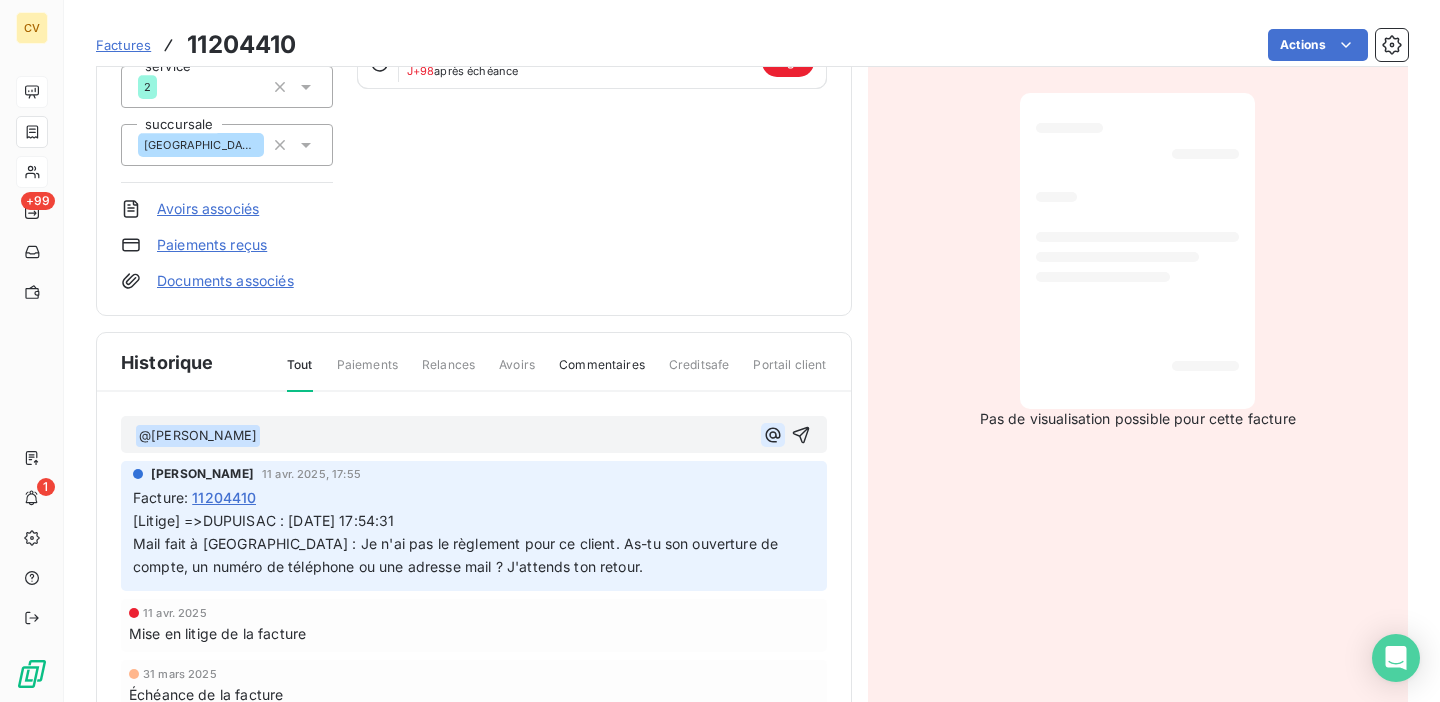 click 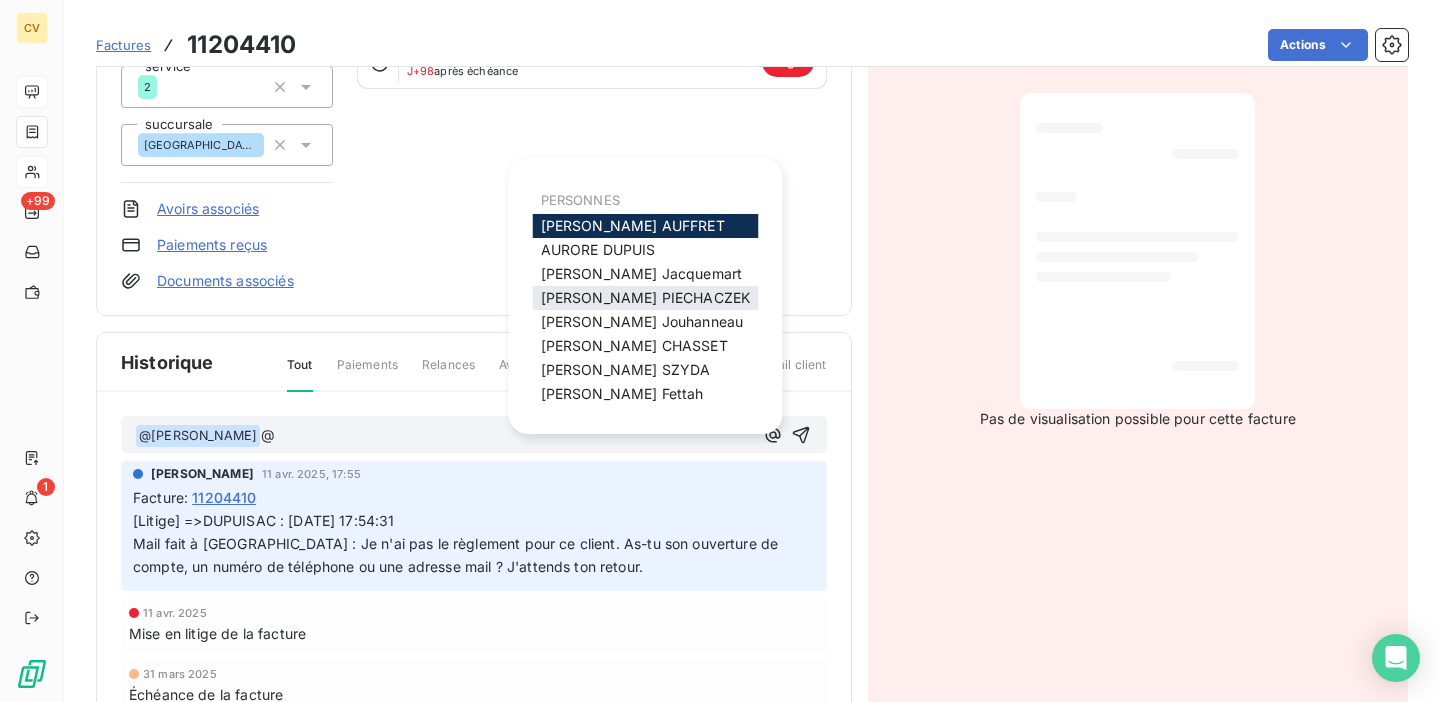 click on "BENOIT   PIECHACZEK" at bounding box center [646, 297] 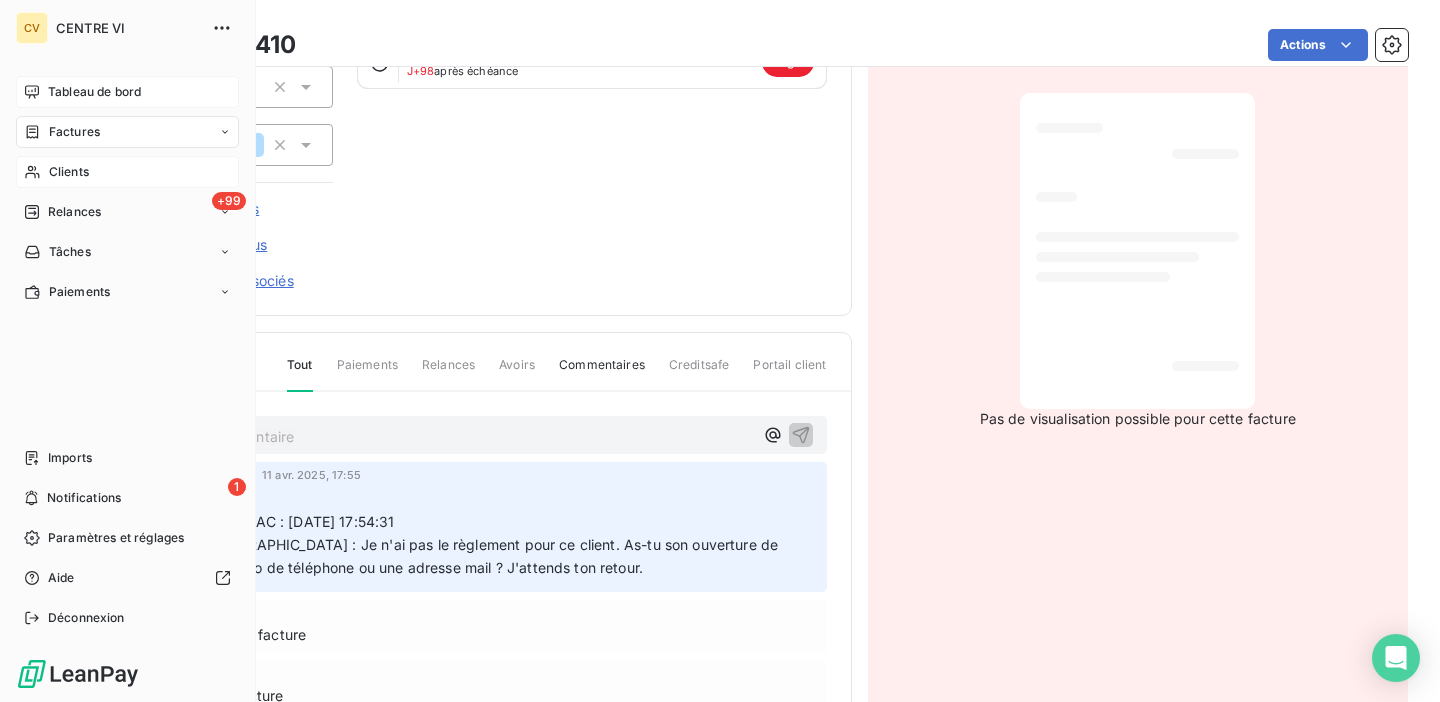 click on "Tableau de bord" at bounding box center (127, 92) 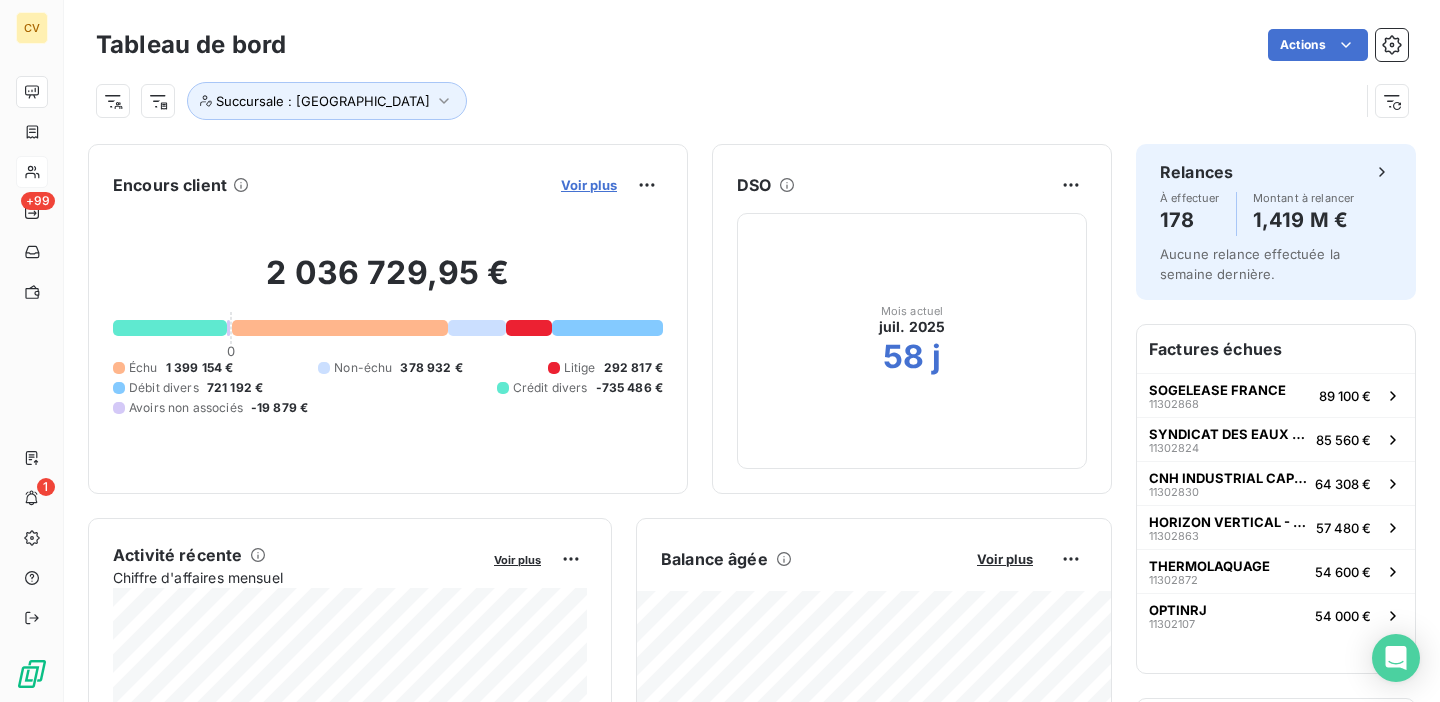 click on "Voir plus" at bounding box center (589, 185) 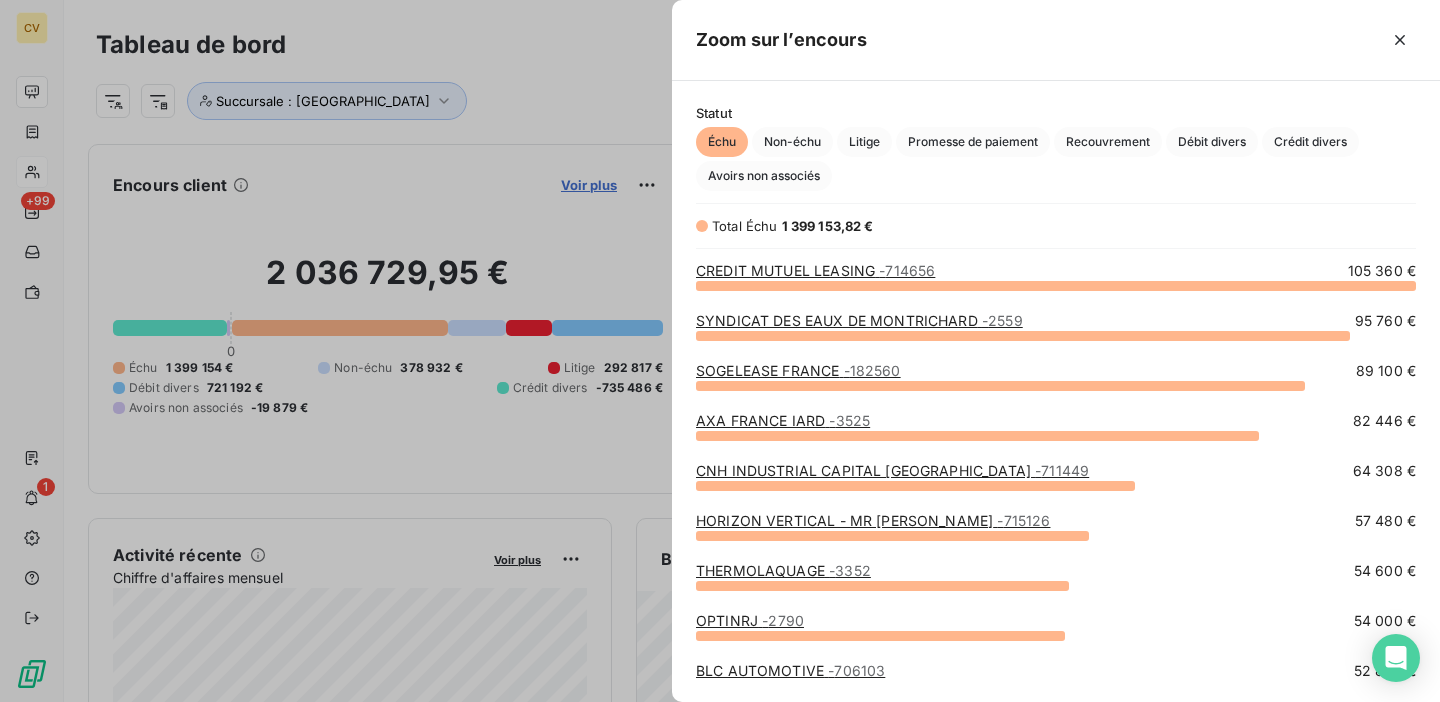 scroll, scrollTop: 1, scrollLeft: 1, axis: both 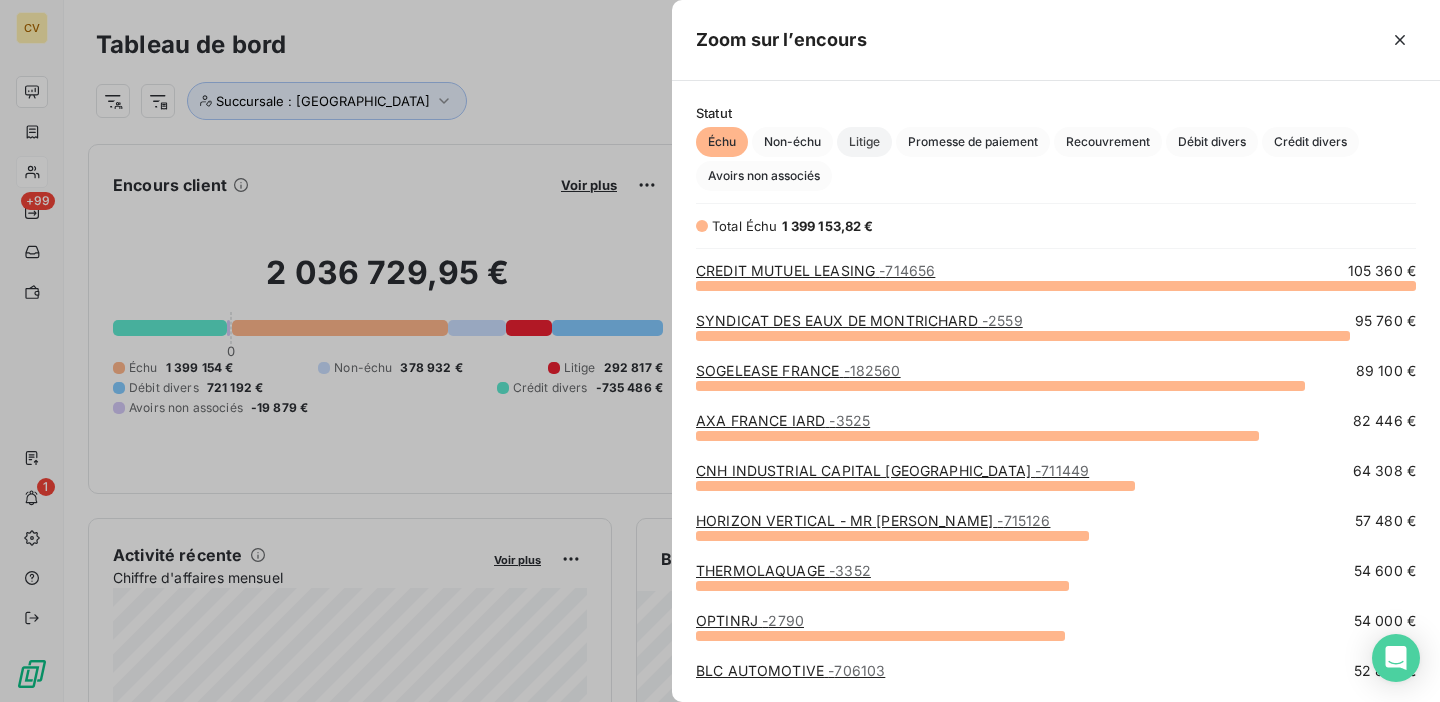 click on "Litige" at bounding box center (864, 142) 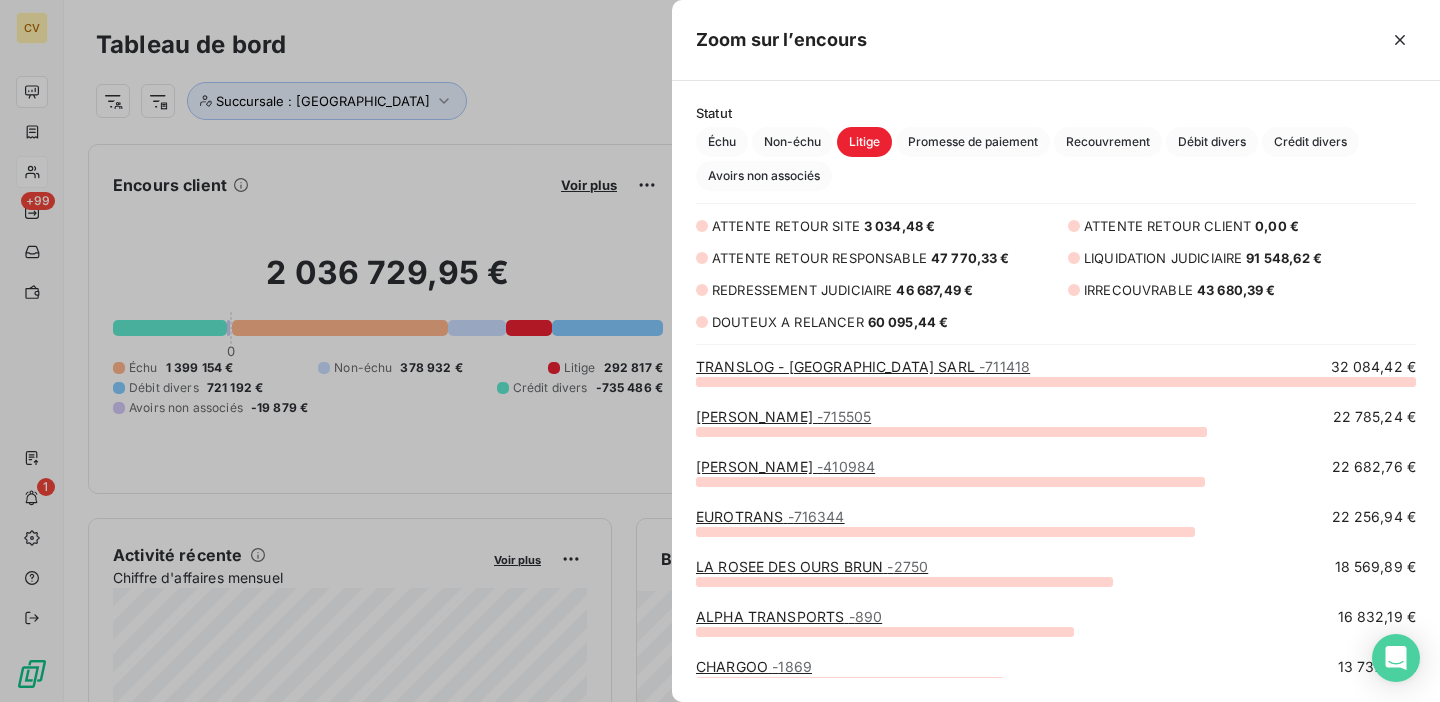 scroll, scrollTop: 1, scrollLeft: 1, axis: both 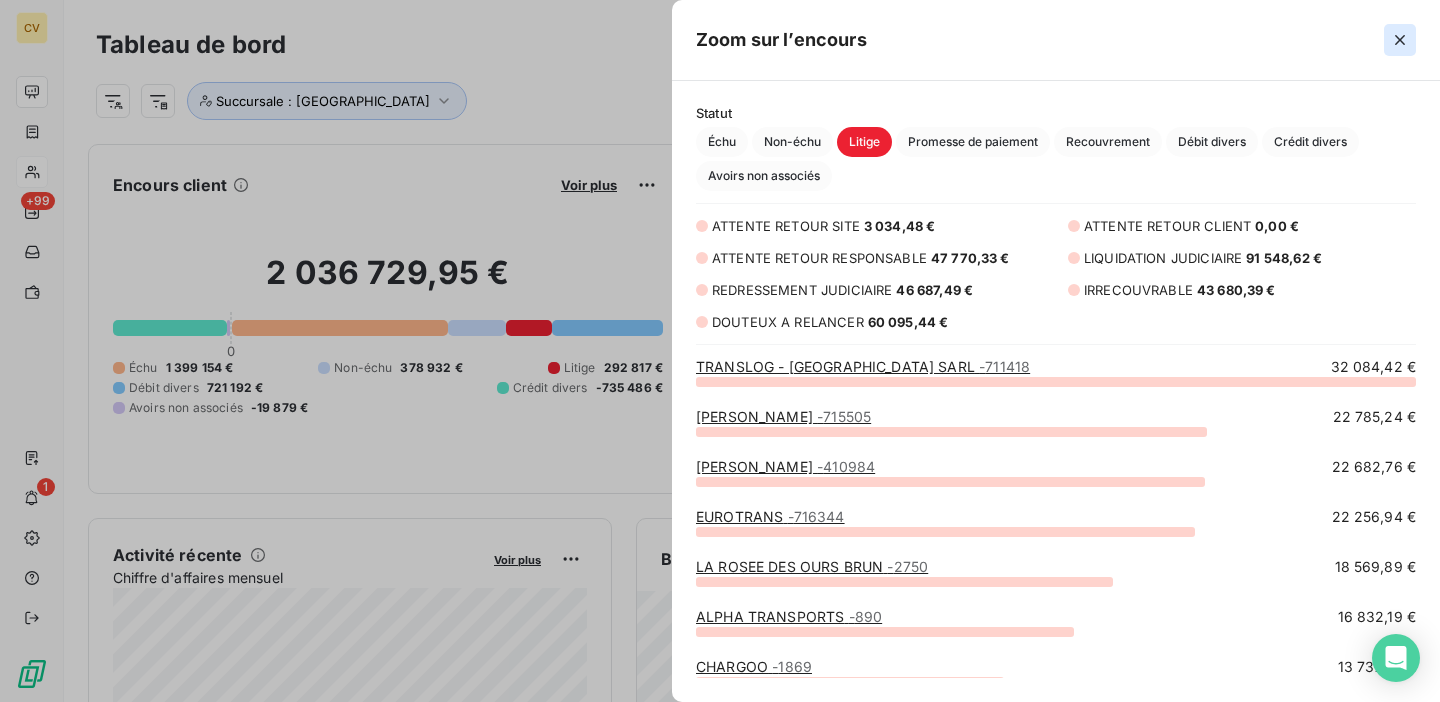 click 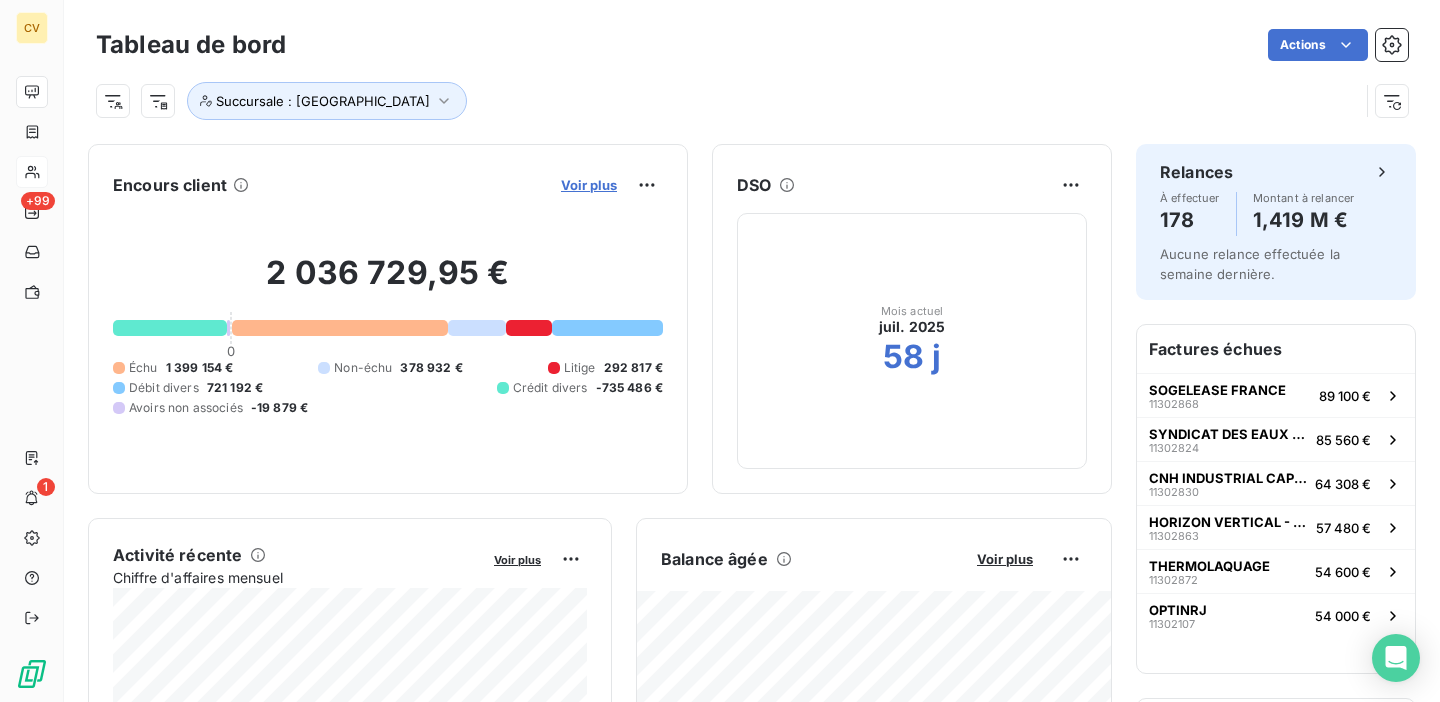 click on "Voir plus" at bounding box center (589, 185) 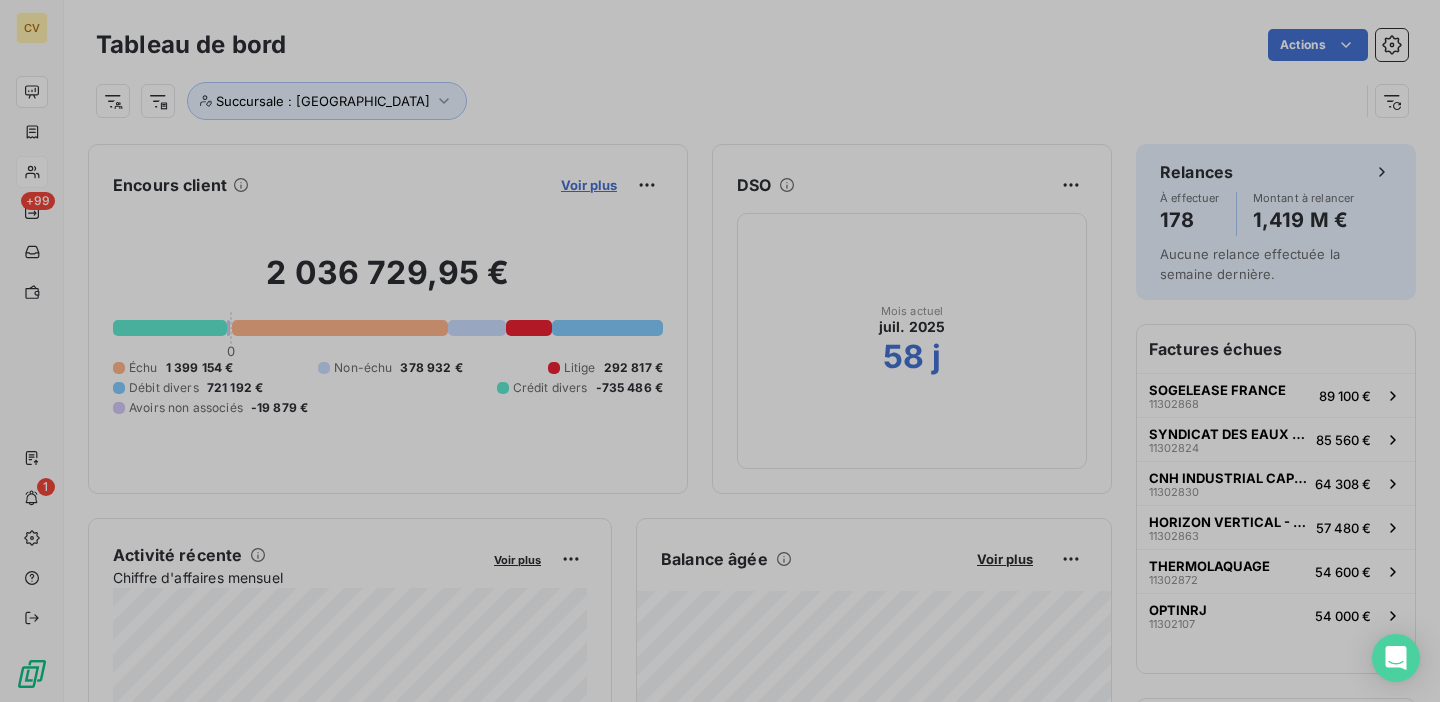 scroll, scrollTop: 1, scrollLeft: 1, axis: both 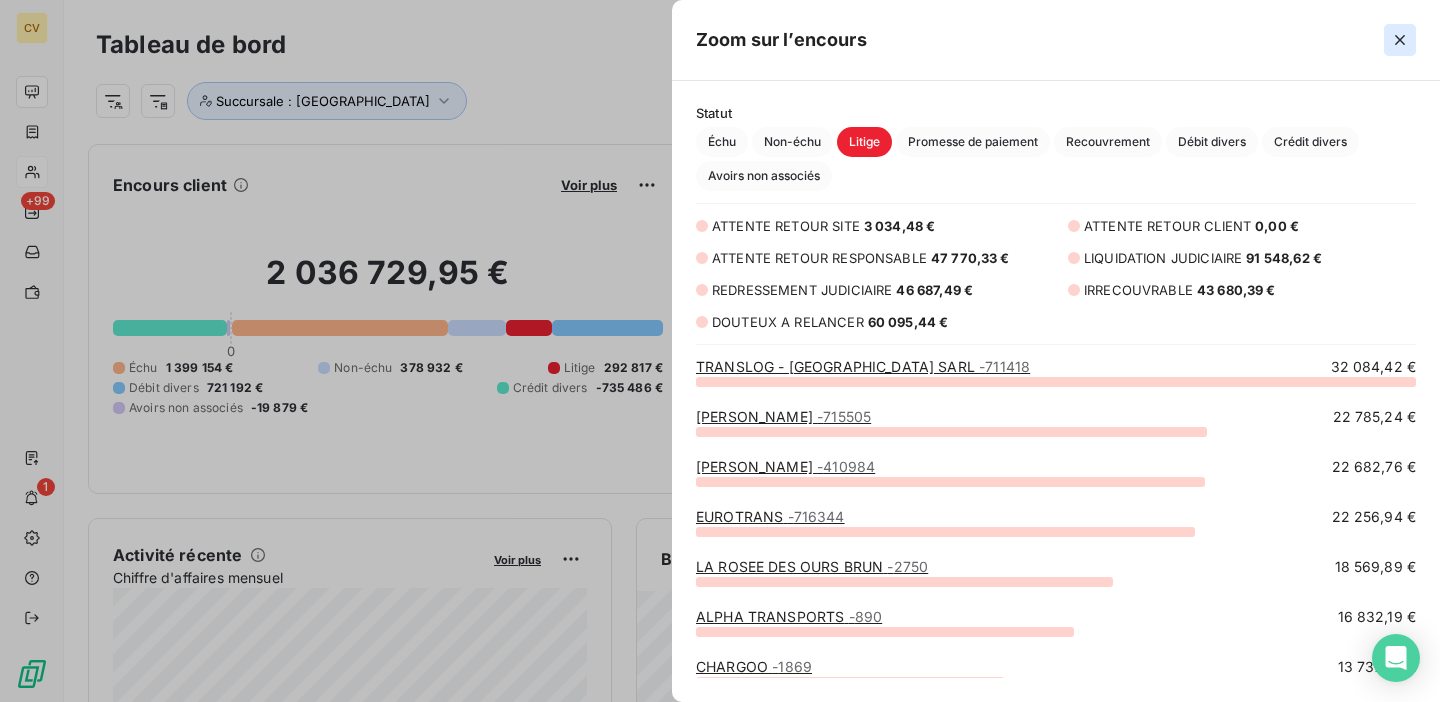 click 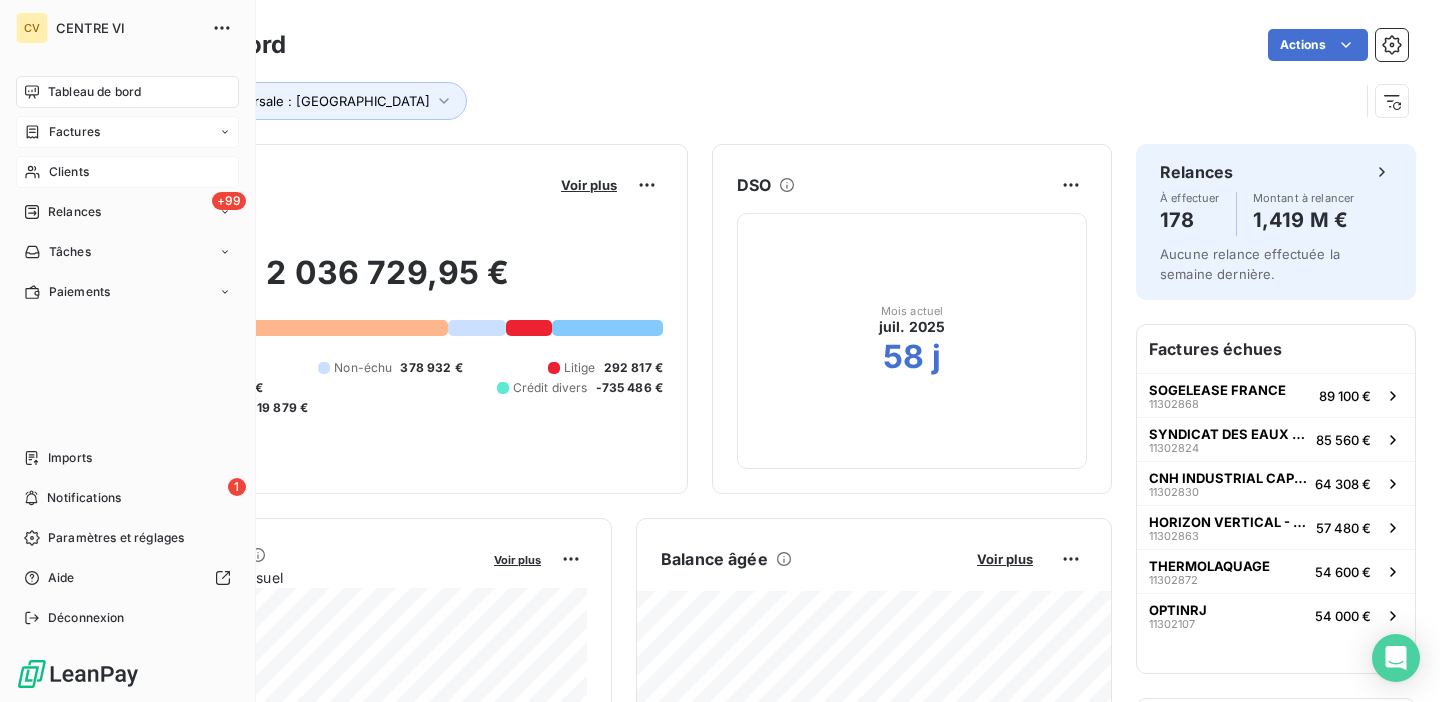click on "Factures" at bounding box center [62, 132] 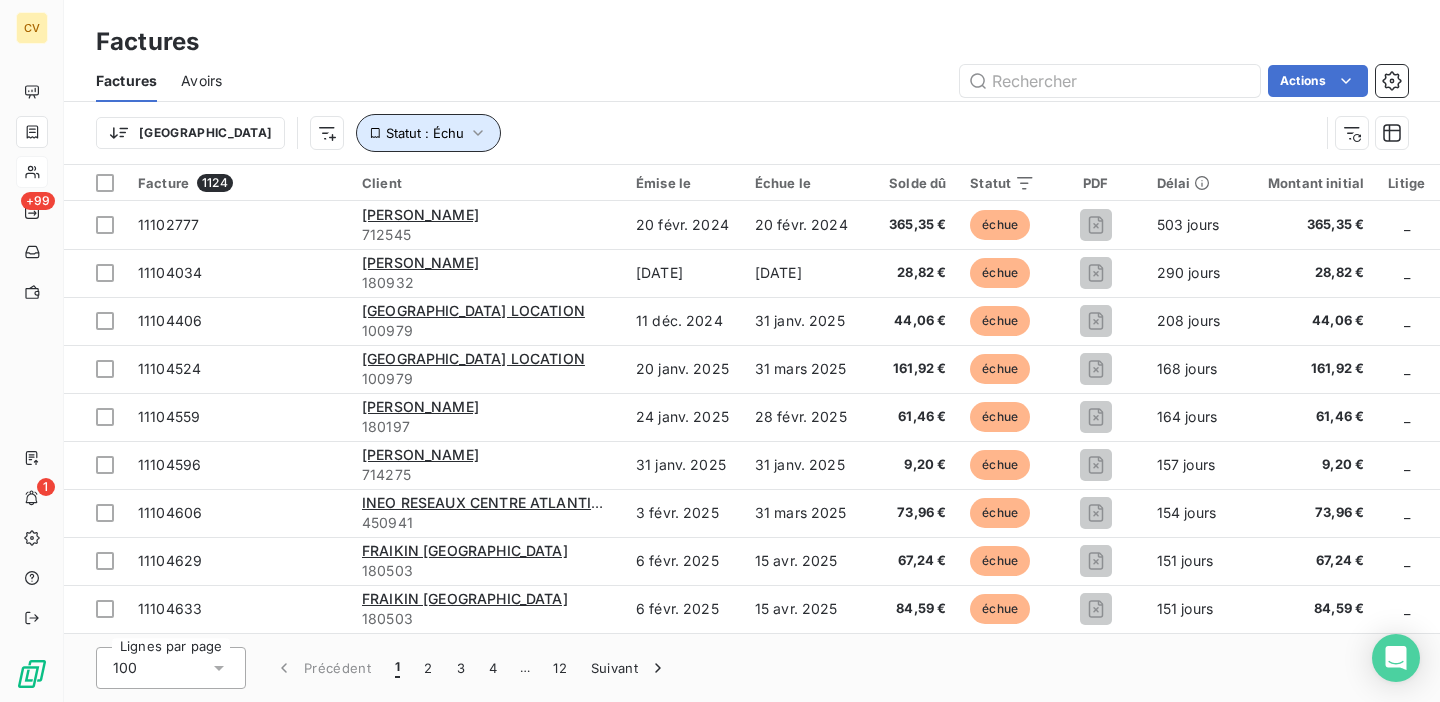 click on "Statut  : Échu" at bounding box center (428, 133) 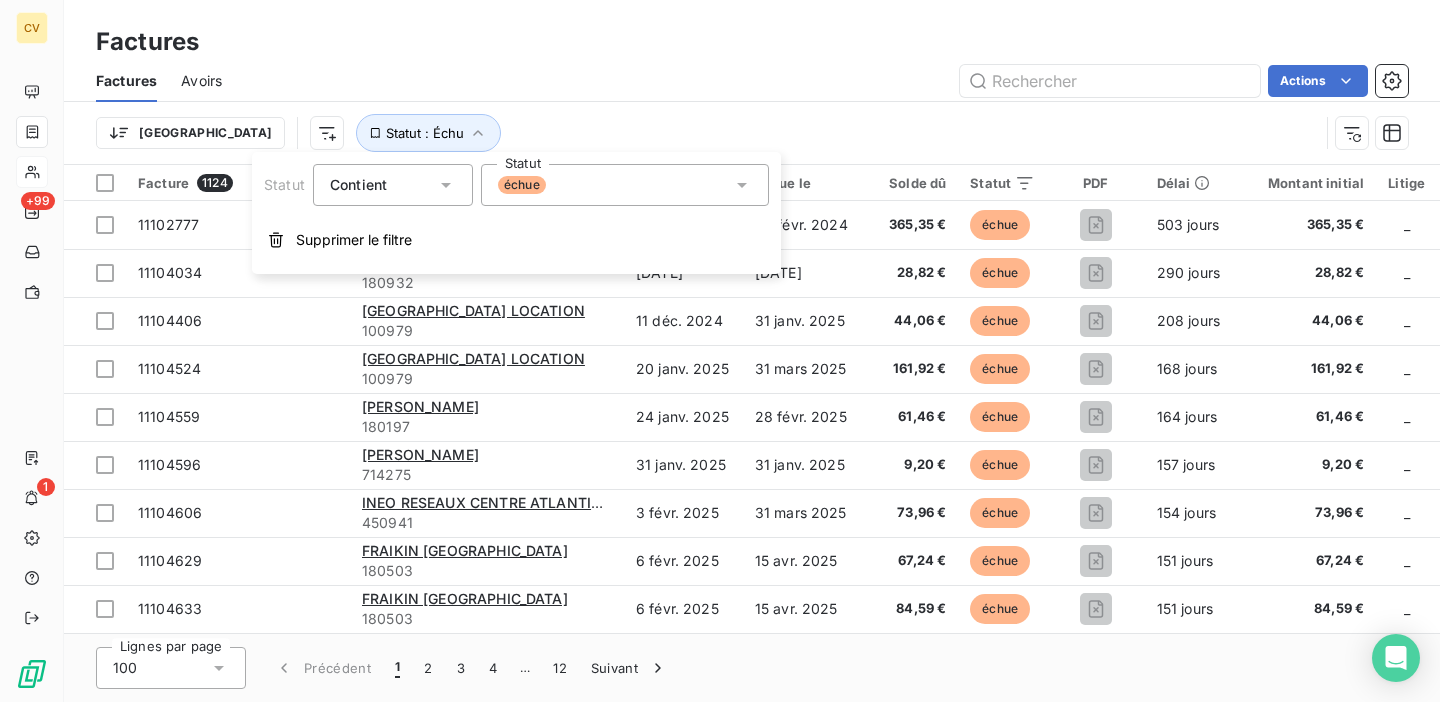 click on "échue" at bounding box center (625, 185) 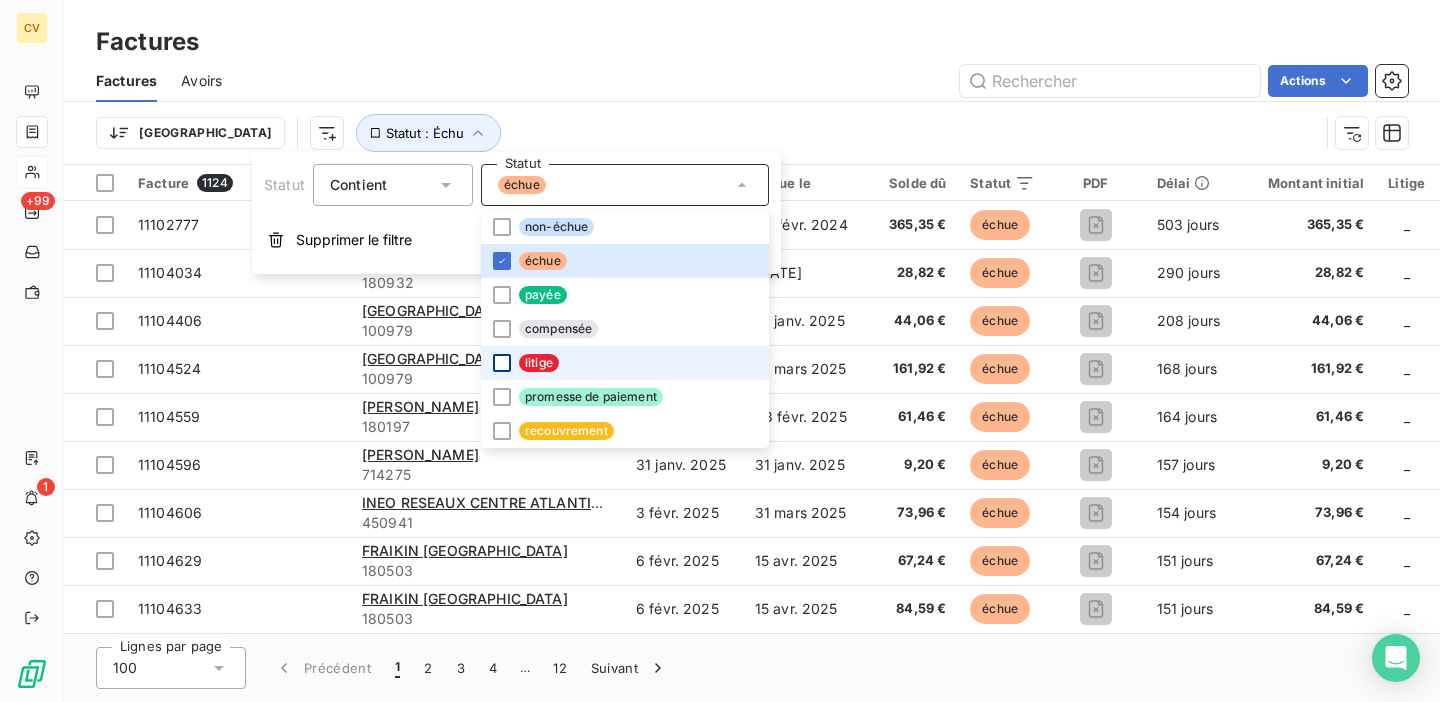 click at bounding box center [502, 363] 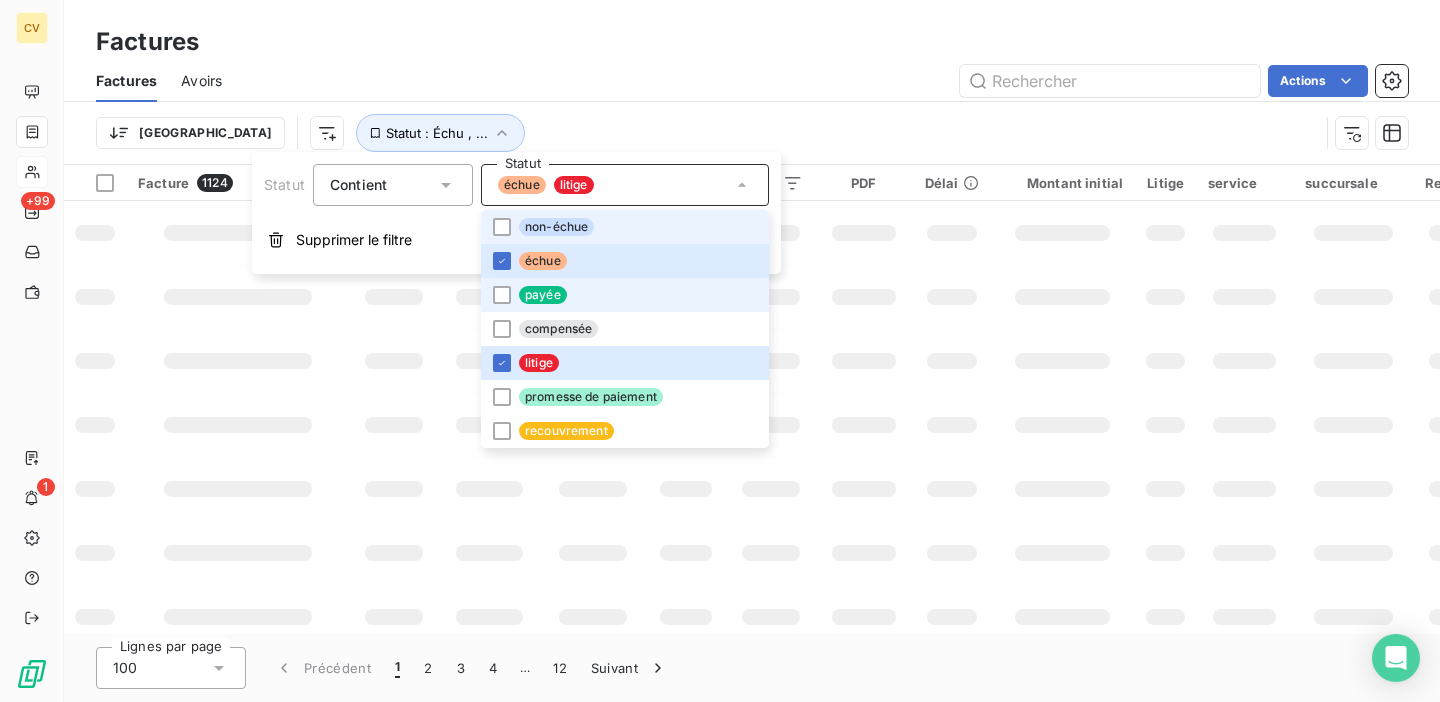 click at bounding box center [502, 261] 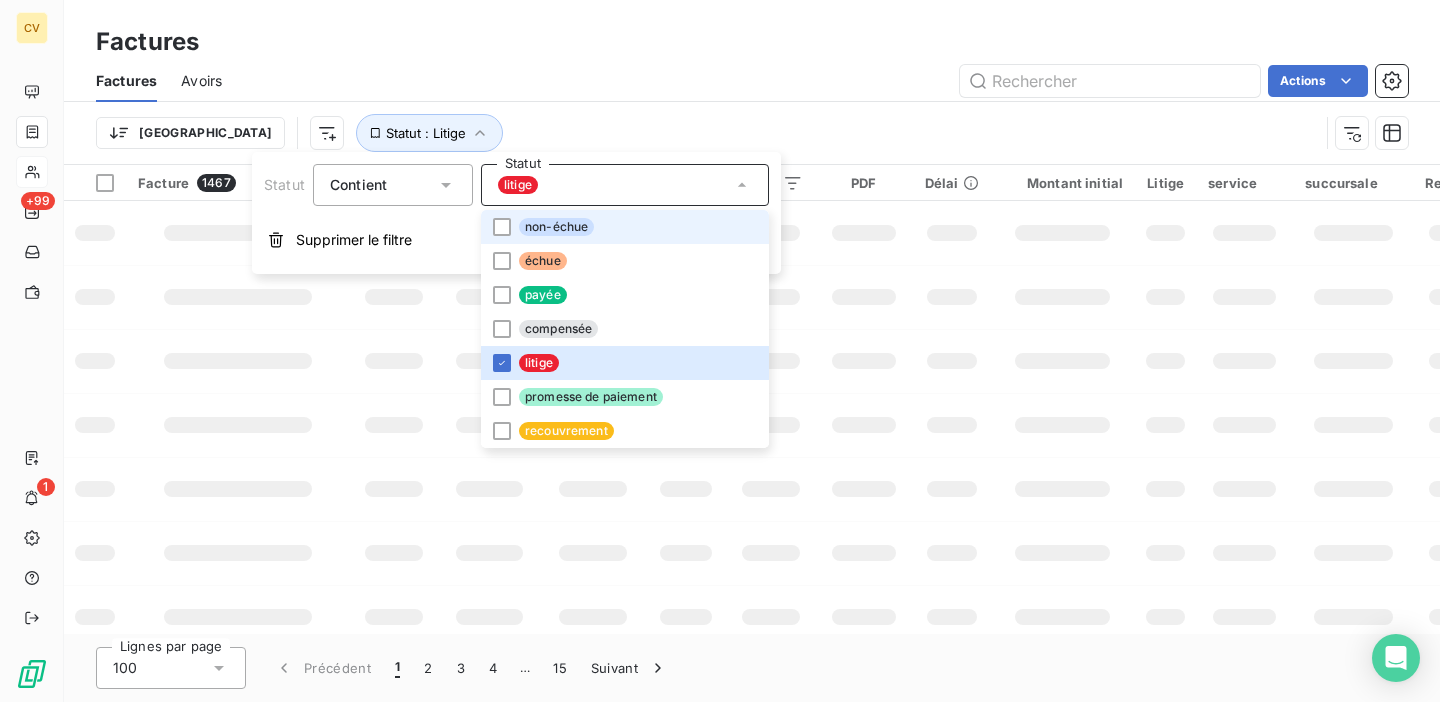 click on "Trier Statut  : Litige" at bounding box center [707, 133] 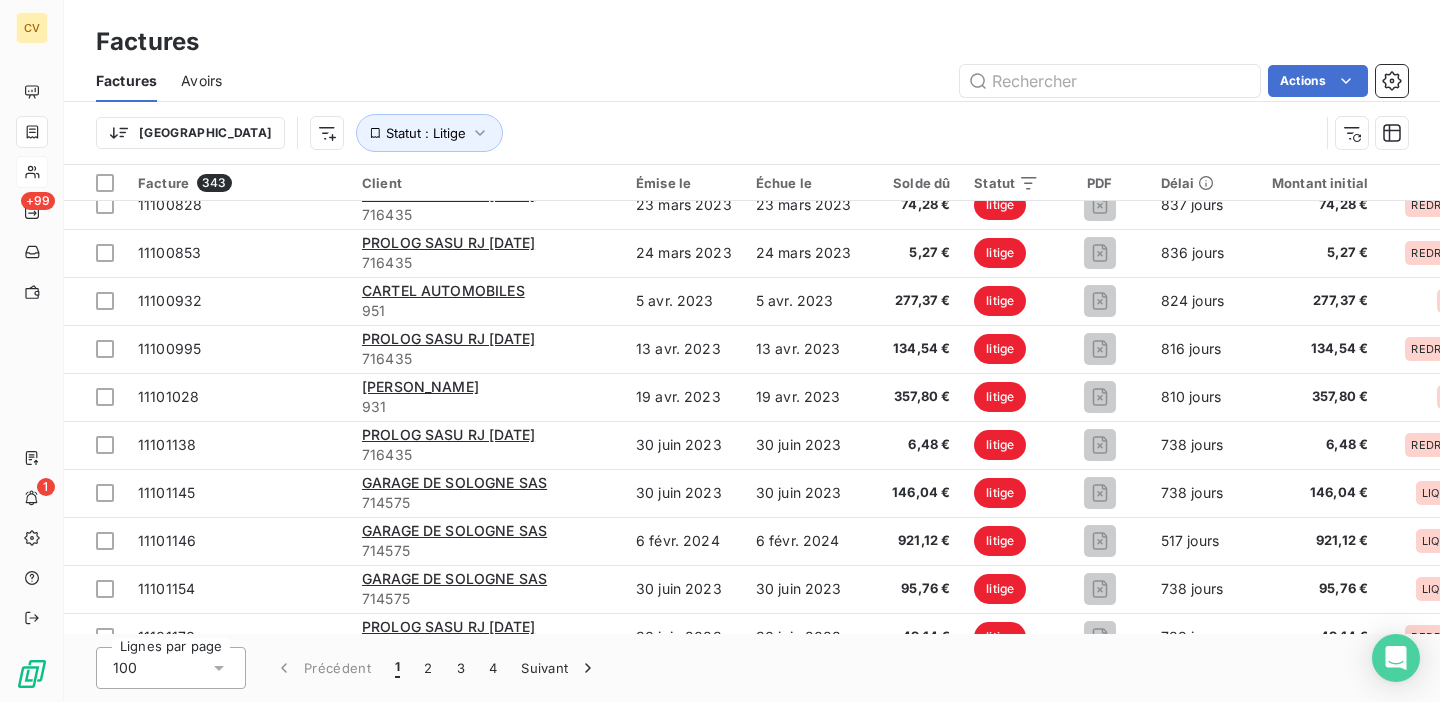 scroll, scrollTop: 0, scrollLeft: 0, axis: both 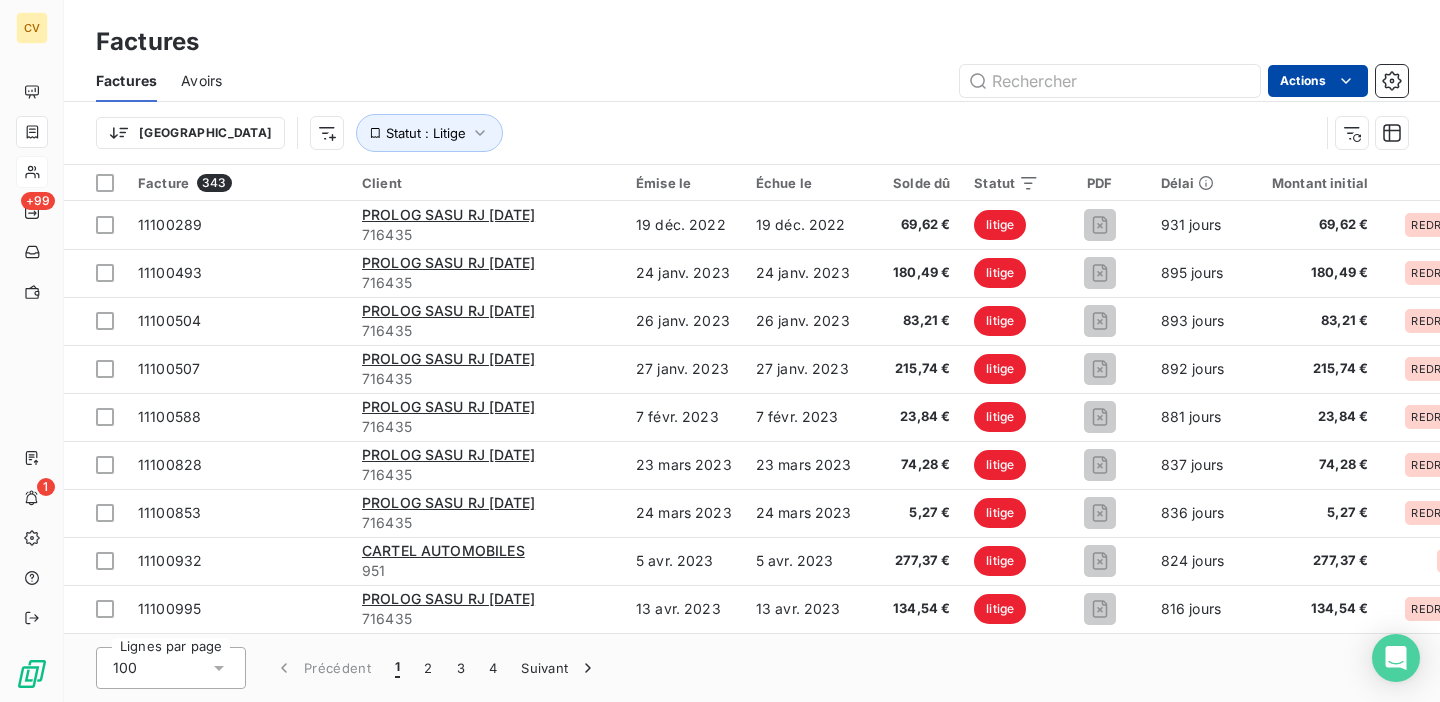 click on "CV +99 1 Factures Factures Avoirs Actions Trier Statut  : Litige  Facture 343 Client Émise le Échue le Solde dû Statut PDF Délai Montant initial Litige service succursale Retard   Actions 11100289 PROLOG SASU RJ 06/12/23 716435 19 déc. 2022 19 déc. 2022 69,62 € litige 931 jours 69,62 € REDRESSEMENT JUDICIAIRE 1 Bourges +931 j 11100493 PROLOG SASU RJ 06/12/23 716435 24 janv. 2023 24 janv. 2023 180,49 € litige 895 jours 180,49 € REDRESSEMENT JUDICIAIRE 1 Bourges +895 j 11100504 PROLOG SASU RJ 06/12/23 716435 26 janv. 2023 26 janv. 2023 83,21 € litige 893 jours 83,21 € REDRESSEMENT JUDICIAIRE 1 Bourges +893 j 11100507 PROLOG SASU RJ 06/12/23 716435 27 janv. 2023 27 janv. 2023 215,74 € litige 892 jours 215,74 € REDRESSEMENT JUDICIAIRE 1 Bourges +892 j 11100588 PROLOG SASU RJ 06/12/23 716435 7 févr. 2023 7 févr. 2023 23,84 € litige 881 jours 23,84 € REDRESSEMENT JUDICIAIRE 1 Bourges +881 j 11100828 PROLOG SASU RJ 06/12/23 716435 23 mars 2023 23 mars 2023 1 1 1" at bounding box center (720, 351) 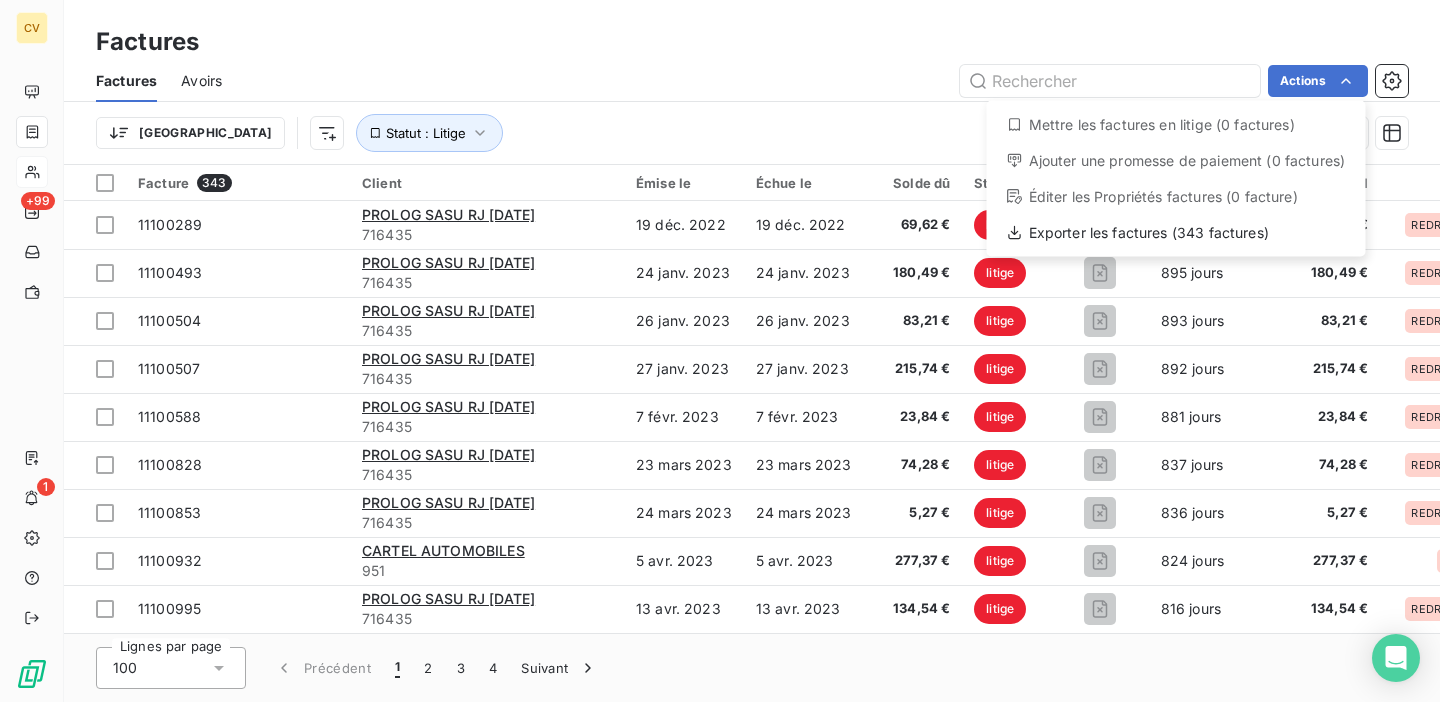click on "CV +99 1 Factures Factures Avoirs Actions Mettre les factures en litige (0 factures) Ajouter une promesse de paiement (0 factures) Éditer les Propriétés factures  (0 facture) Exporter les factures (343 factures) Trier Statut  : Litige  Facture 343 Client Émise le Échue le Solde dû Statut PDF Délai Montant initial Litige service succursale Retard   Actions 11100289 PROLOG SASU RJ 06/12/23 716435 19 déc. 2022 19 déc. 2022 69,62 € litige 931 jours 69,62 € REDRESSEMENT JUDICIAIRE 1 Bourges +931 j 11100493 PROLOG SASU RJ 06/12/23 716435 24 janv. 2023 24 janv. 2023 180,49 € litige 895 jours 180,49 € REDRESSEMENT JUDICIAIRE 1 Bourges +895 j 11100504 PROLOG SASU RJ 06/12/23 716435 26 janv. 2023 26 janv. 2023 83,21 € litige 893 jours 83,21 € REDRESSEMENT JUDICIAIRE 1 Bourges +893 j 11100507 PROLOG SASU RJ 06/12/23 716435 27 janv. 2023 27 janv. 2023 215,74 € litige 892 jours 215,74 € REDRESSEMENT JUDICIAIRE 1 Bourges +892 j 11100588 PROLOG SASU RJ 06/12/23 716435 litige" at bounding box center [720, 351] 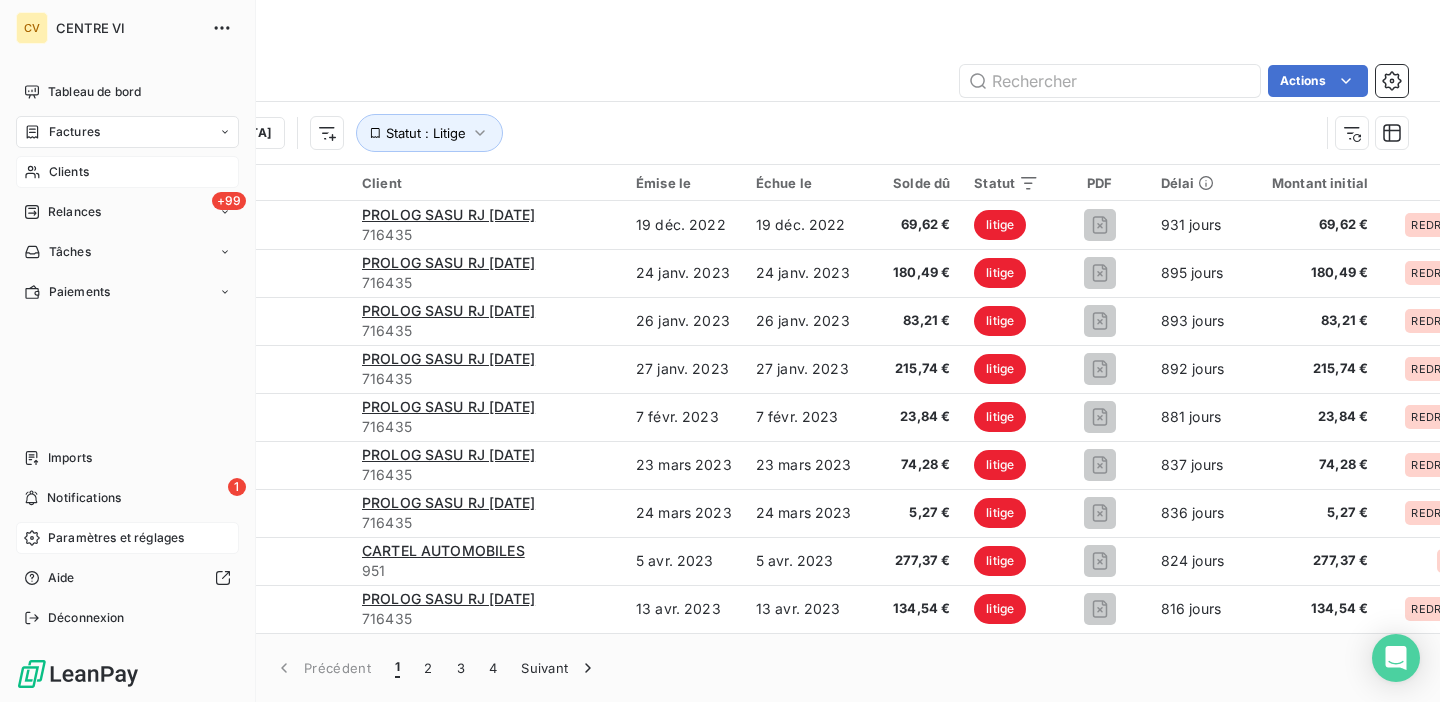 click on "Paramètres et réglages" at bounding box center [116, 538] 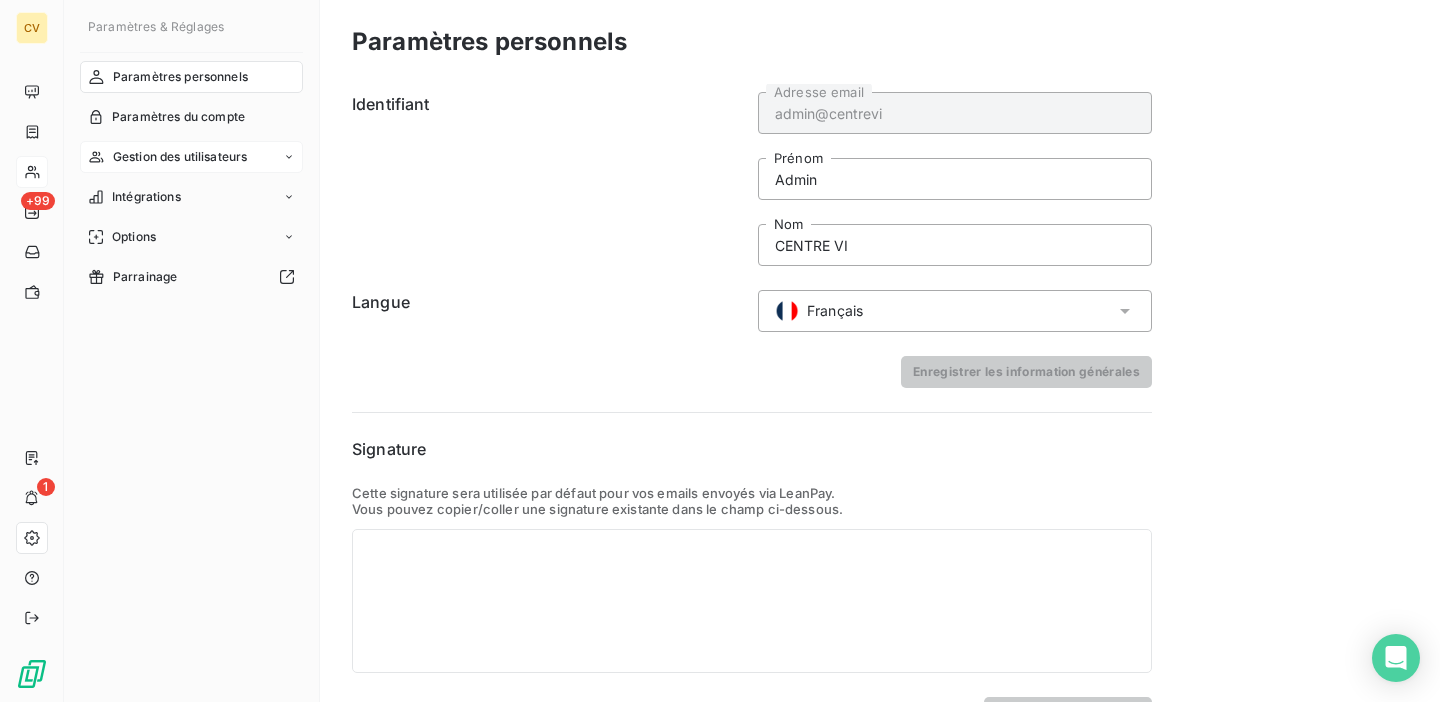 click on "Gestion des utilisateurs" at bounding box center [180, 157] 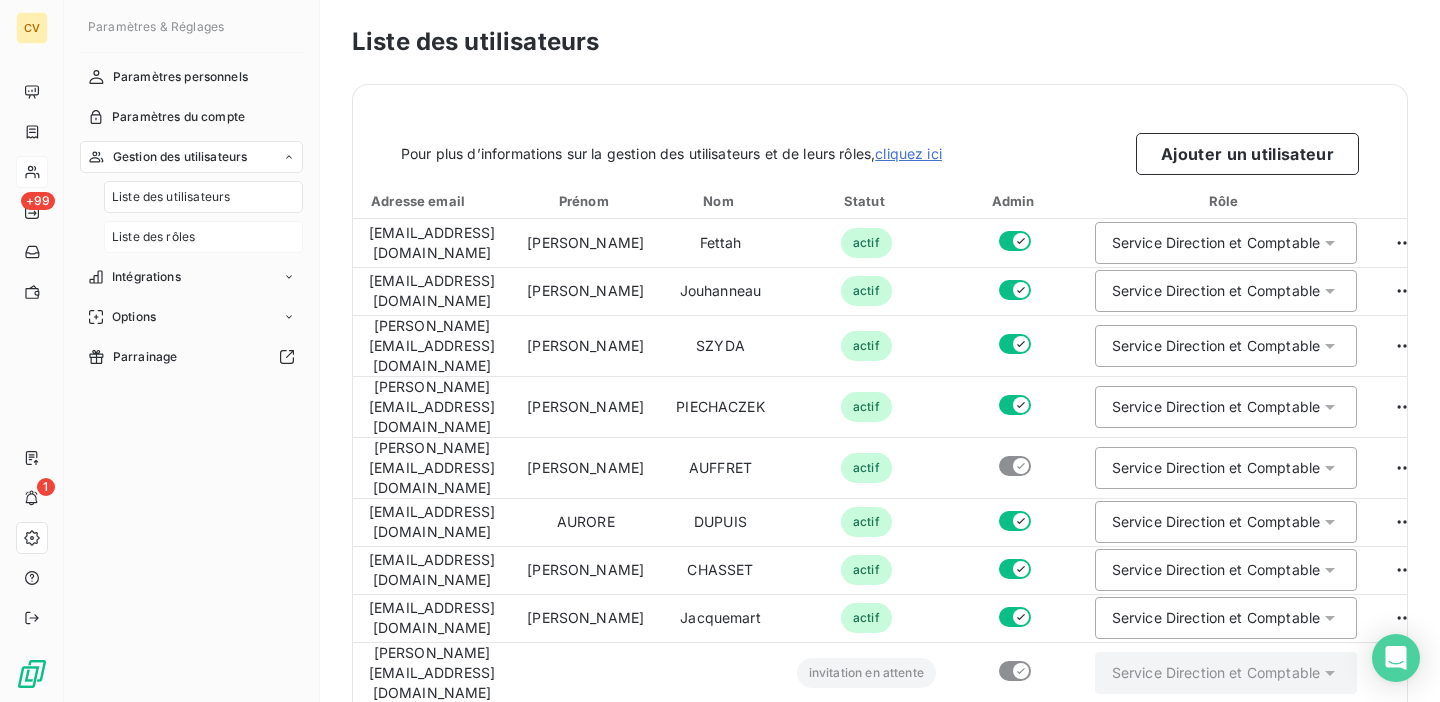 click on "Liste des rôles" at bounding box center (153, 237) 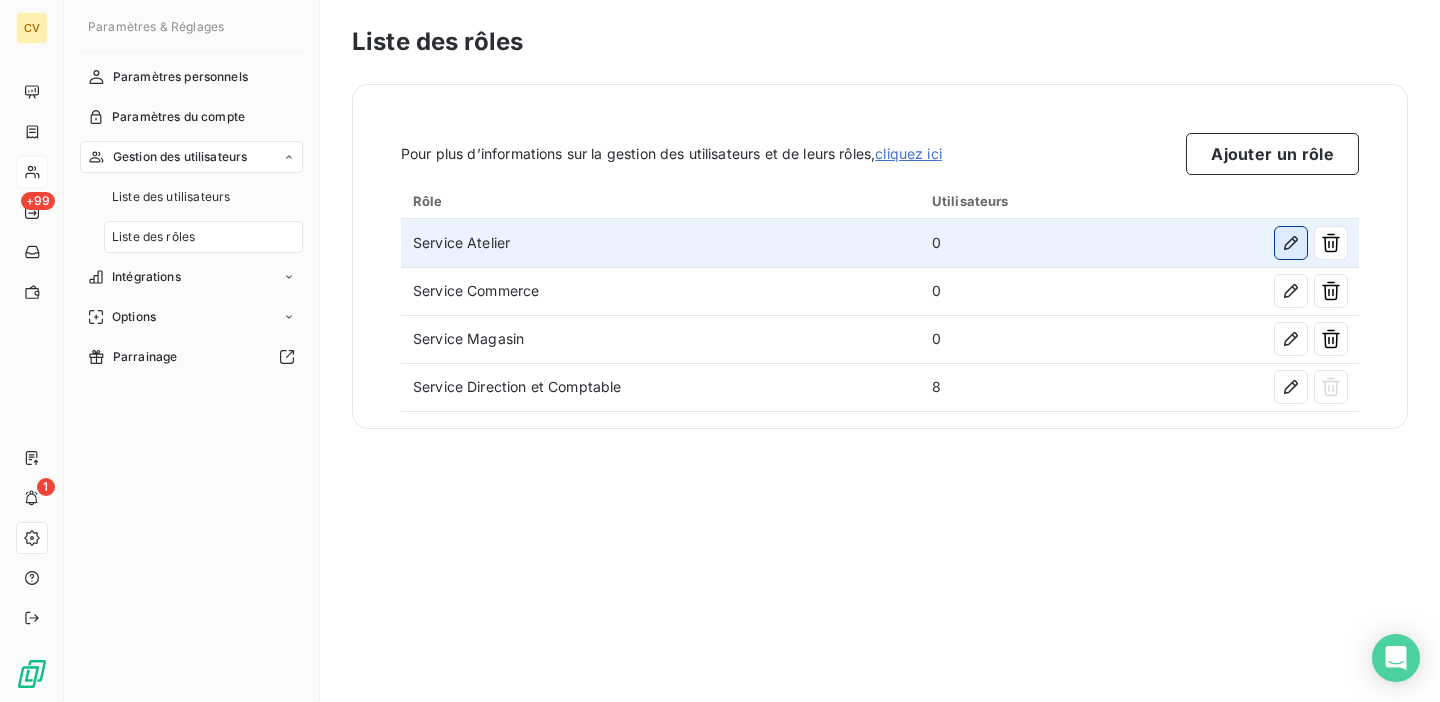 click 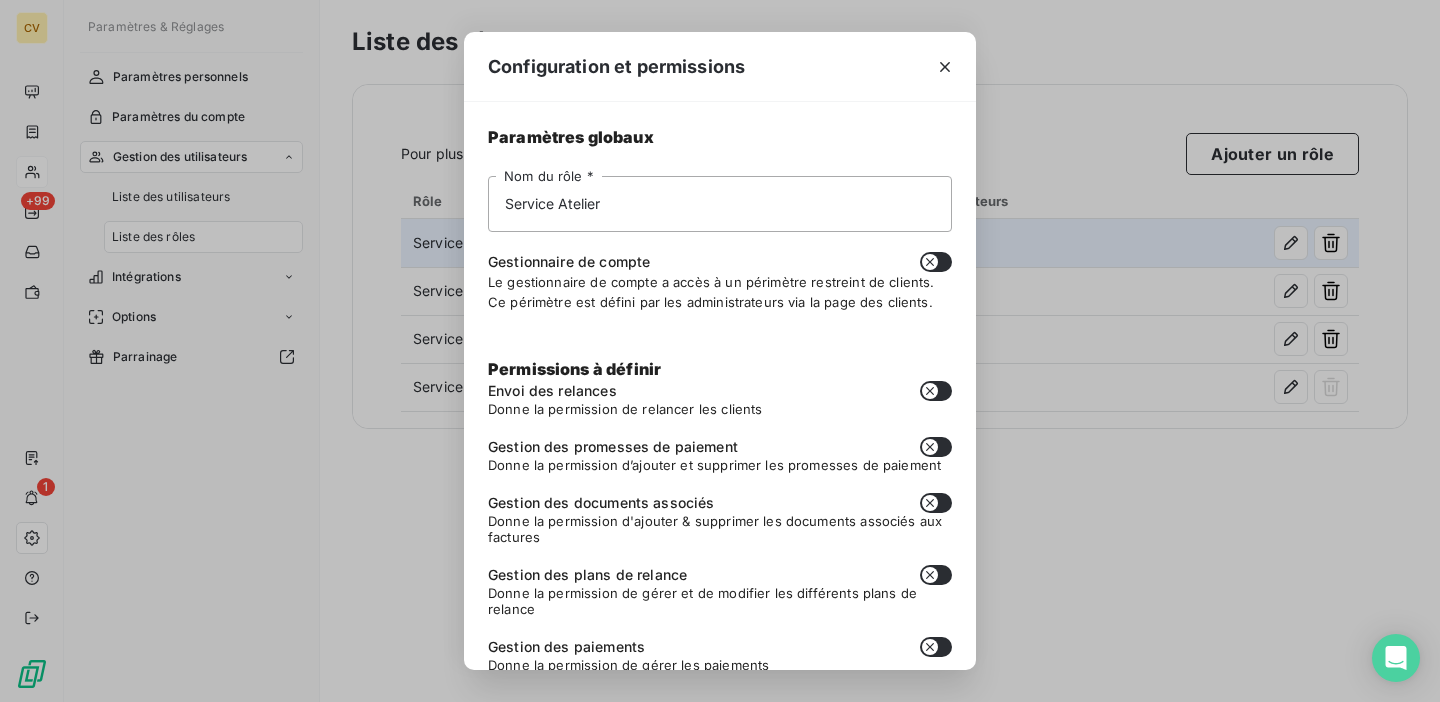 scroll, scrollTop: 145, scrollLeft: 0, axis: vertical 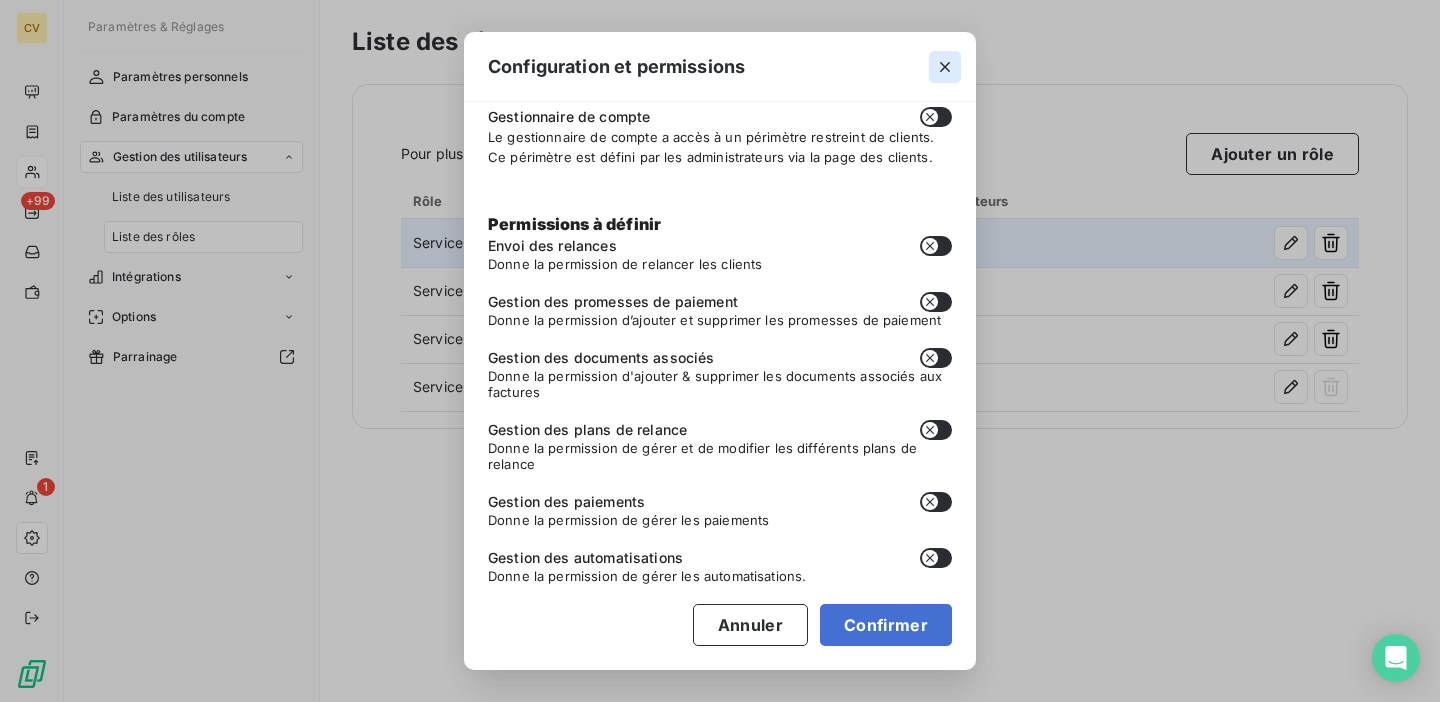 click 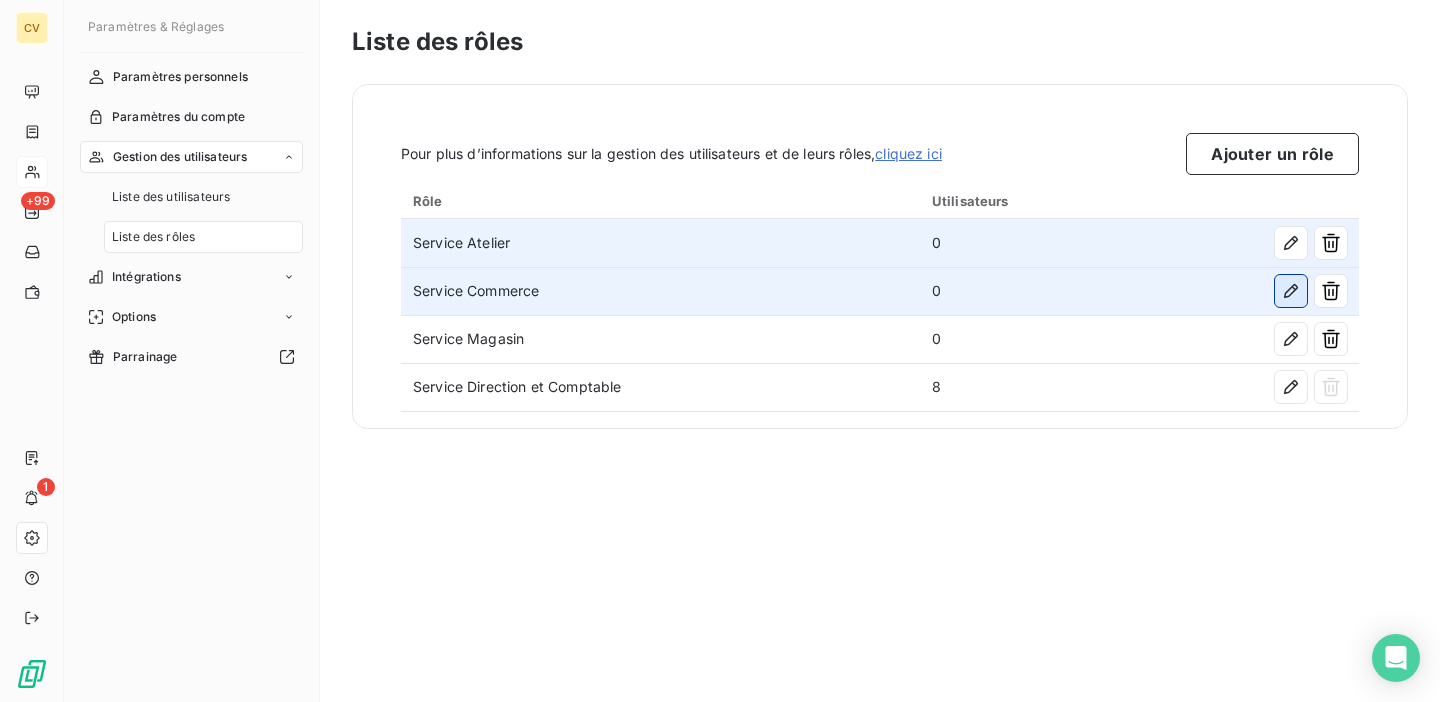 click at bounding box center [1291, 291] 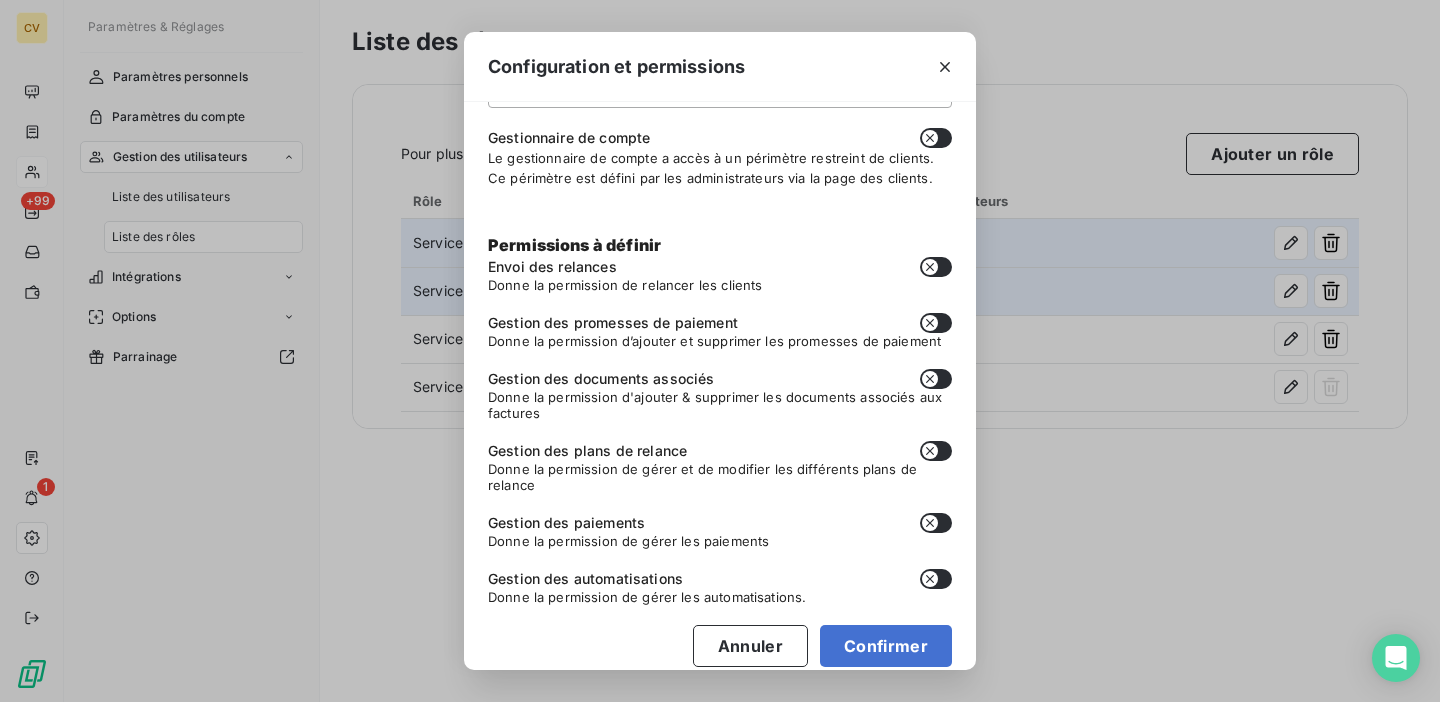 scroll, scrollTop: 145, scrollLeft: 0, axis: vertical 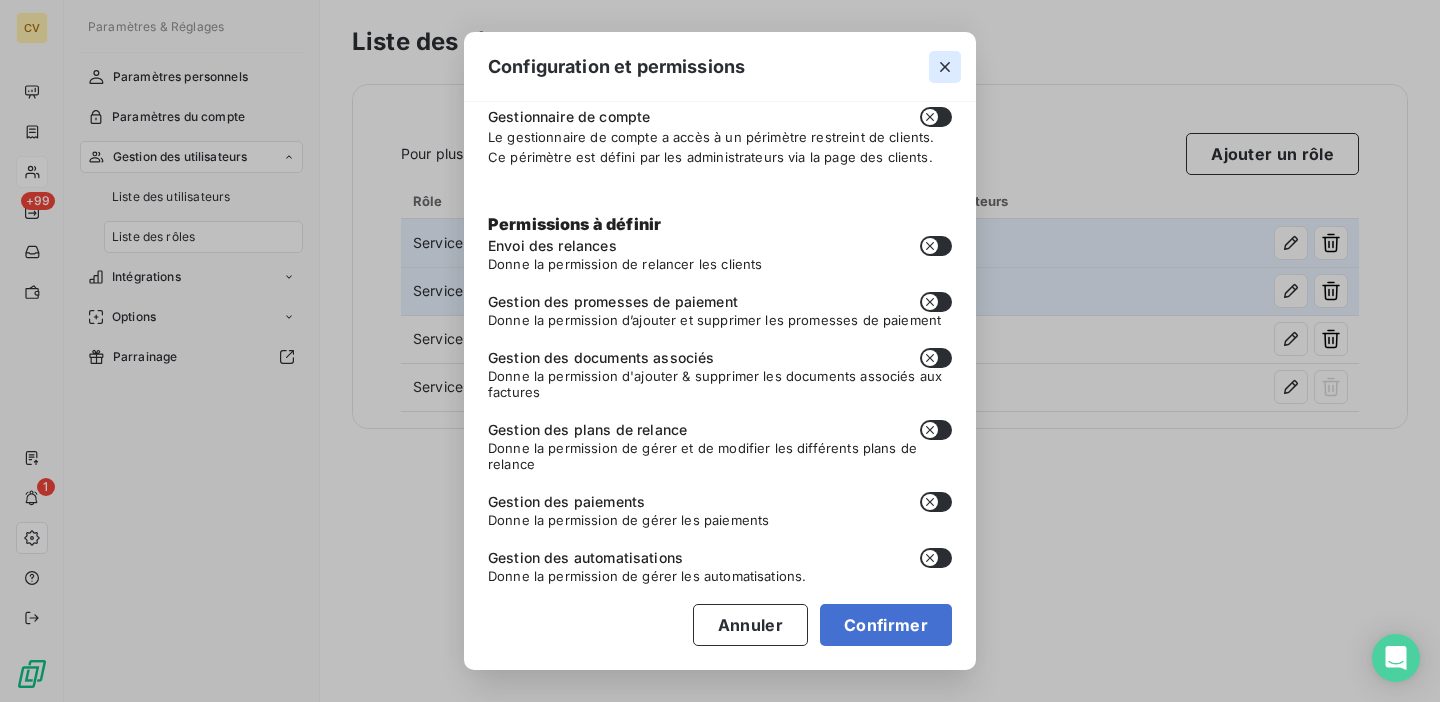 click at bounding box center (945, 67) 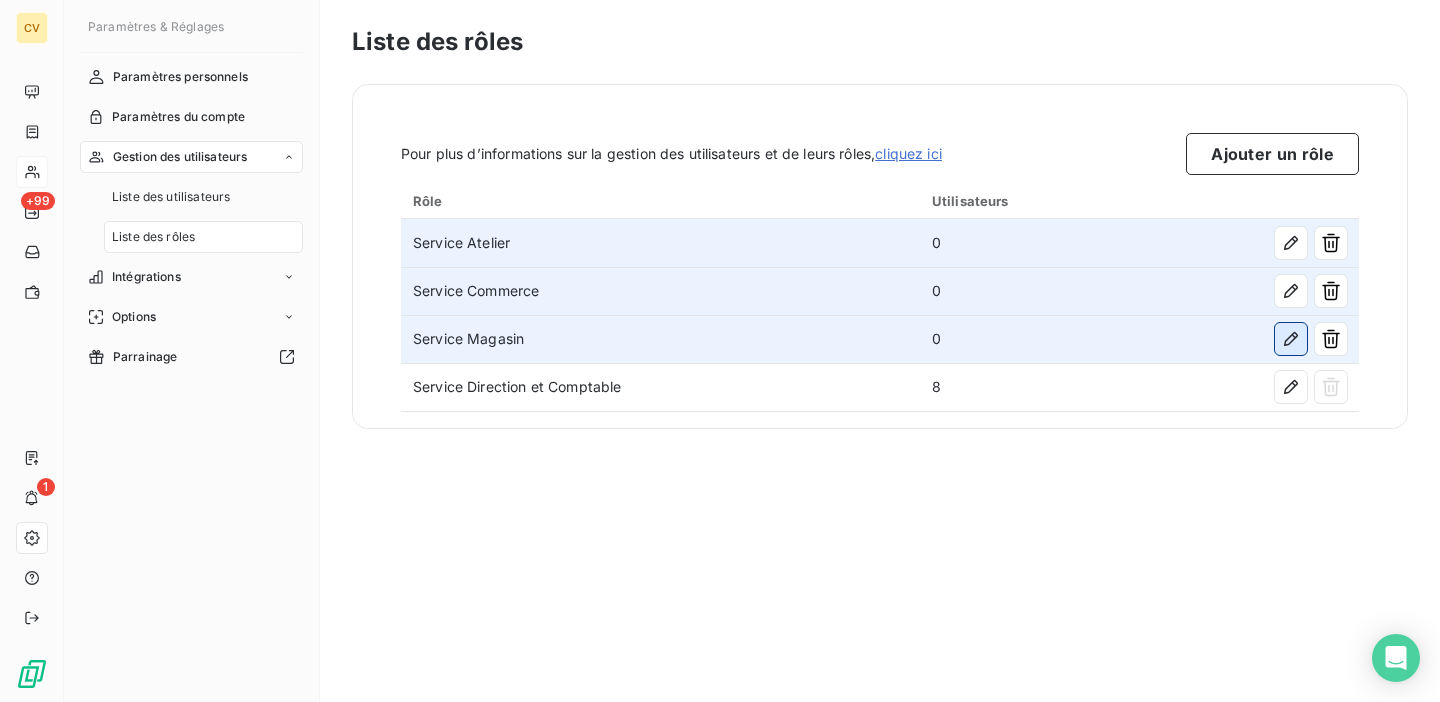 click at bounding box center [1291, 339] 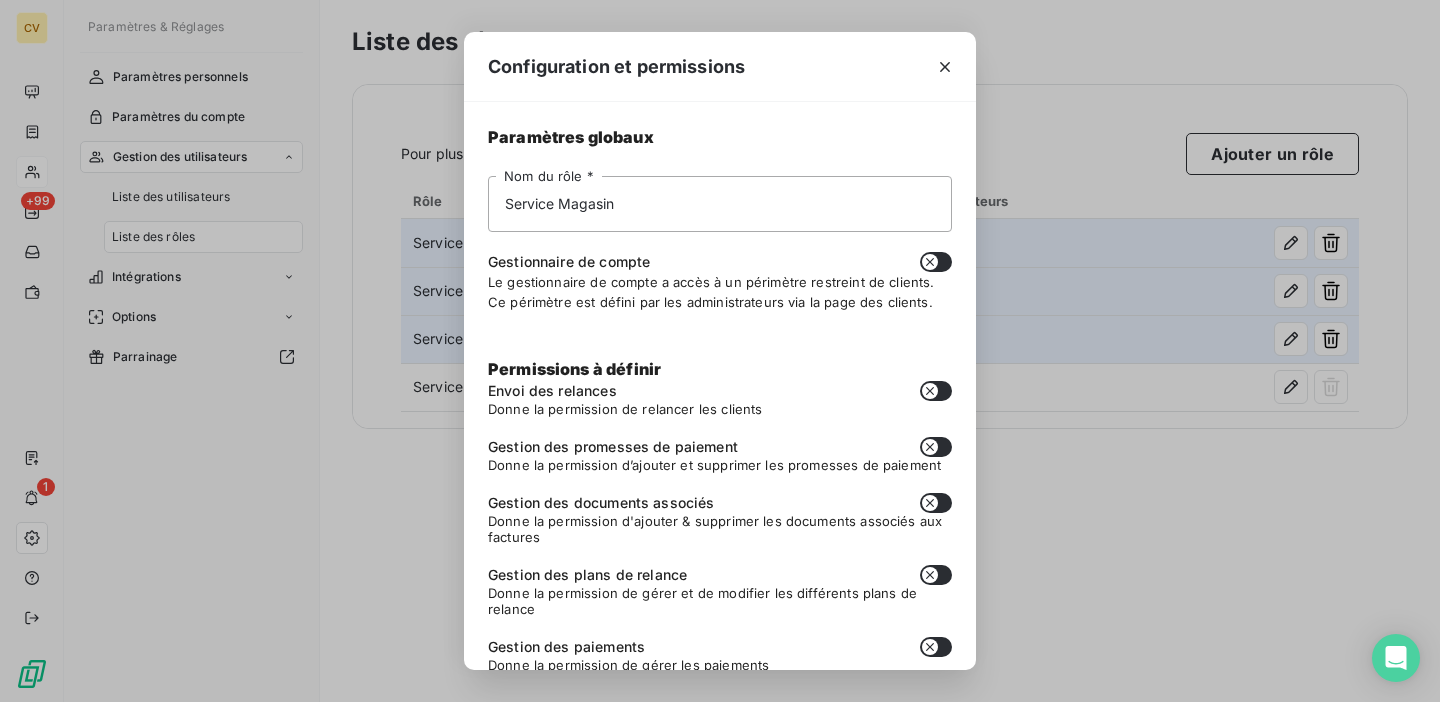 scroll, scrollTop: 145, scrollLeft: 0, axis: vertical 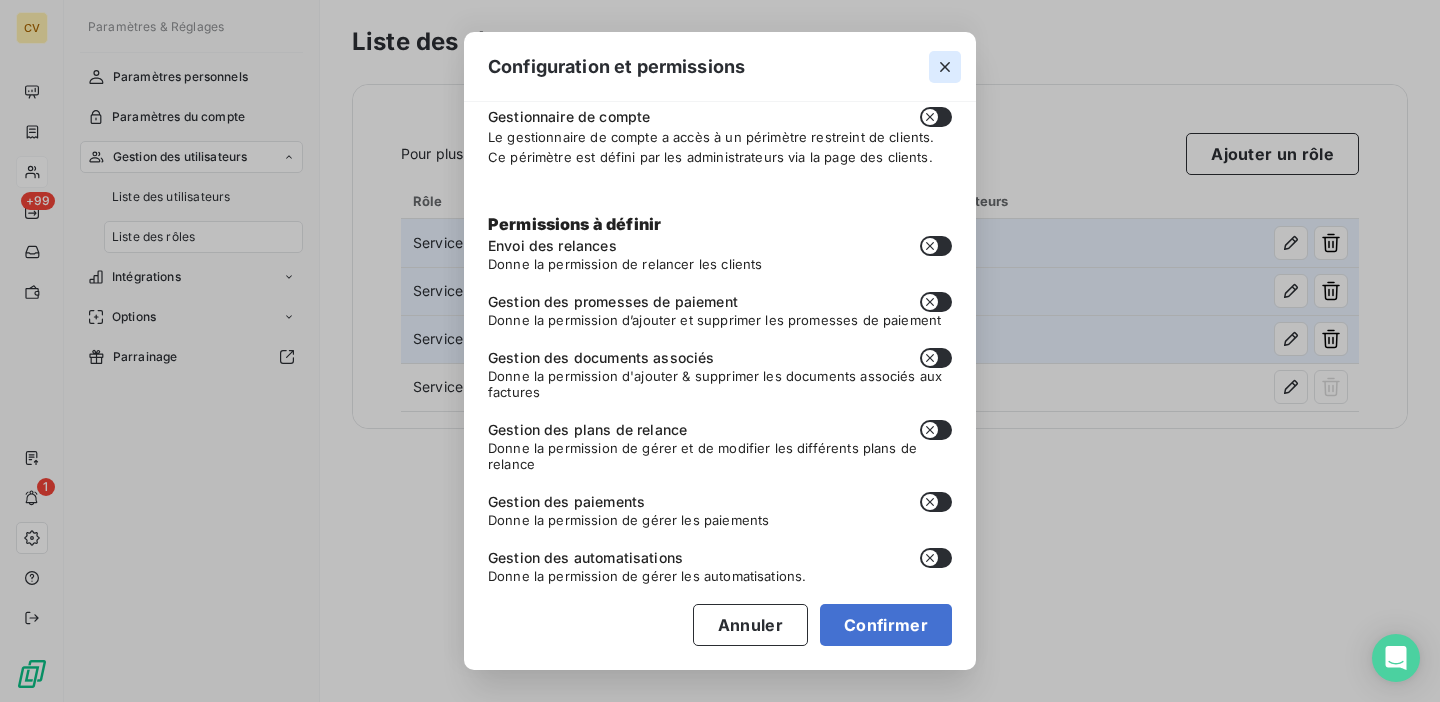 click 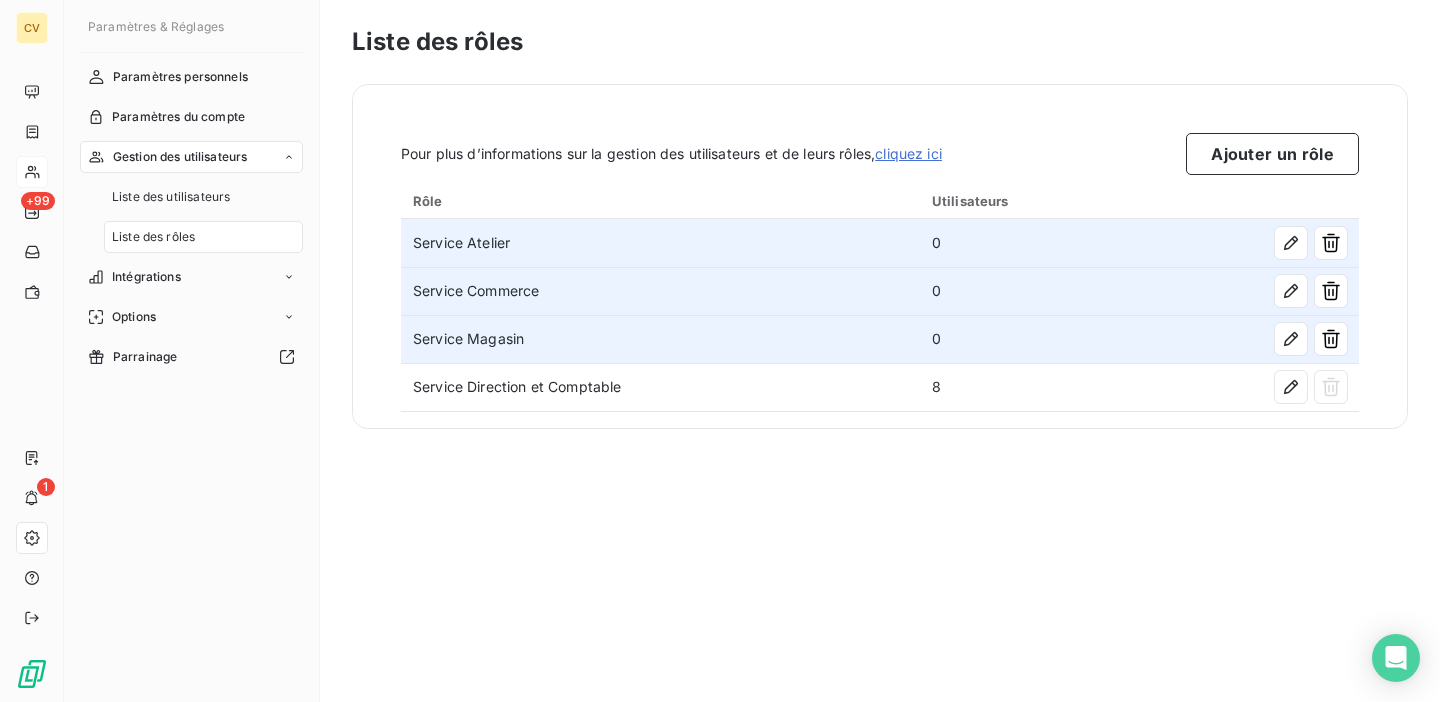 click on "Gestion des utilisateurs Liste des utilisateurs Liste des rôles" at bounding box center (191, 197) 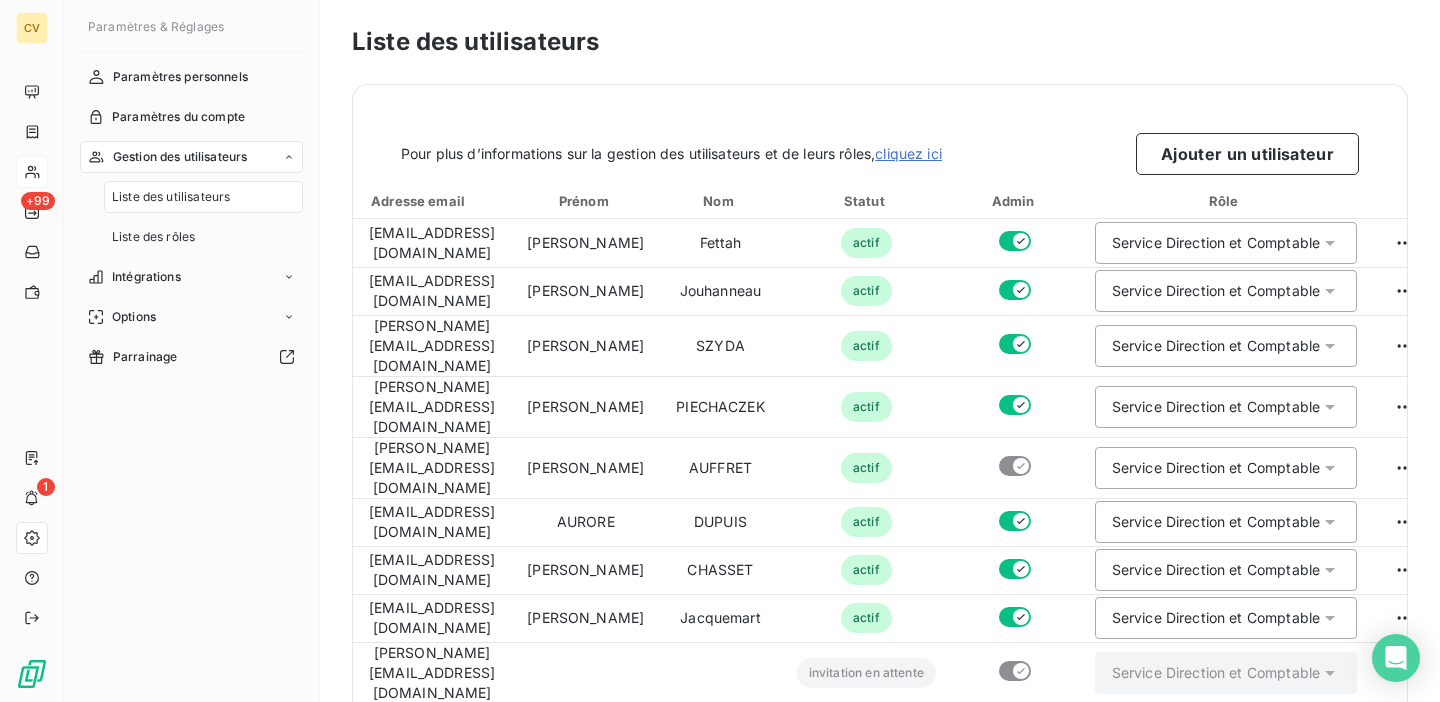 click on "Liste des utilisateurs" at bounding box center [171, 197] 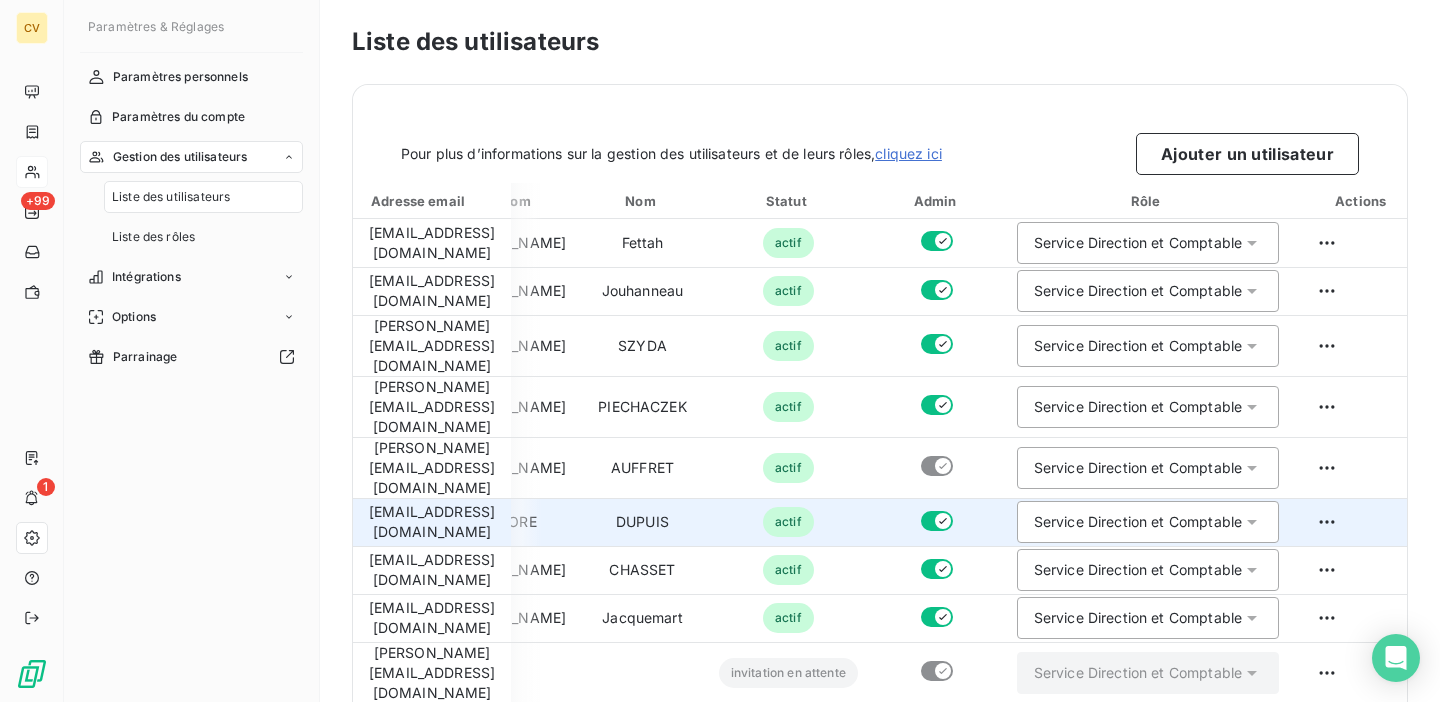 scroll, scrollTop: 0, scrollLeft: 0, axis: both 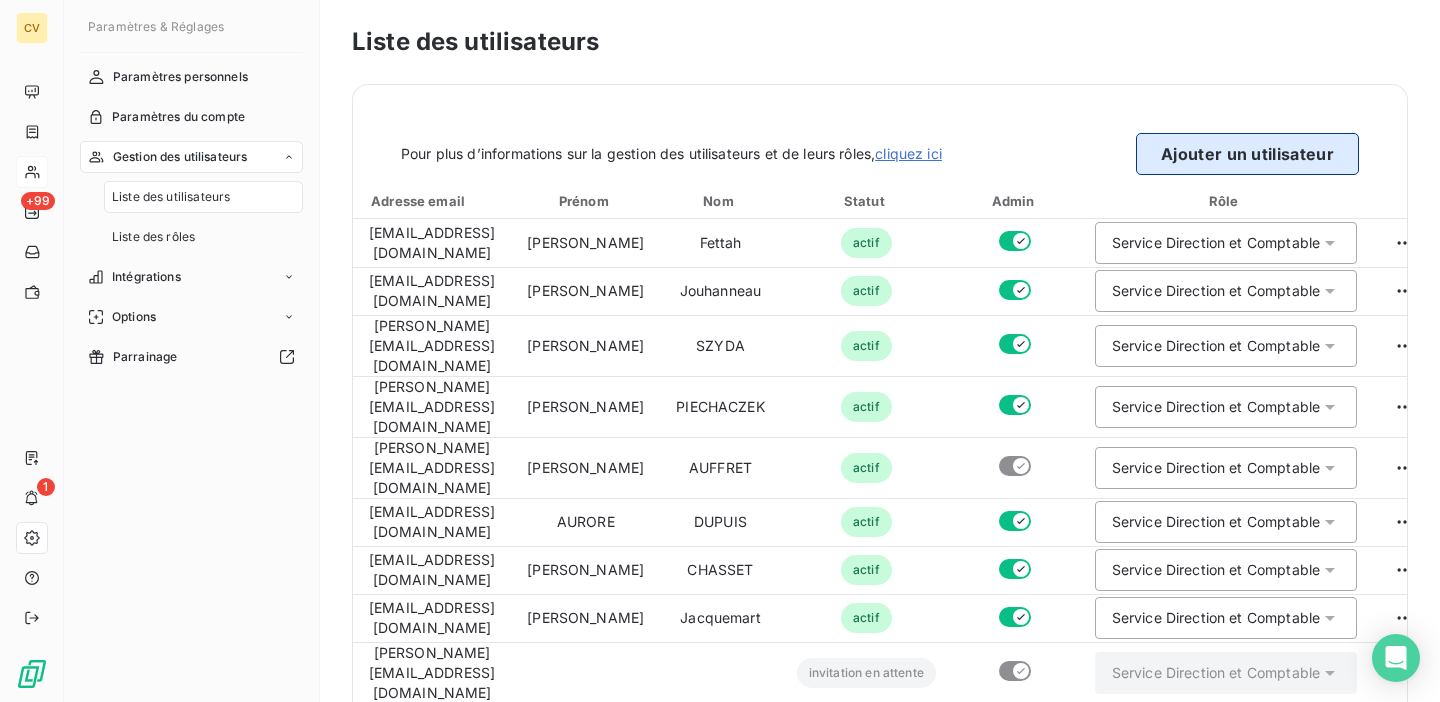 click on "Ajouter un utilisateur" at bounding box center (1247, 154) 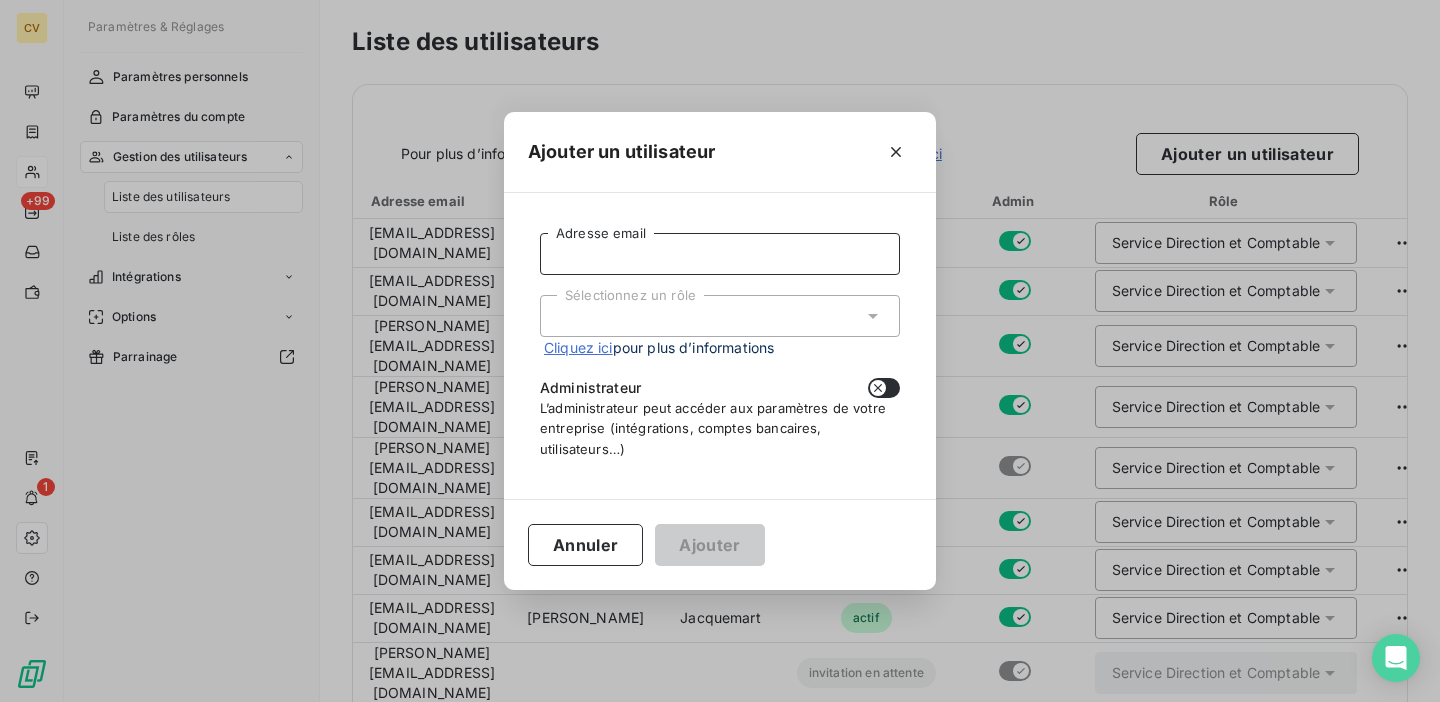 click on "Adresse email" at bounding box center (720, 254) 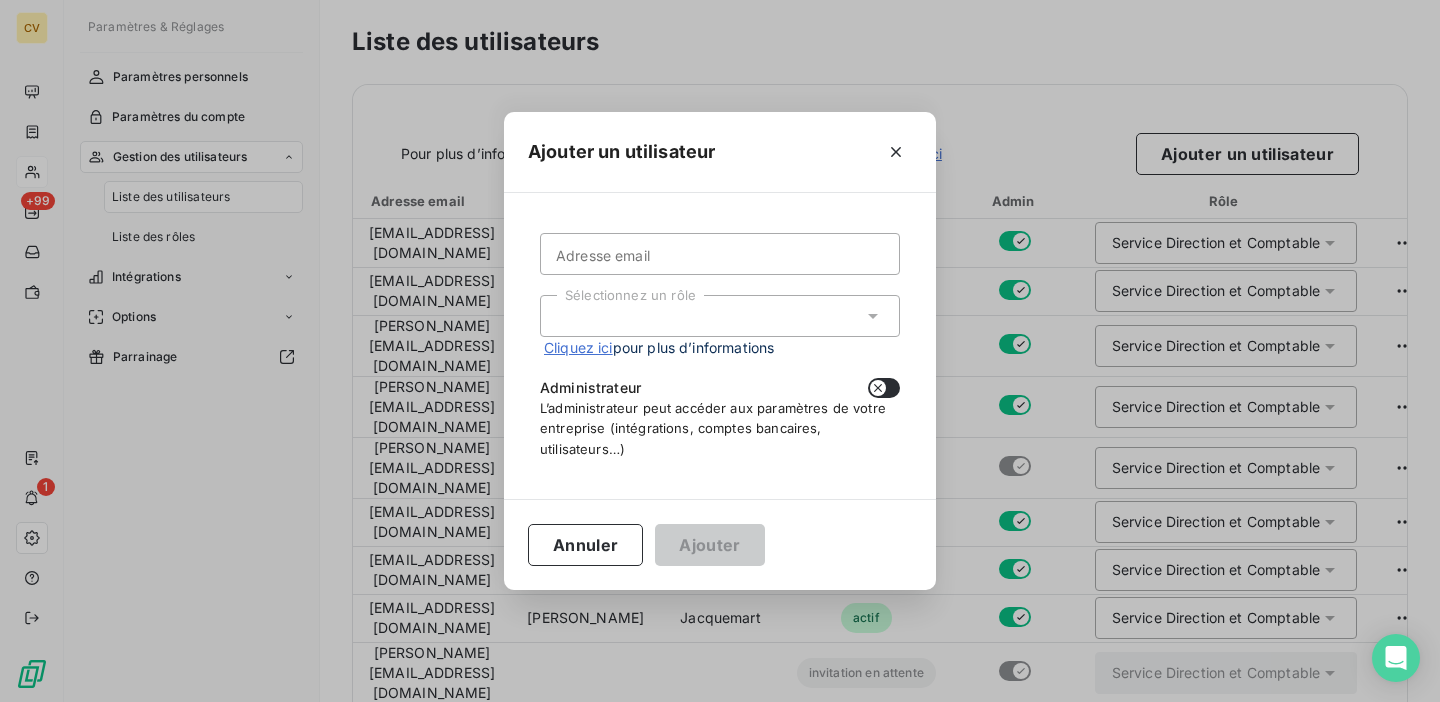 click on "Sélectionnez un rôle" at bounding box center (720, 316) 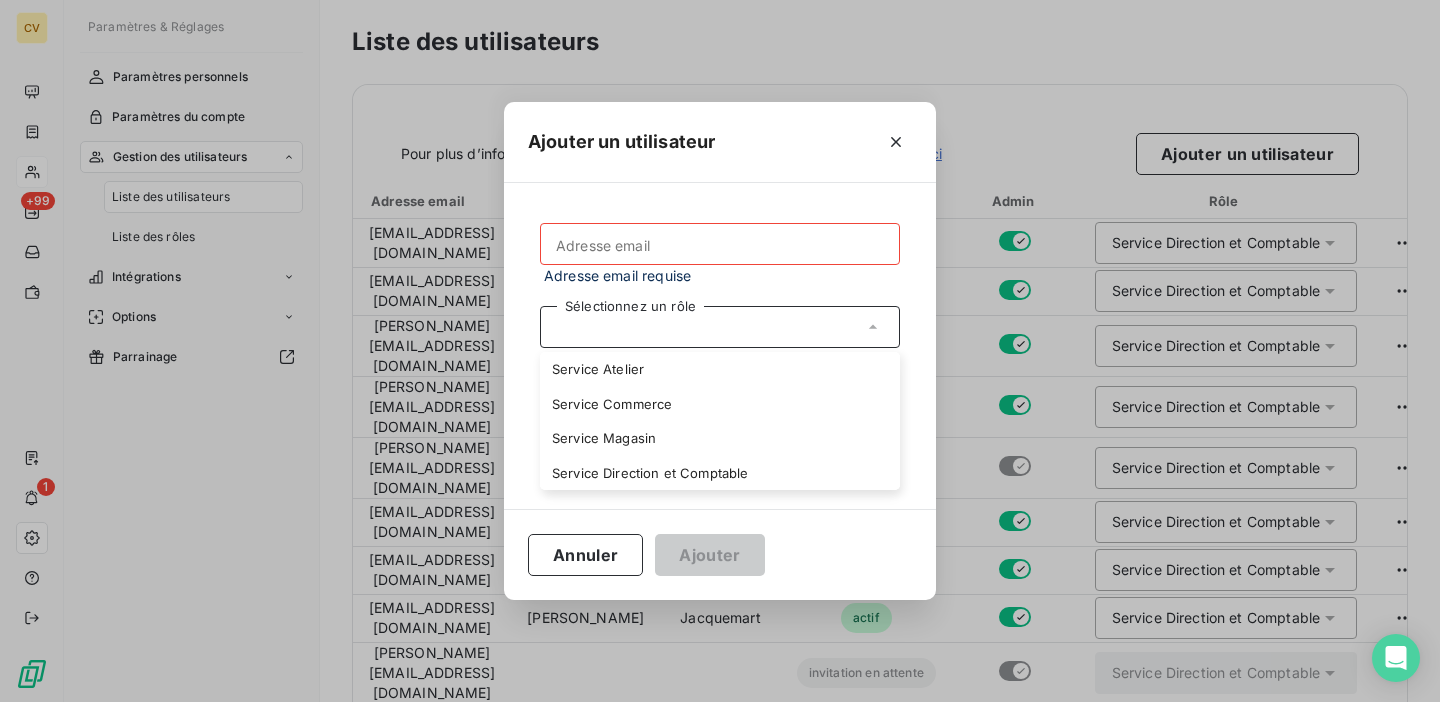 click on "Annuler Ajouter" at bounding box center [720, 554] 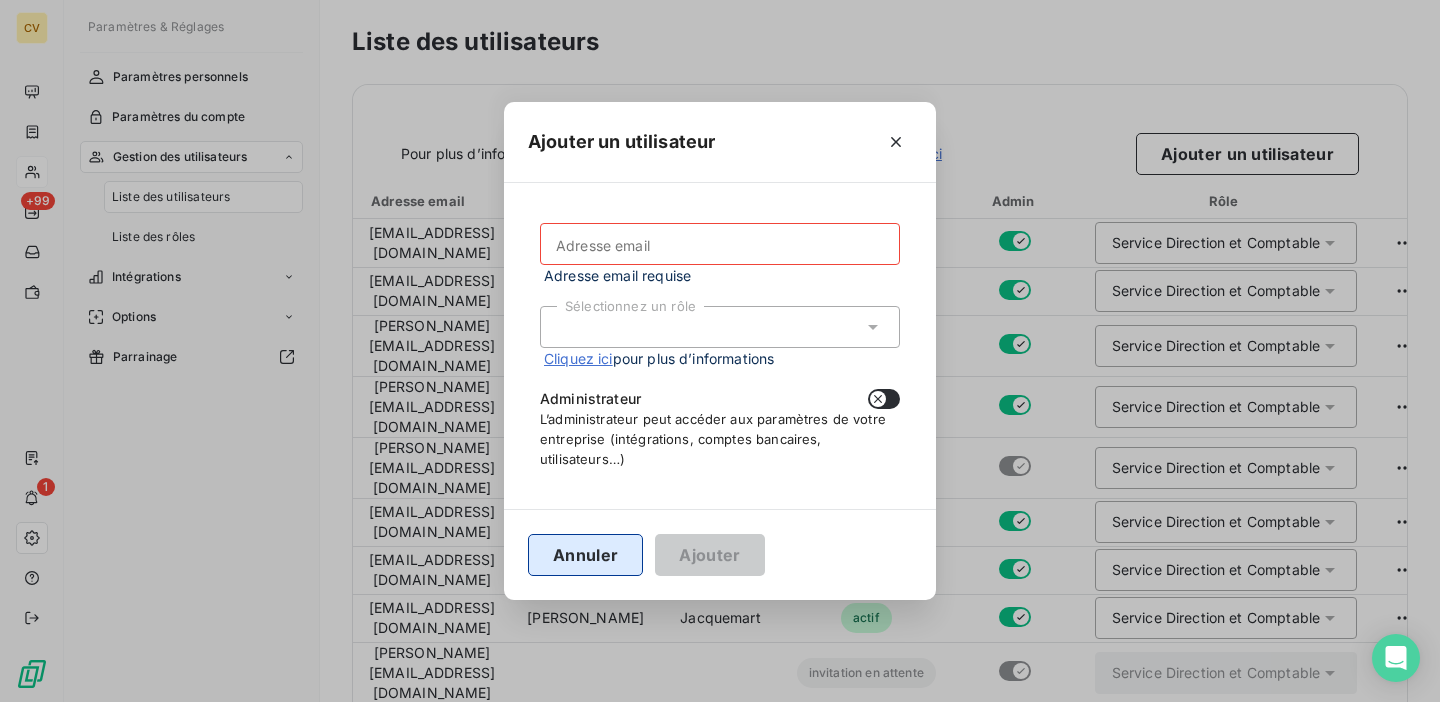 click on "Annuler" at bounding box center (585, 555) 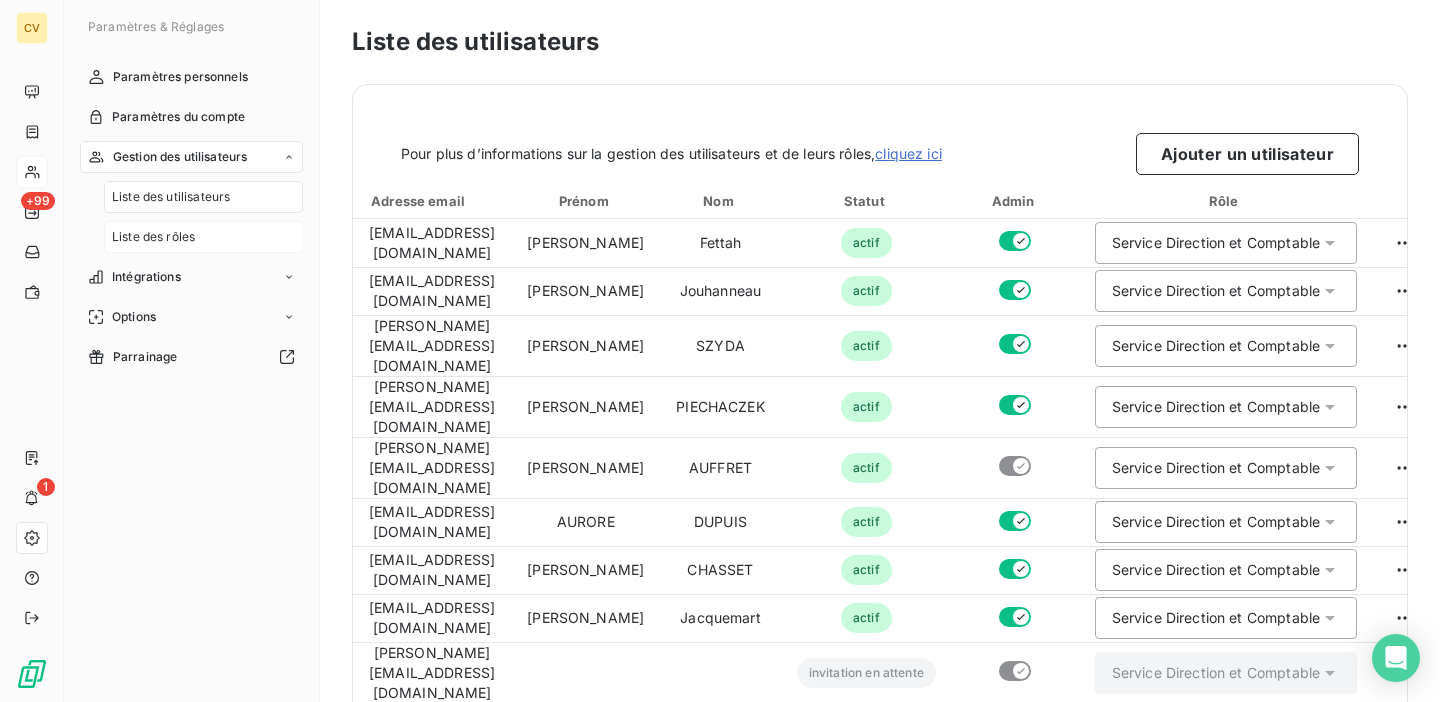 click on "Liste des rôles" at bounding box center [203, 237] 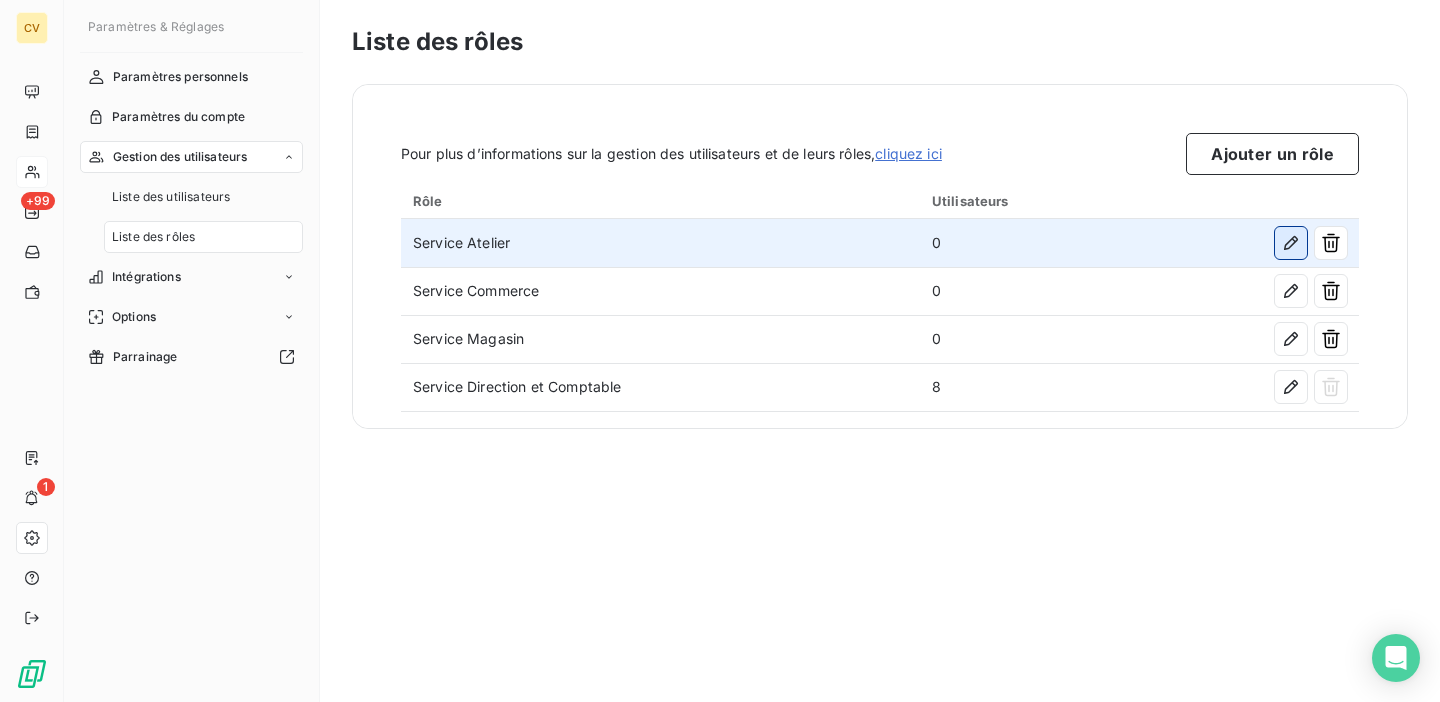 click 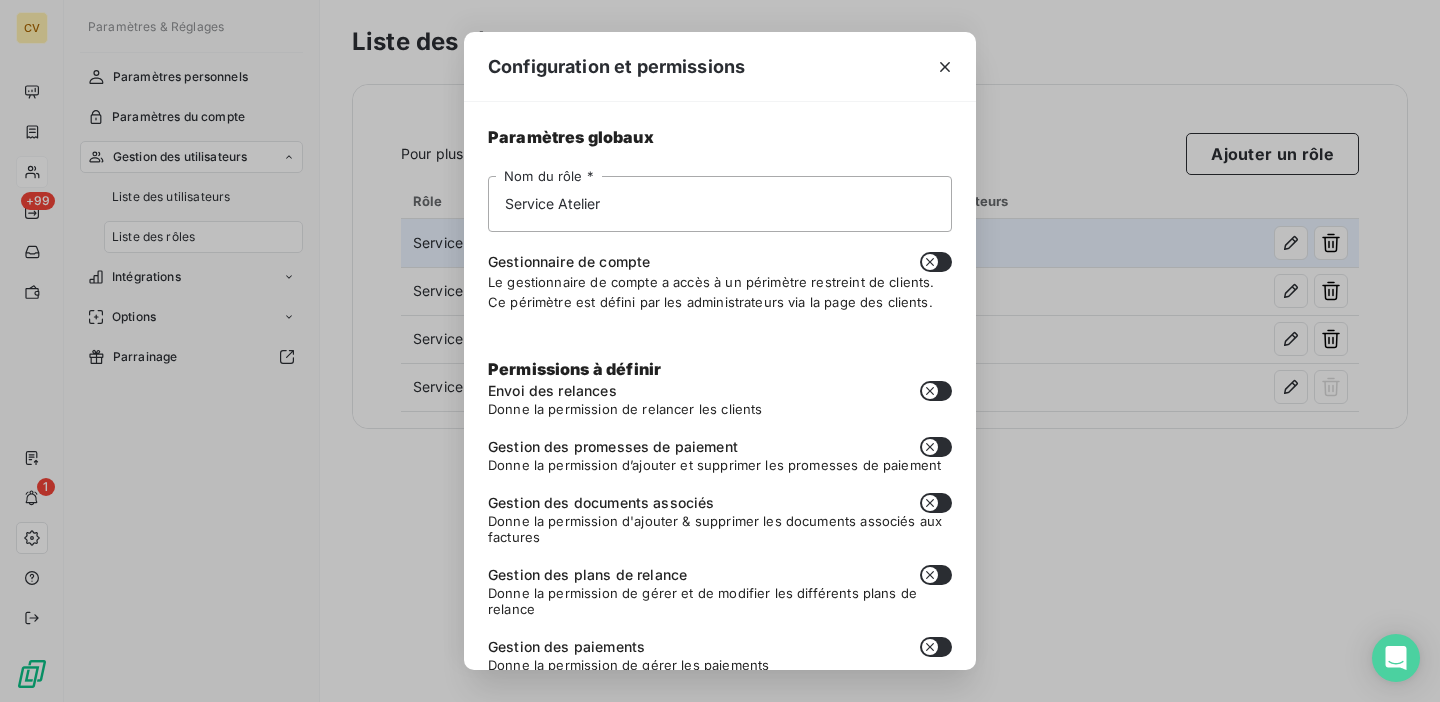 click at bounding box center (936, 262) 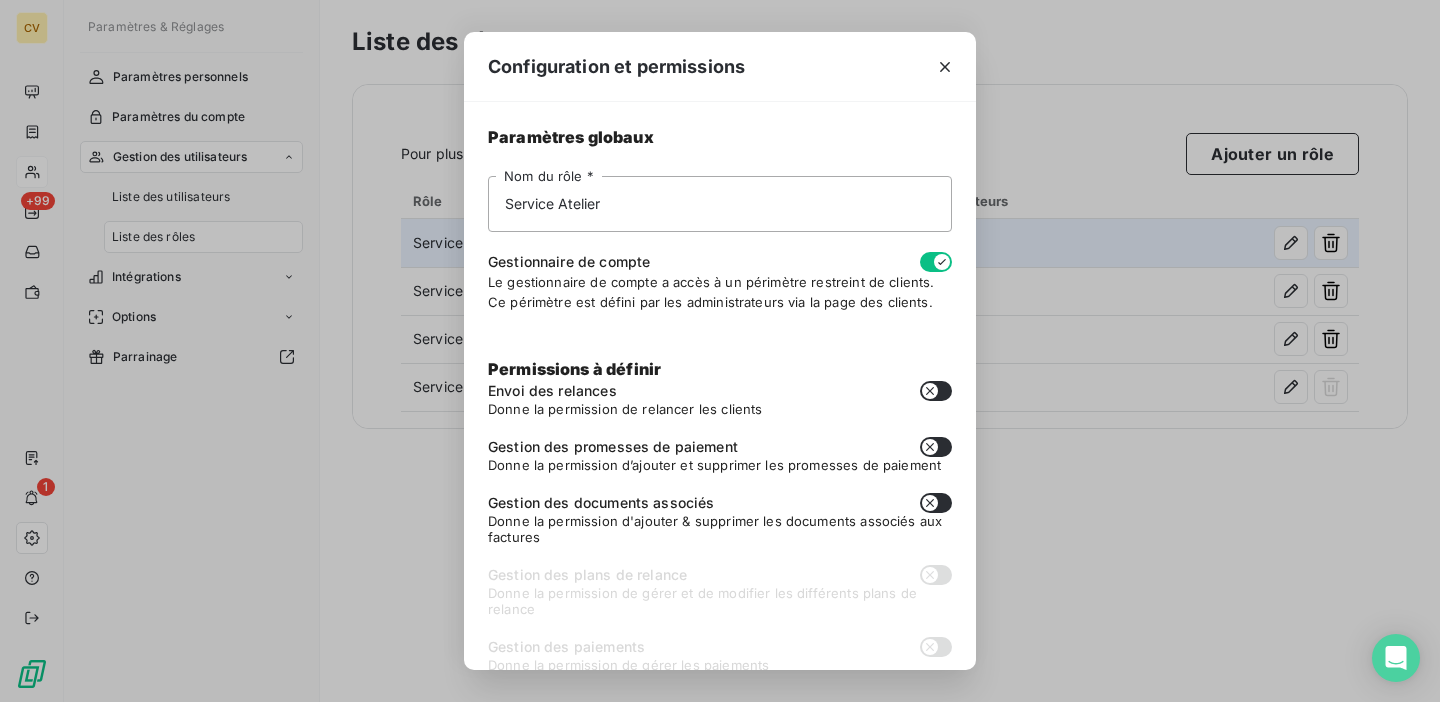 click 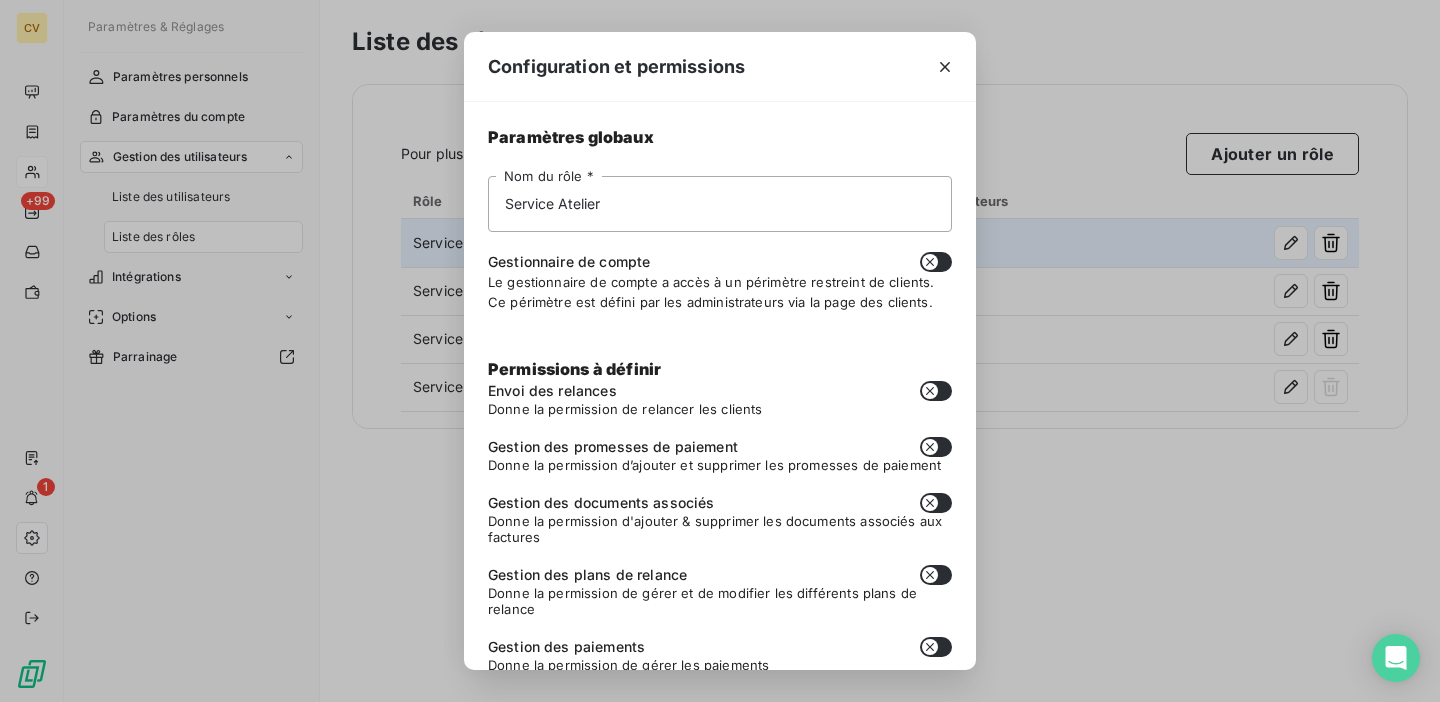 click at bounding box center (936, 262) 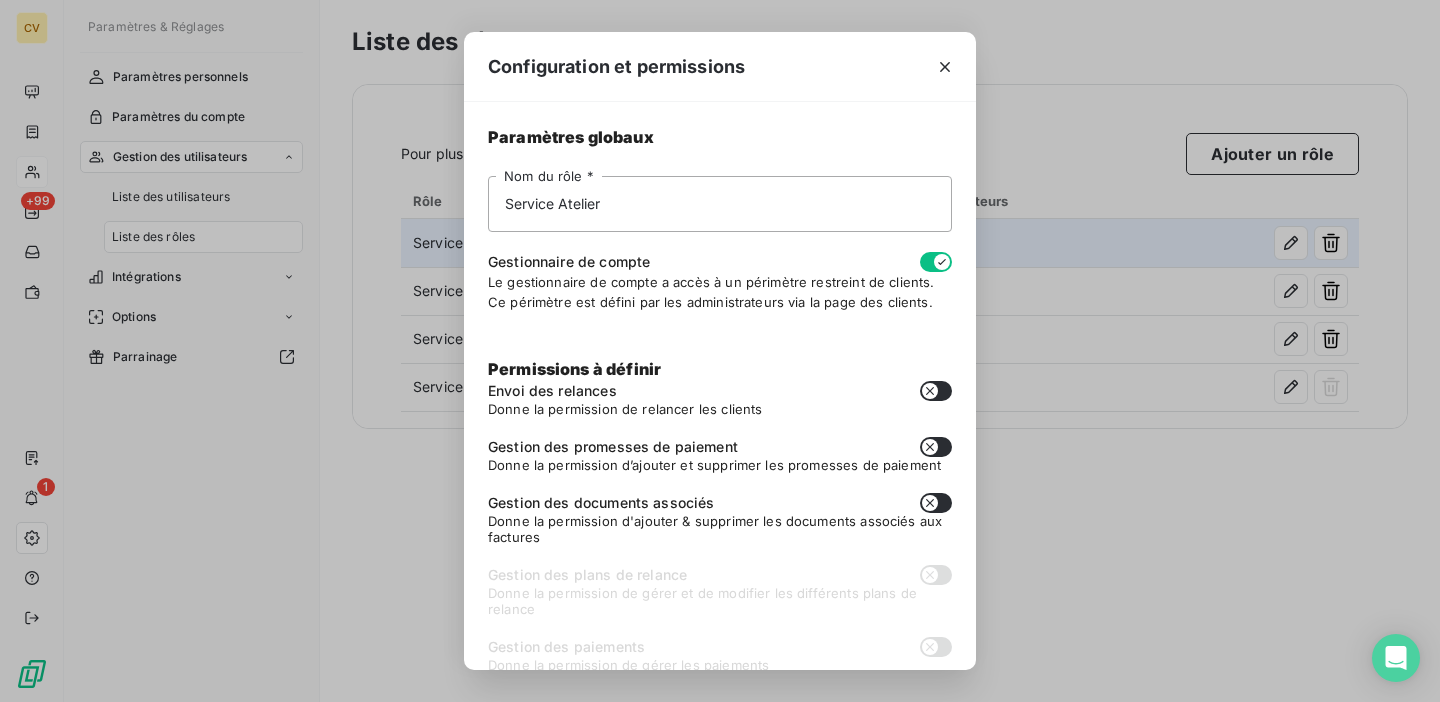click at bounding box center [936, 262] 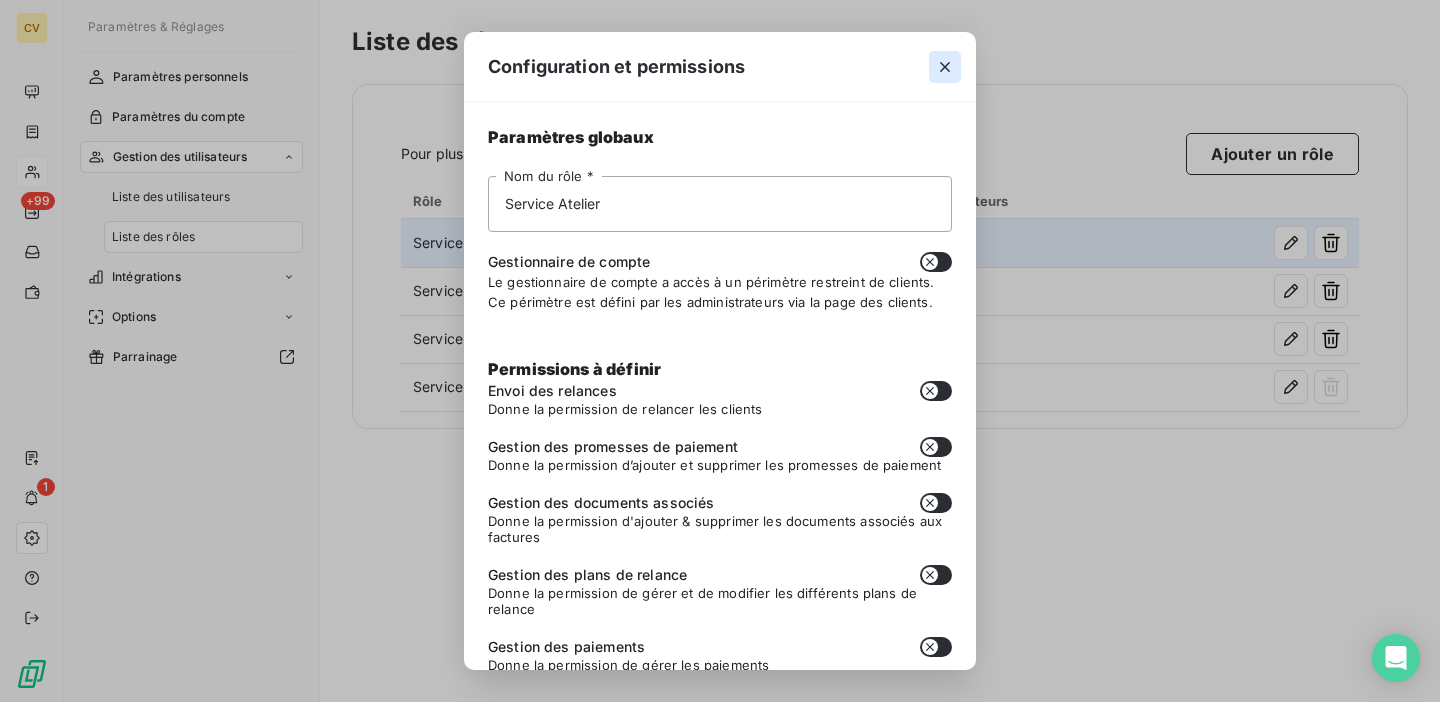 click 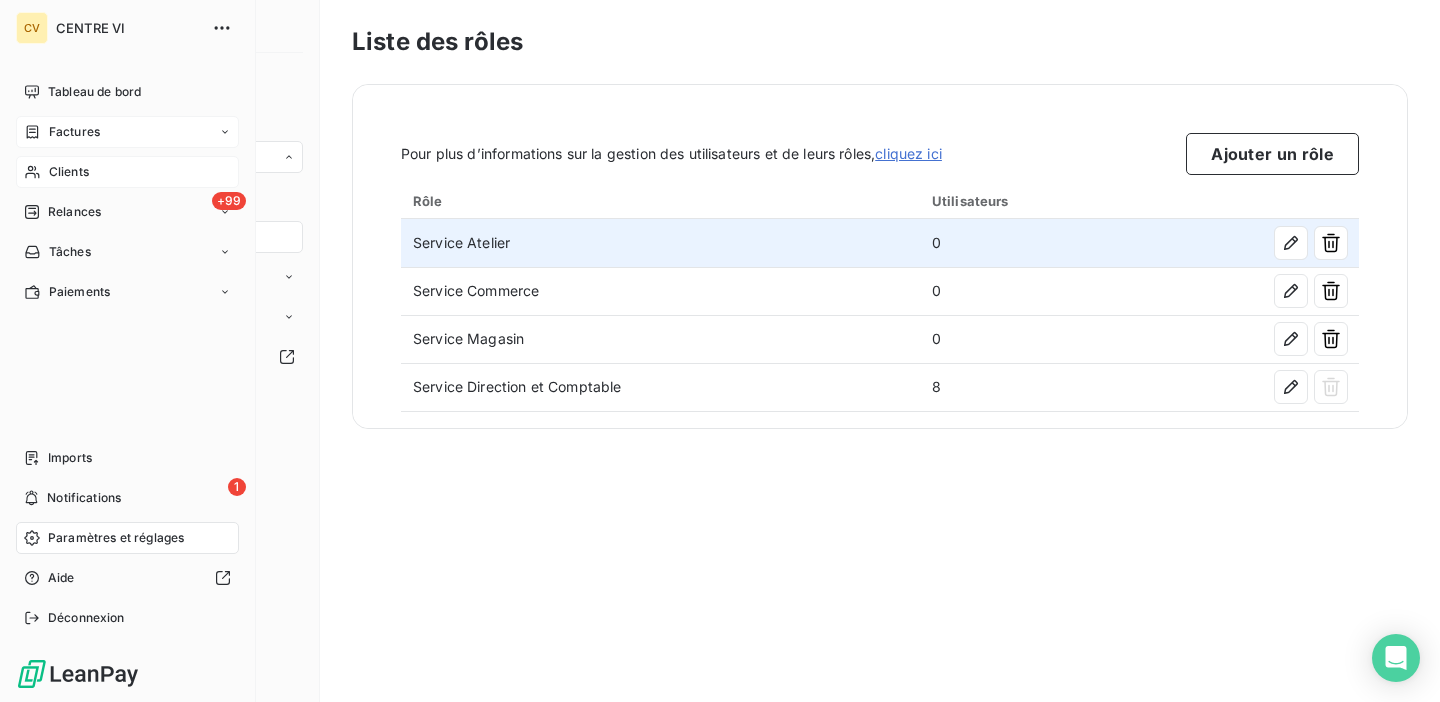 click on "Factures" at bounding box center [74, 132] 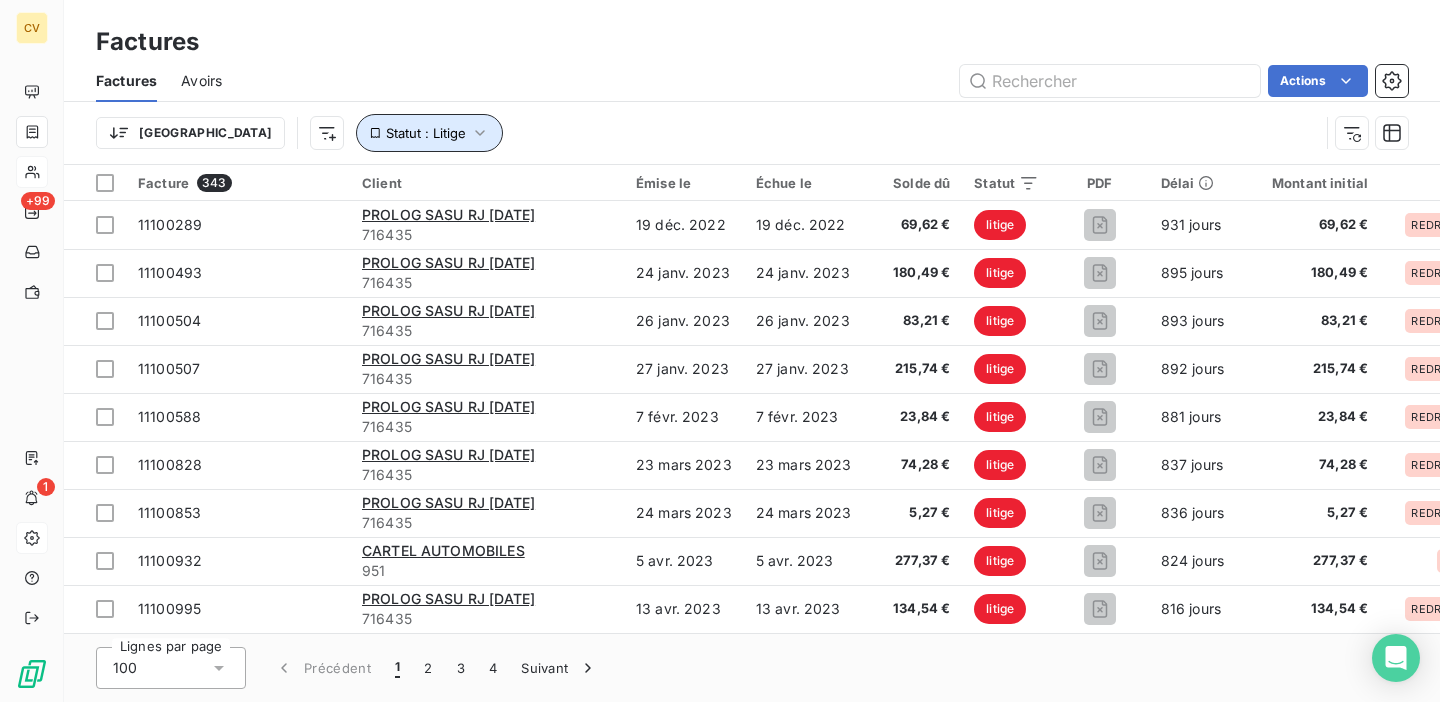 click 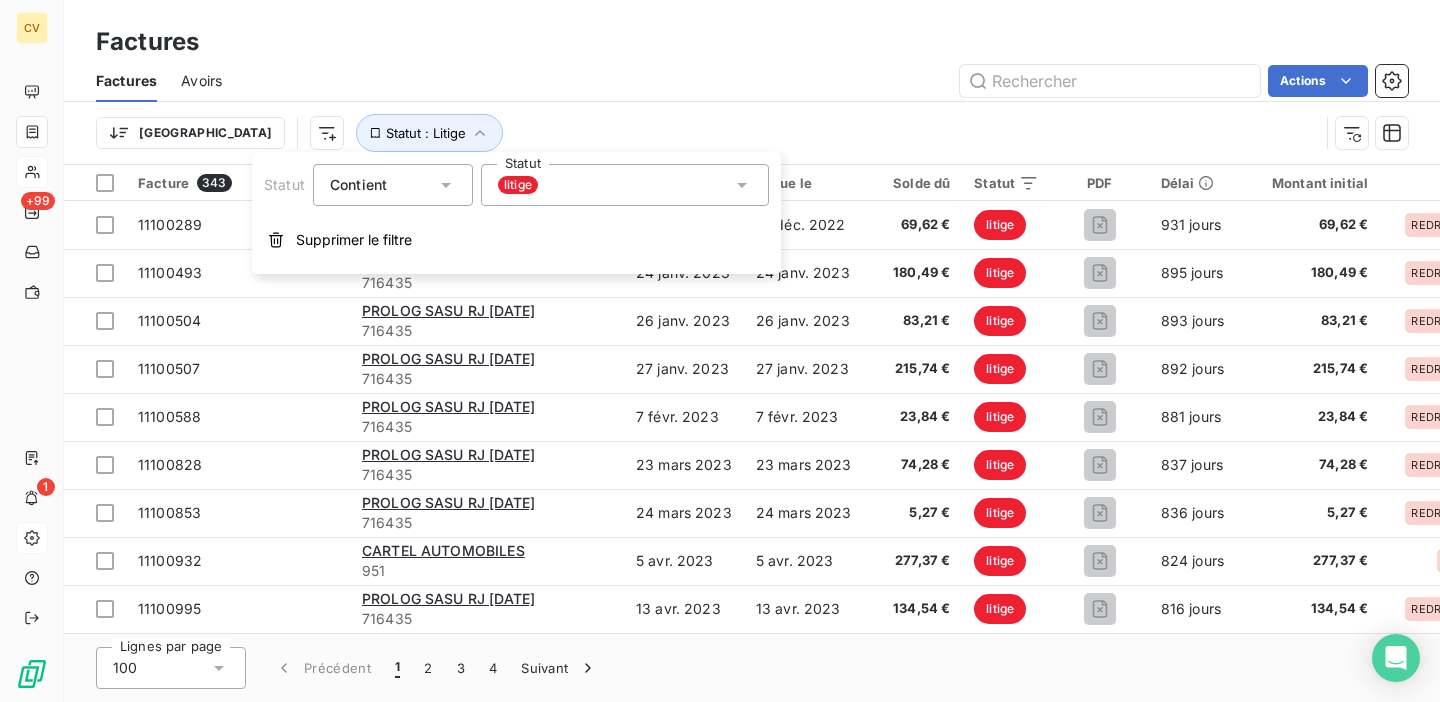 click on "Trier Statut  : Litige" at bounding box center [752, 133] 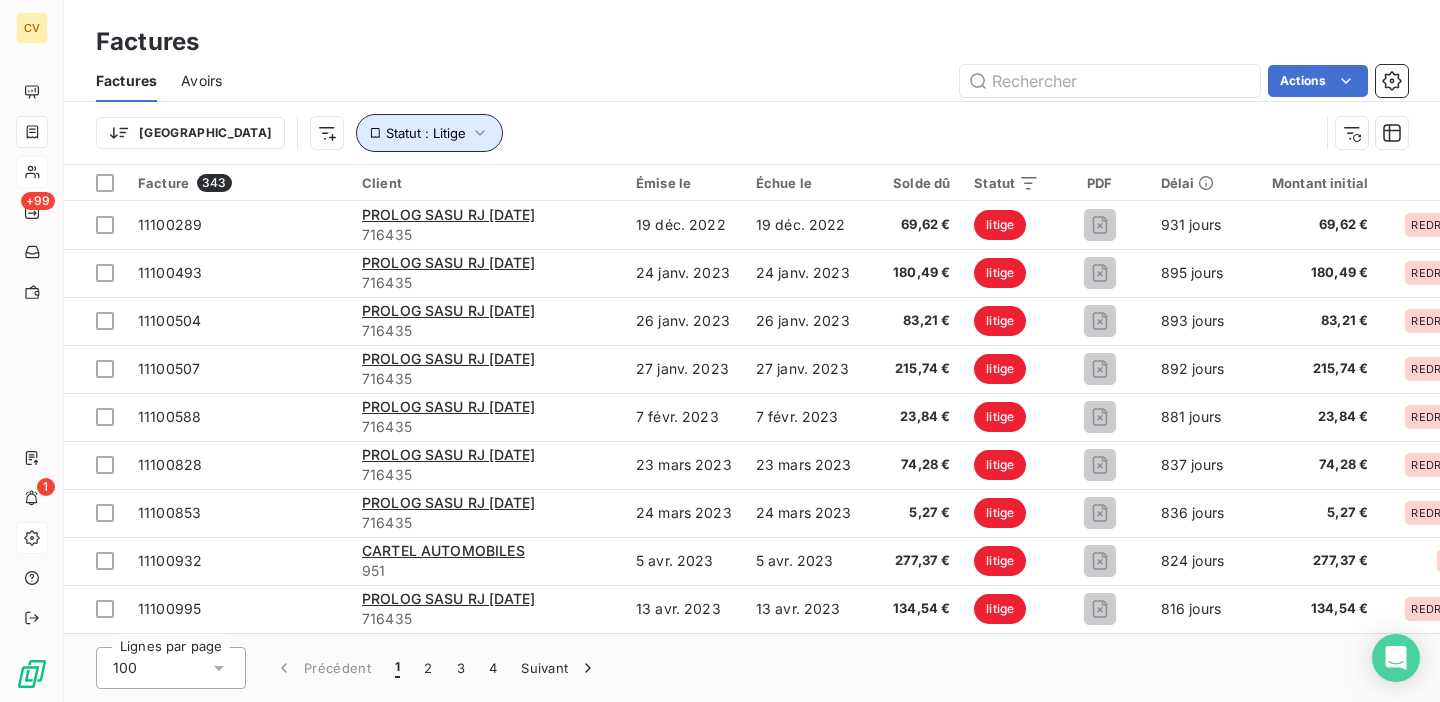 click on "Statut  : Litige" at bounding box center (429, 133) 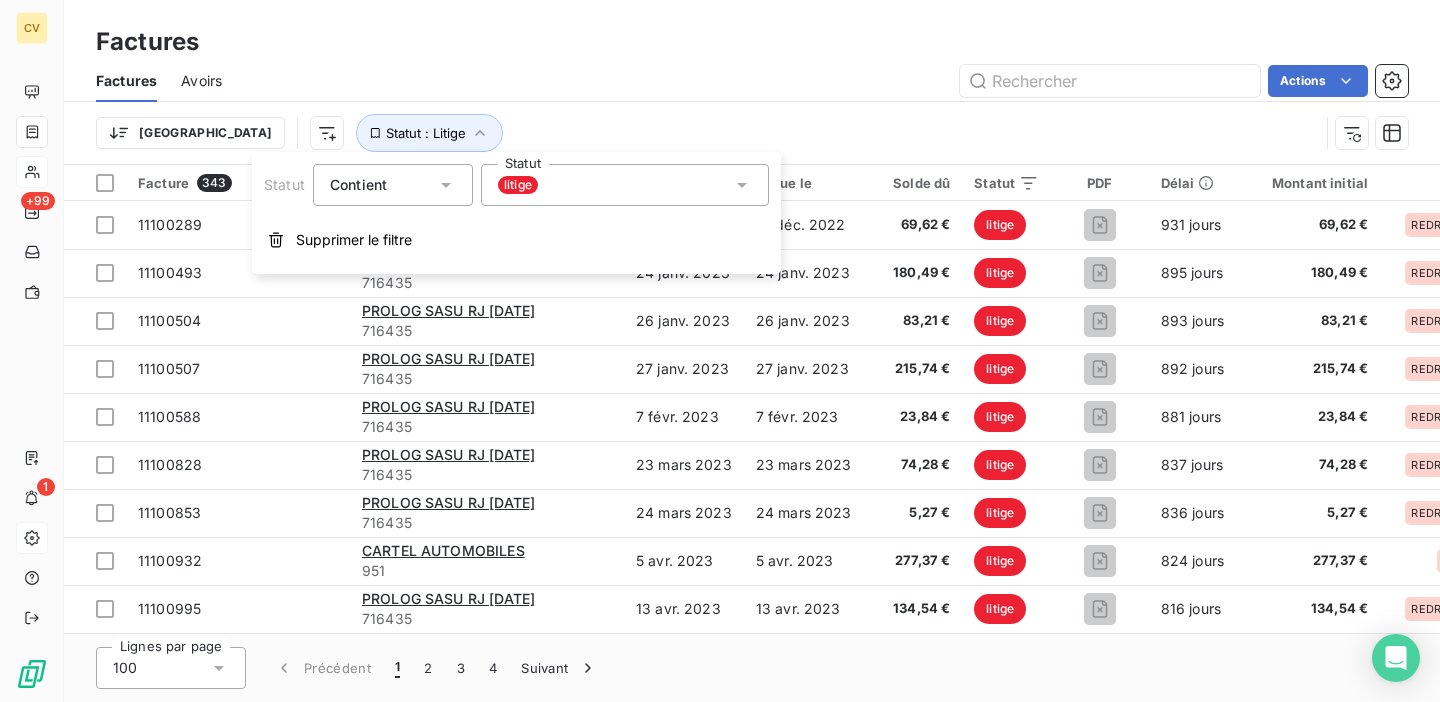 click on "litige" at bounding box center [625, 185] 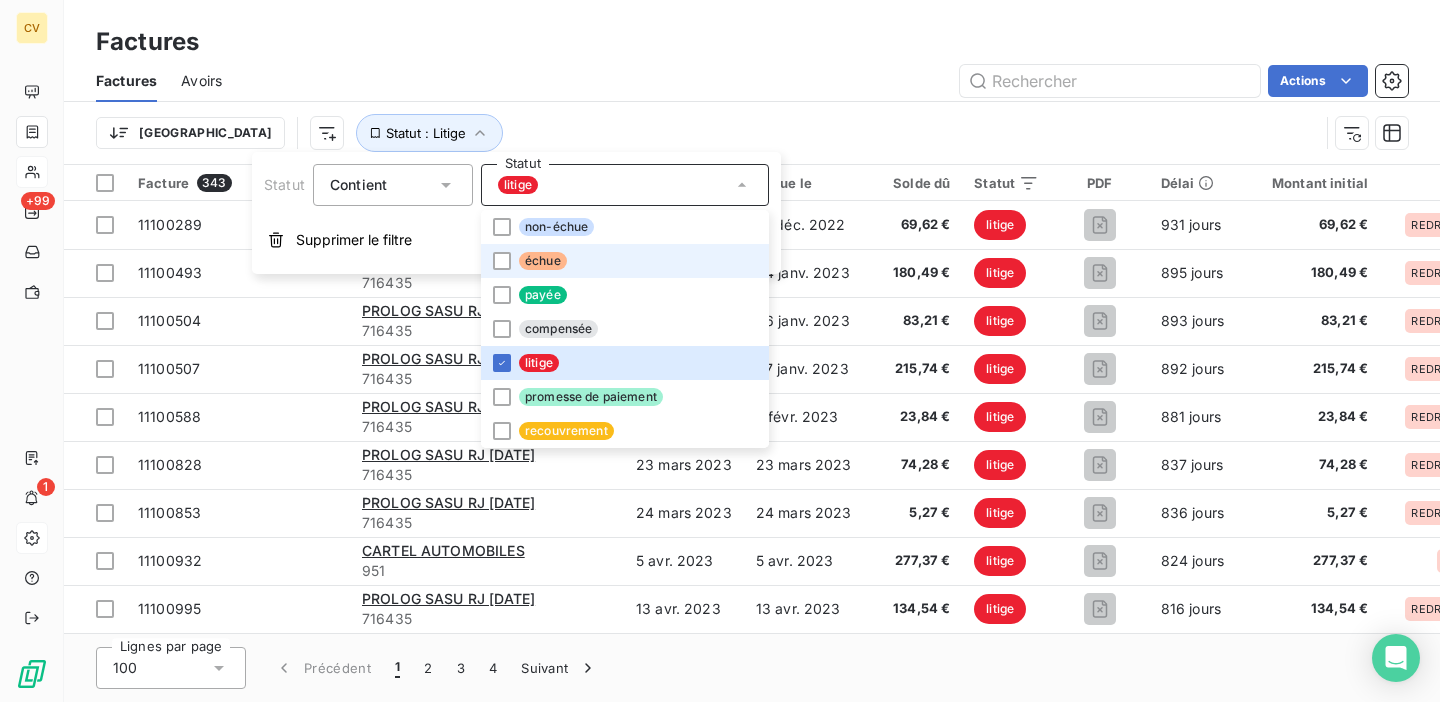 click on "échue" at bounding box center (625, 261) 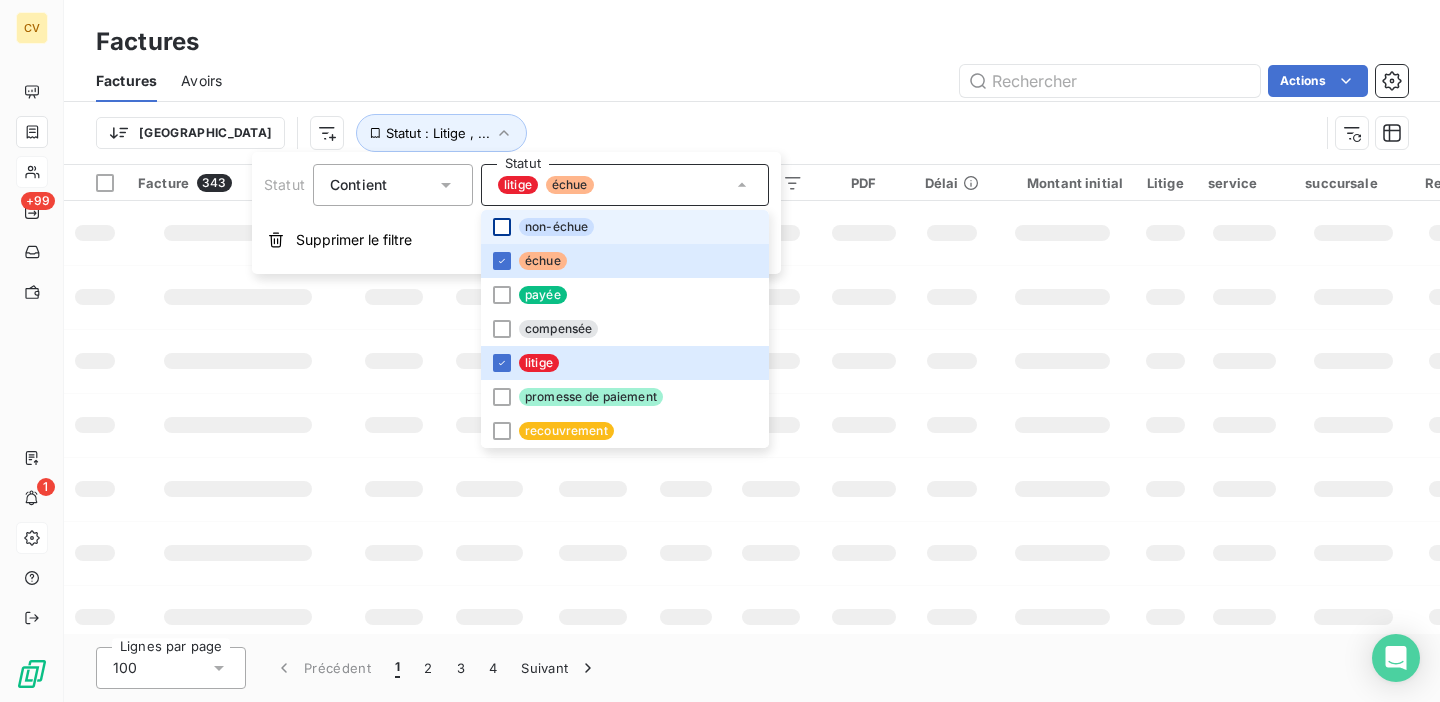 click at bounding box center [502, 227] 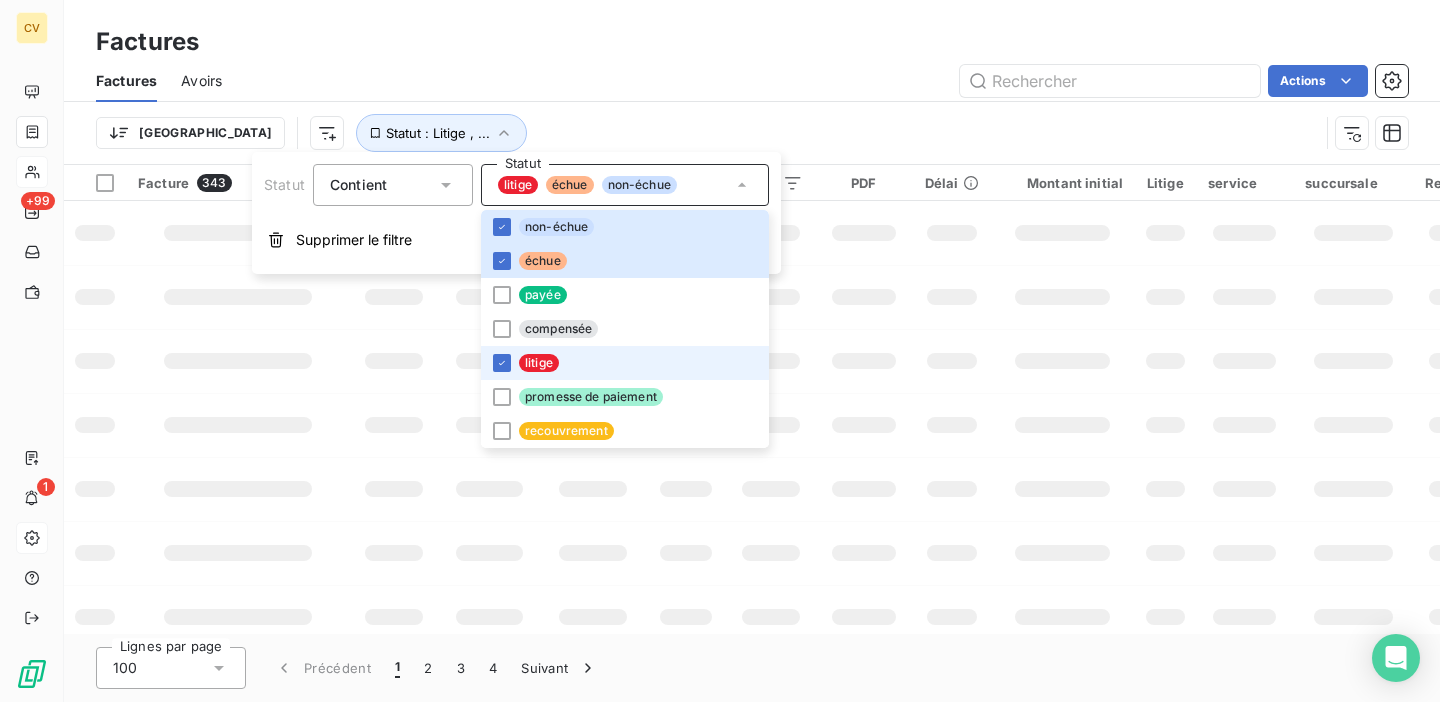click on "litige" at bounding box center [625, 363] 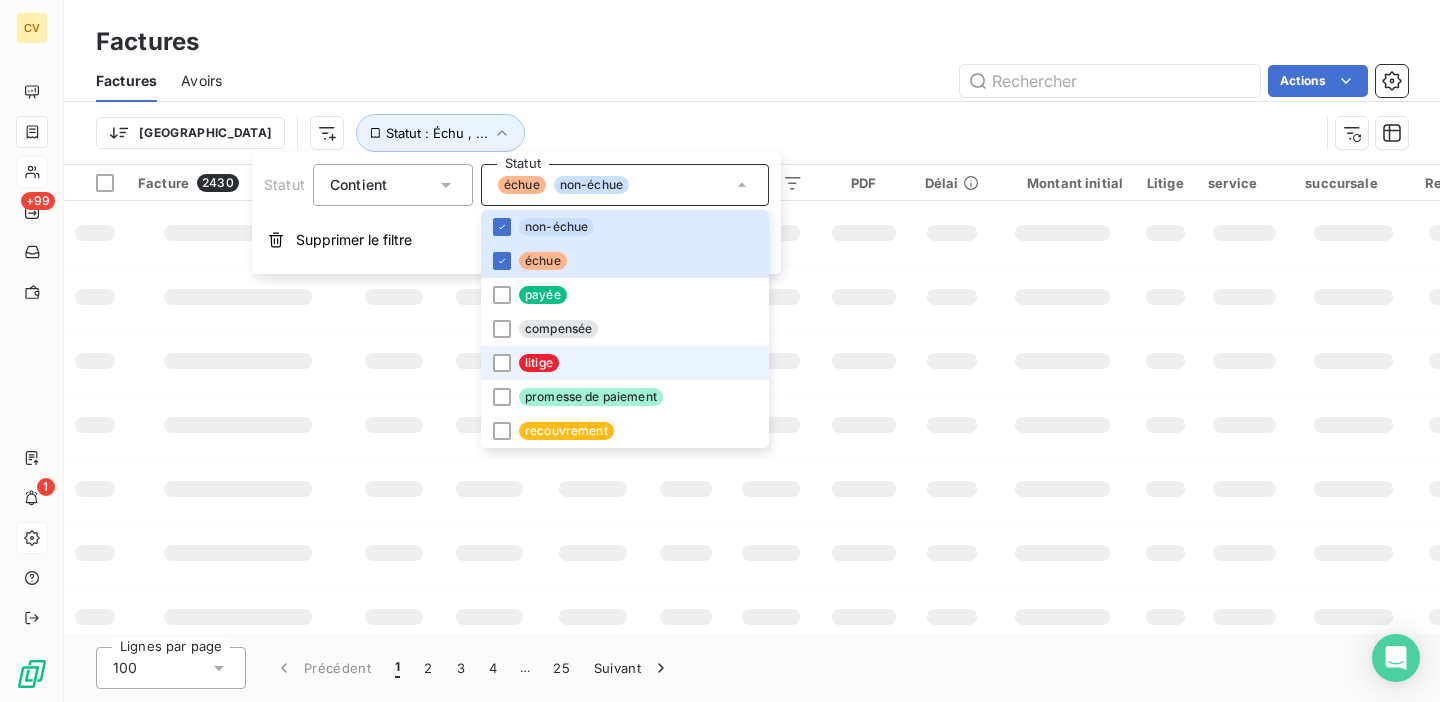click on "Trier Statut  : Échu , ..." at bounding box center [707, 133] 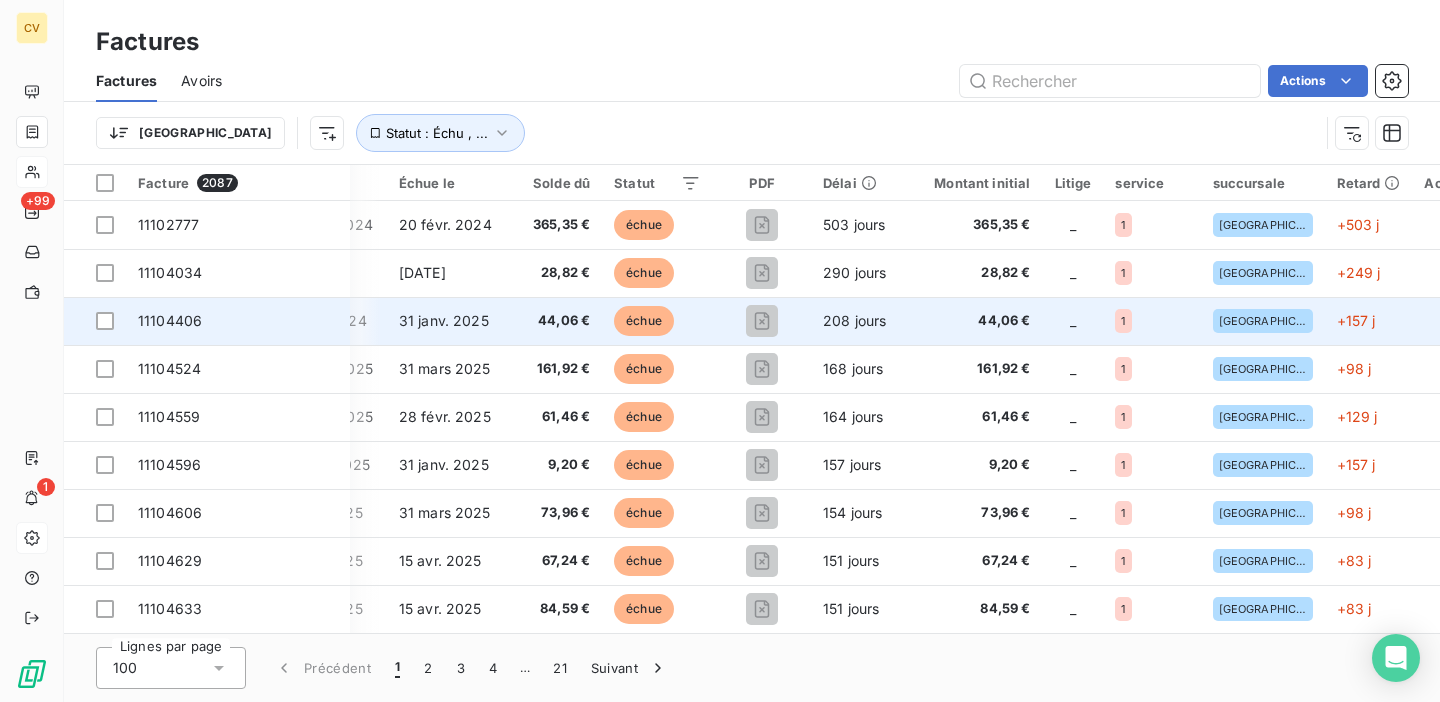scroll, scrollTop: 0, scrollLeft: 400, axis: horizontal 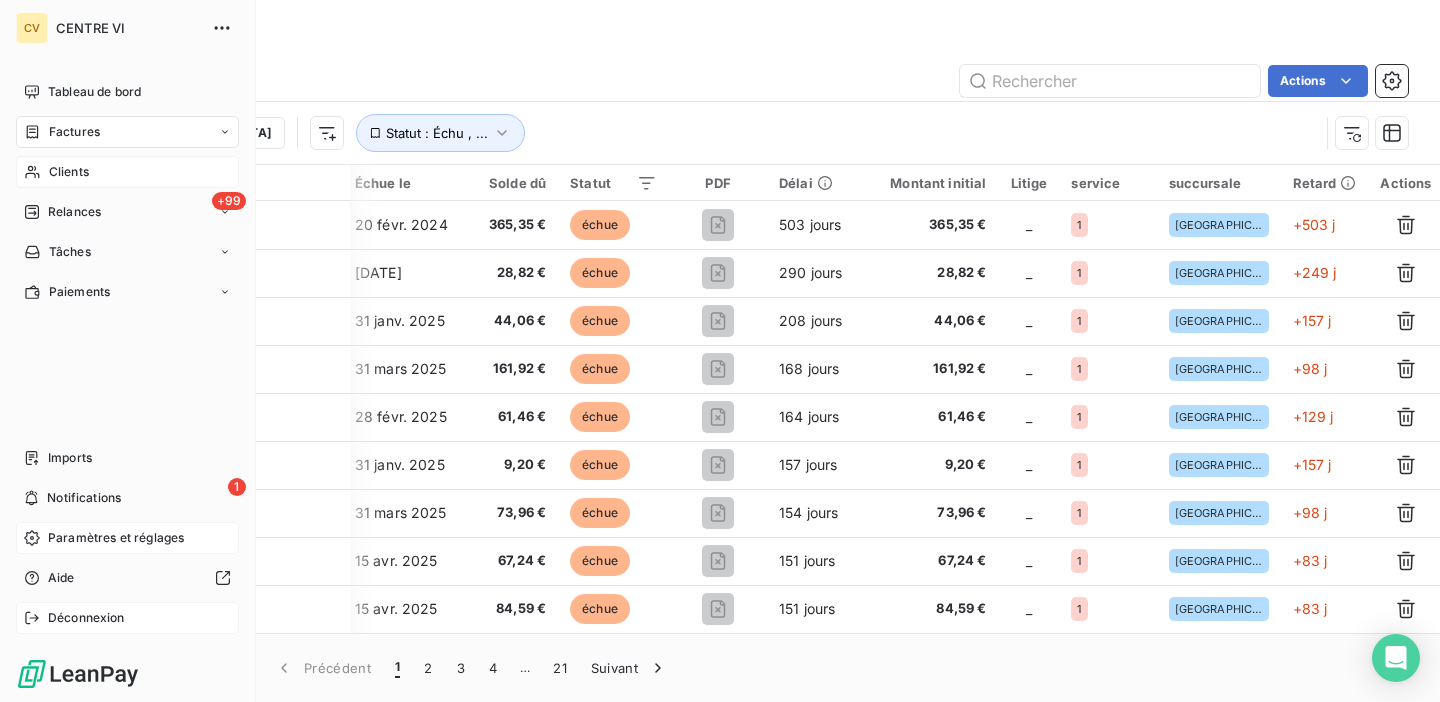 click on "Déconnexion" at bounding box center [127, 618] 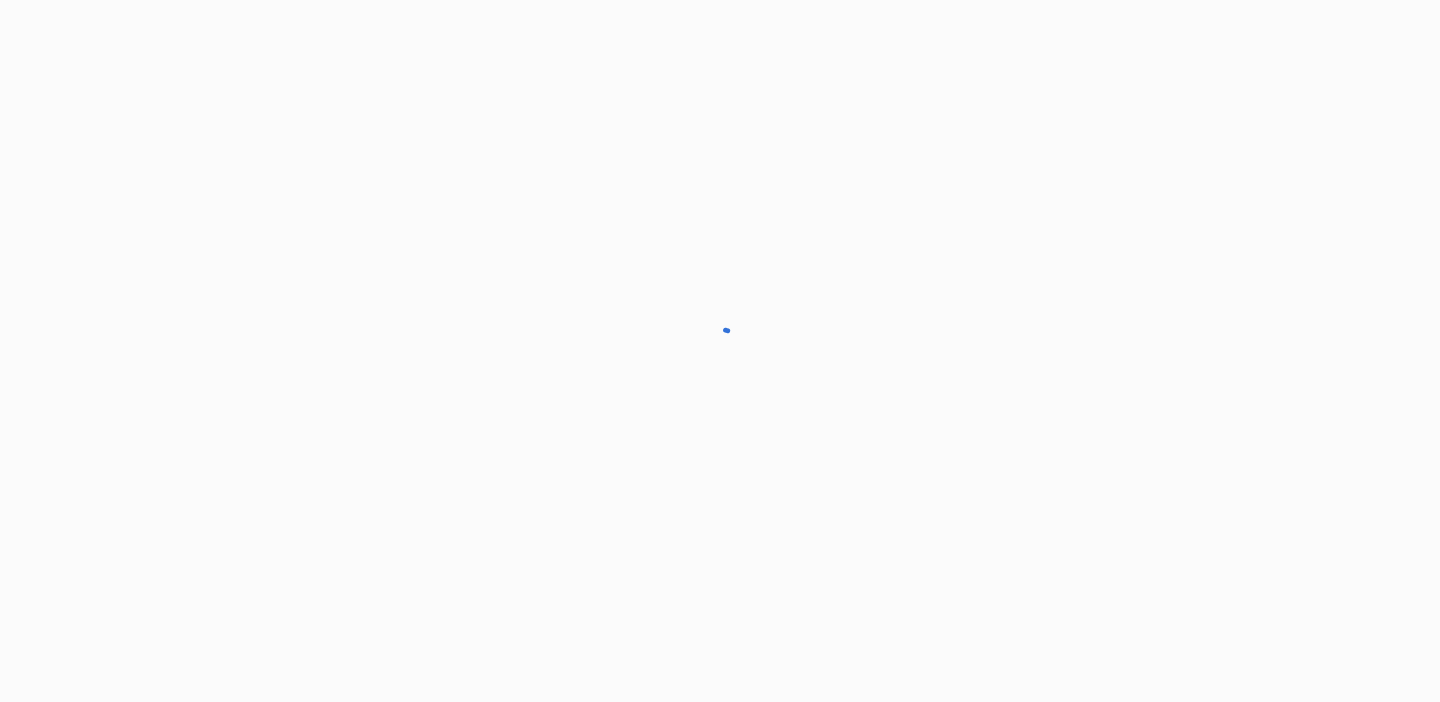 scroll, scrollTop: 0, scrollLeft: 0, axis: both 